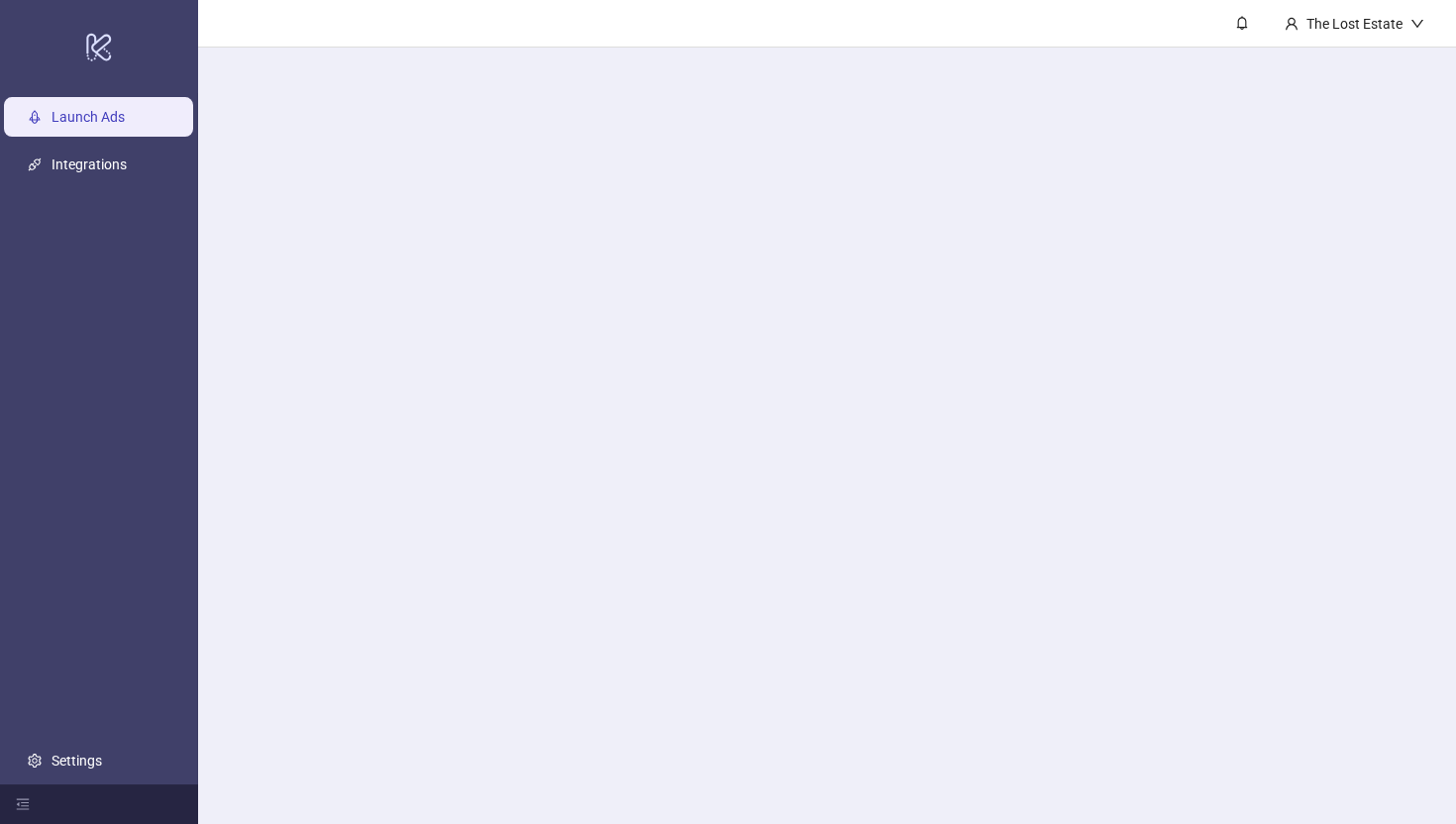scroll, scrollTop: 0, scrollLeft: 0, axis: both 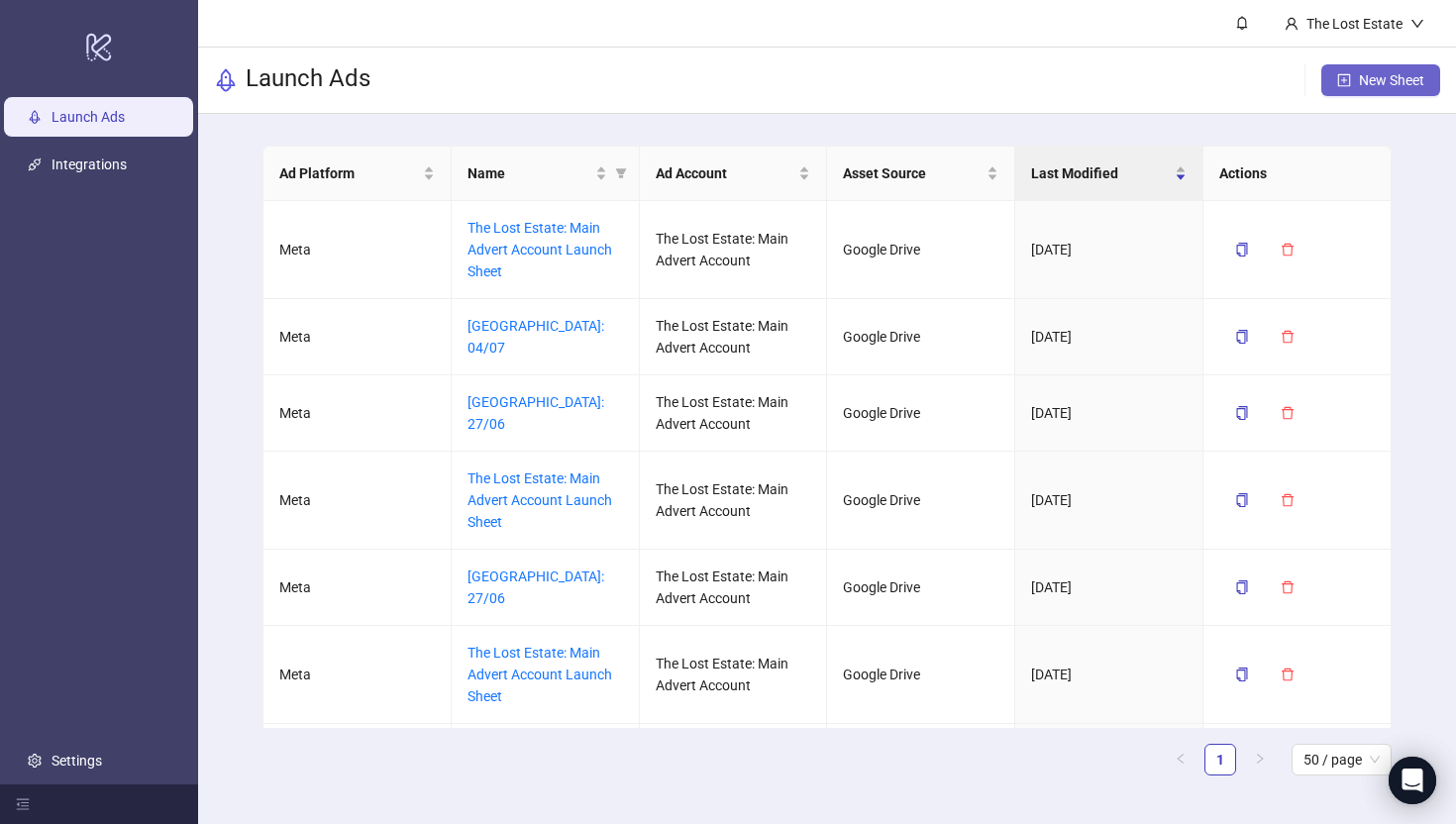 click on "New Sheet" at bounding box center (1392, 80) 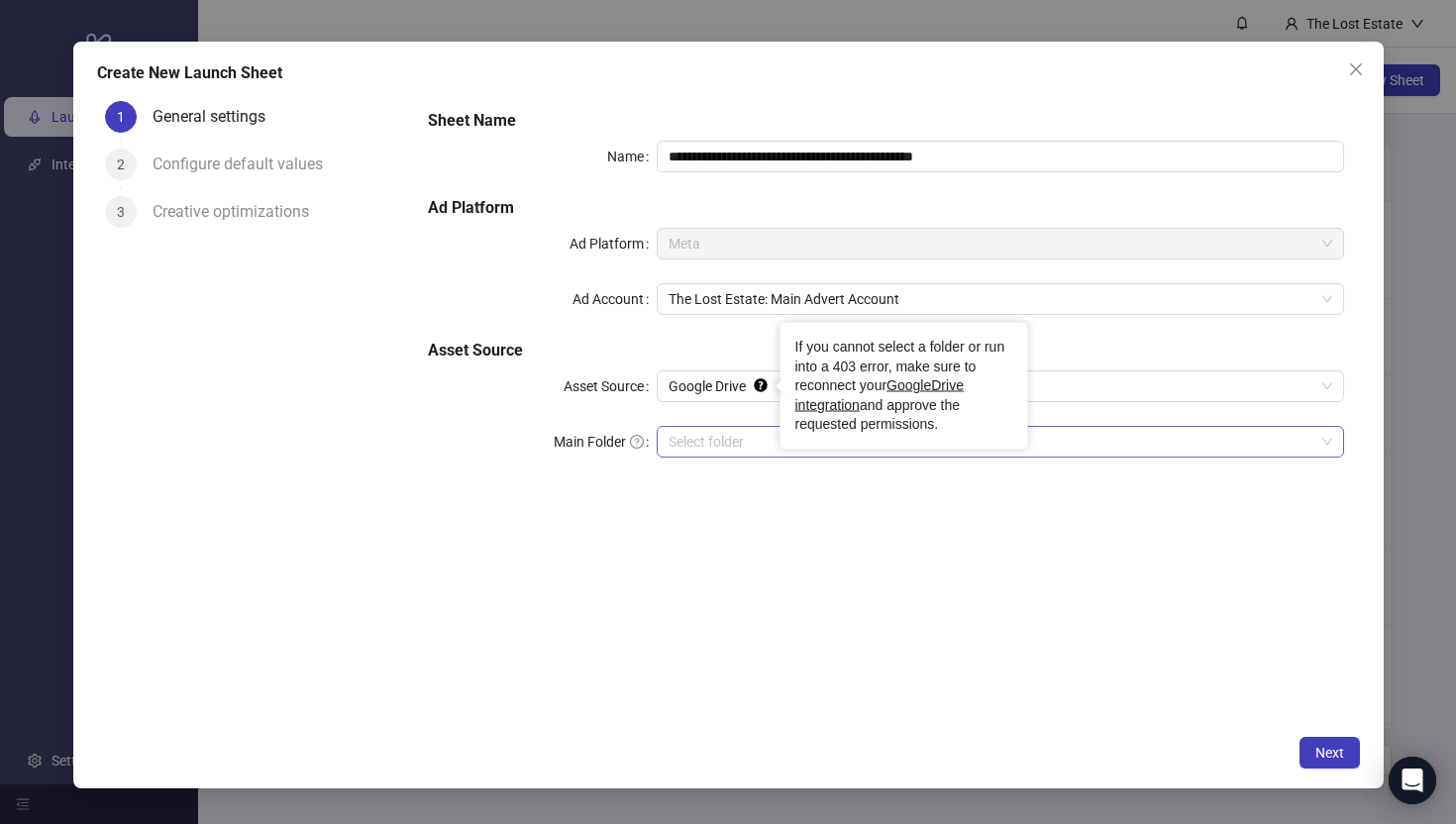 click on "Main Folder" at bounding box center [990, 442] 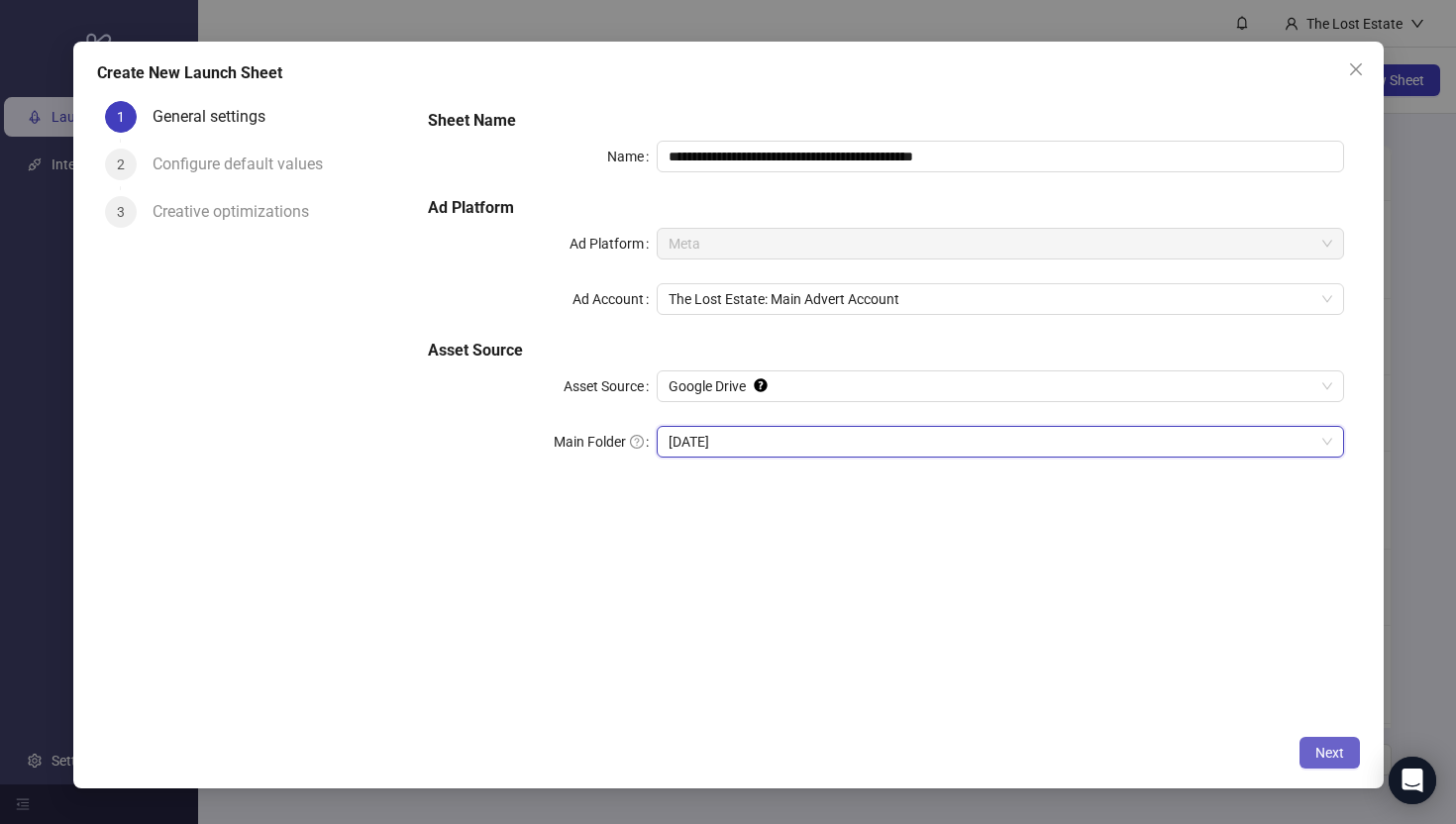 click on "Next" at bounding box center (1329, 753) 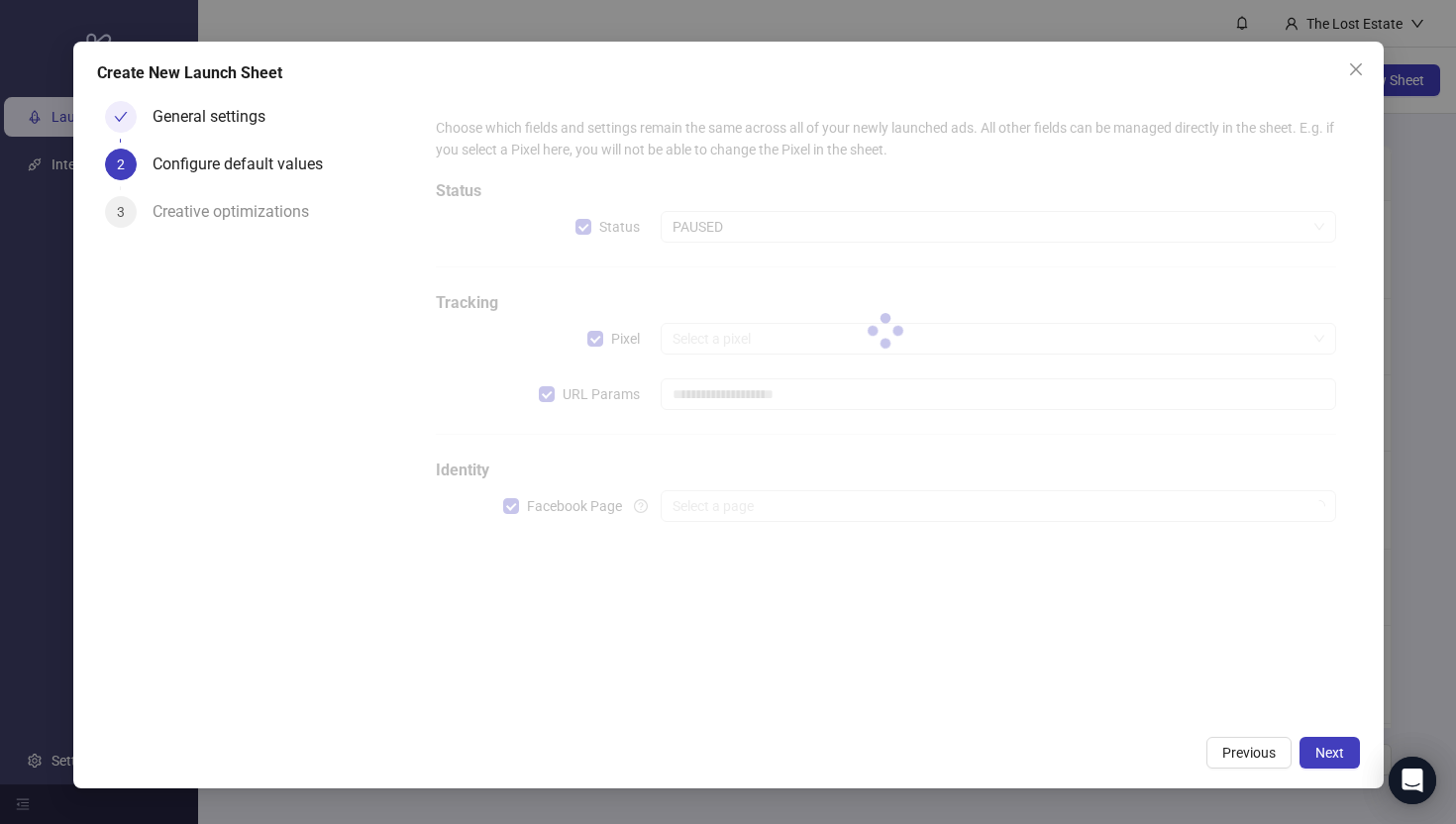type on "**********" 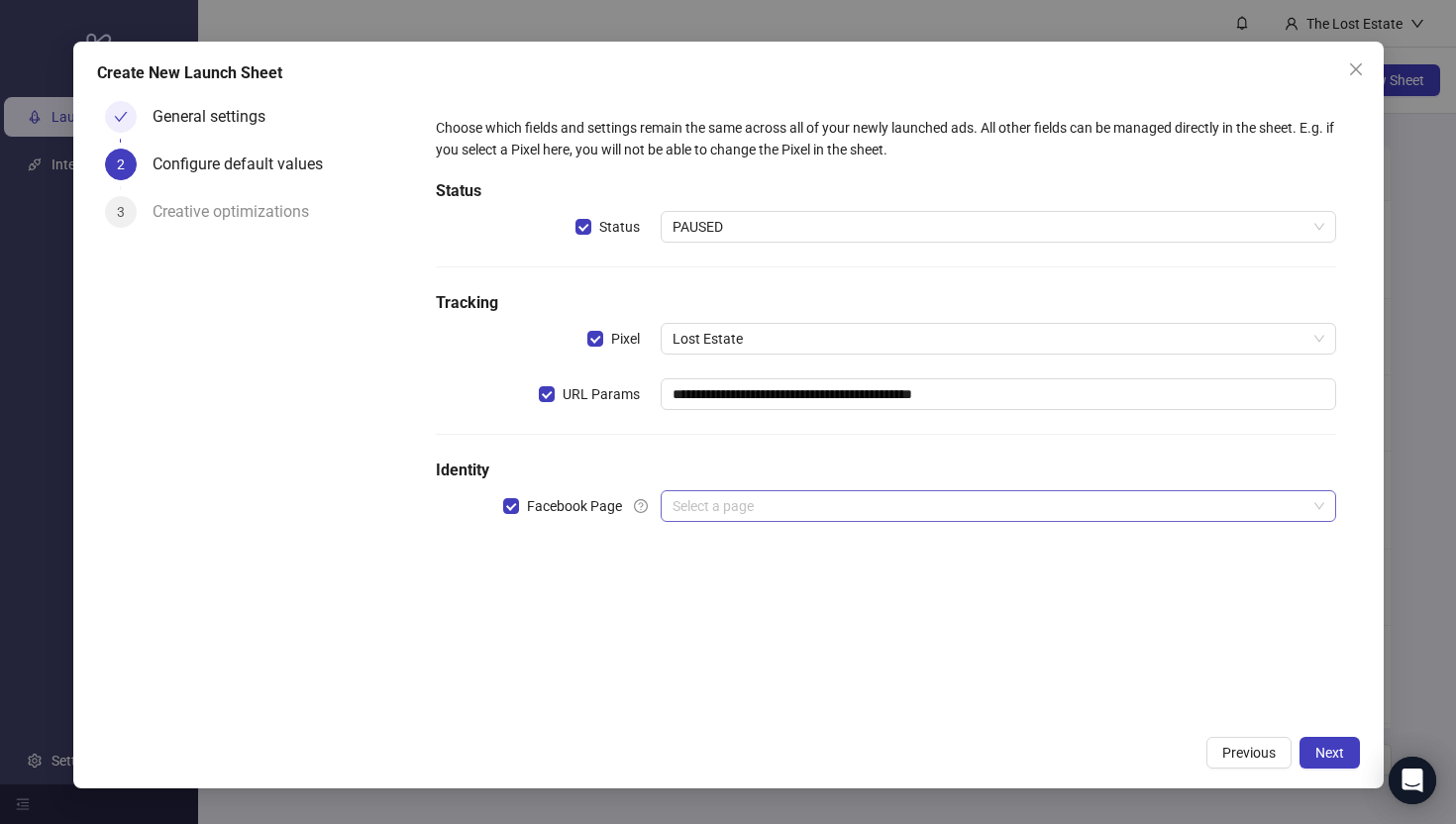 click at bounding box center [988, 506] 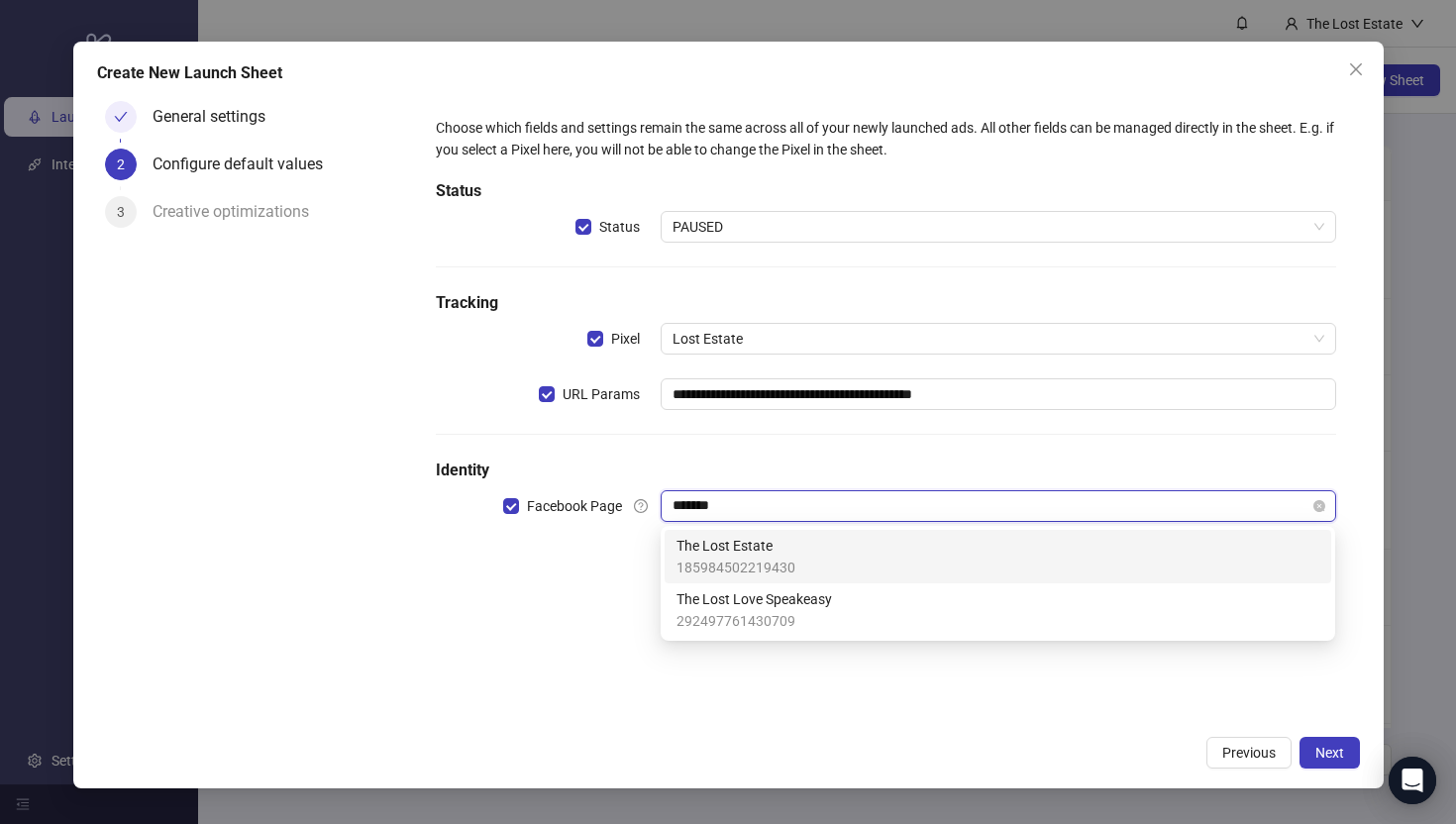 type on "********" 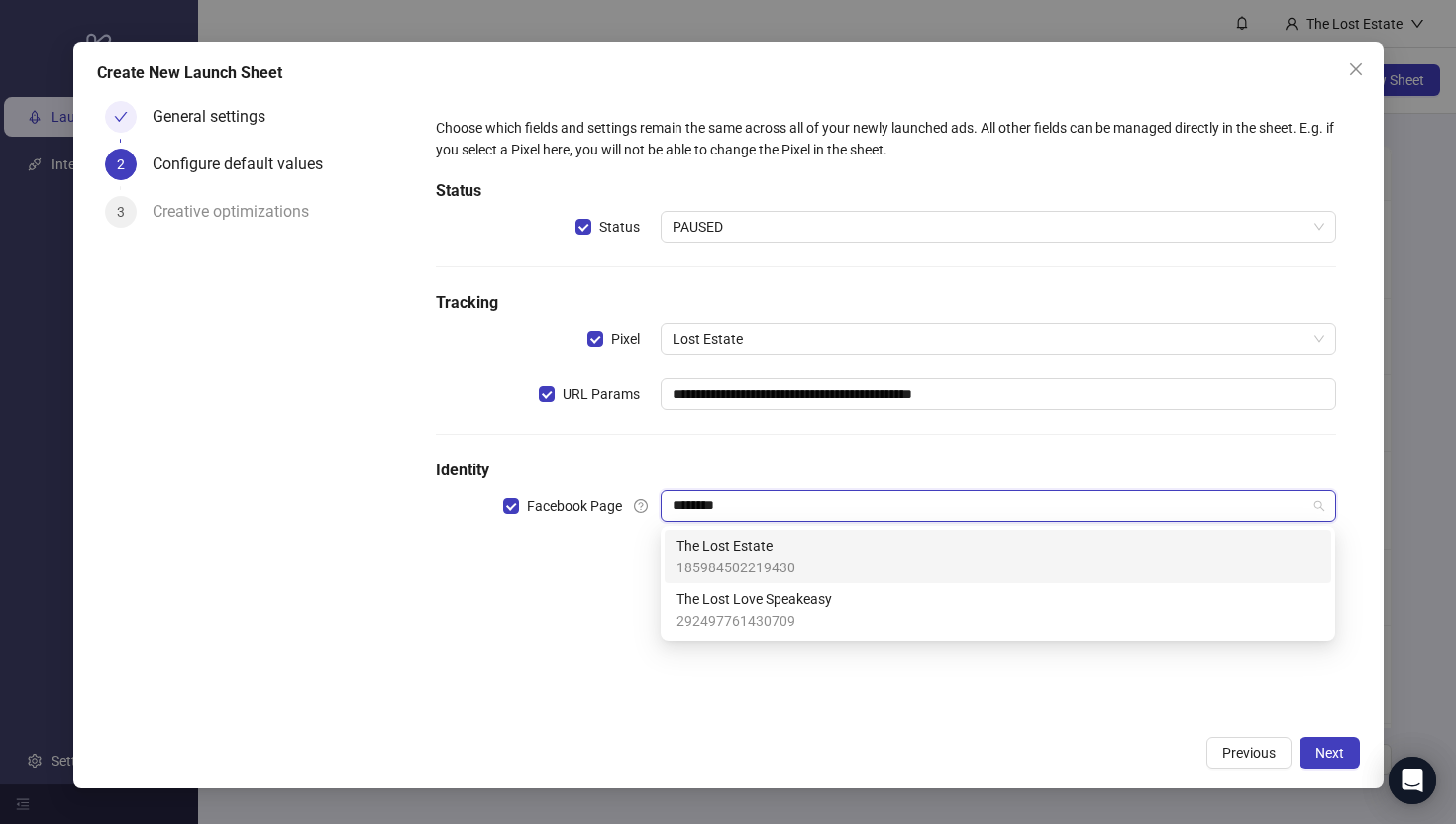 click on "The Lost Estate 185984502219430" at bounding box center [997, 557] 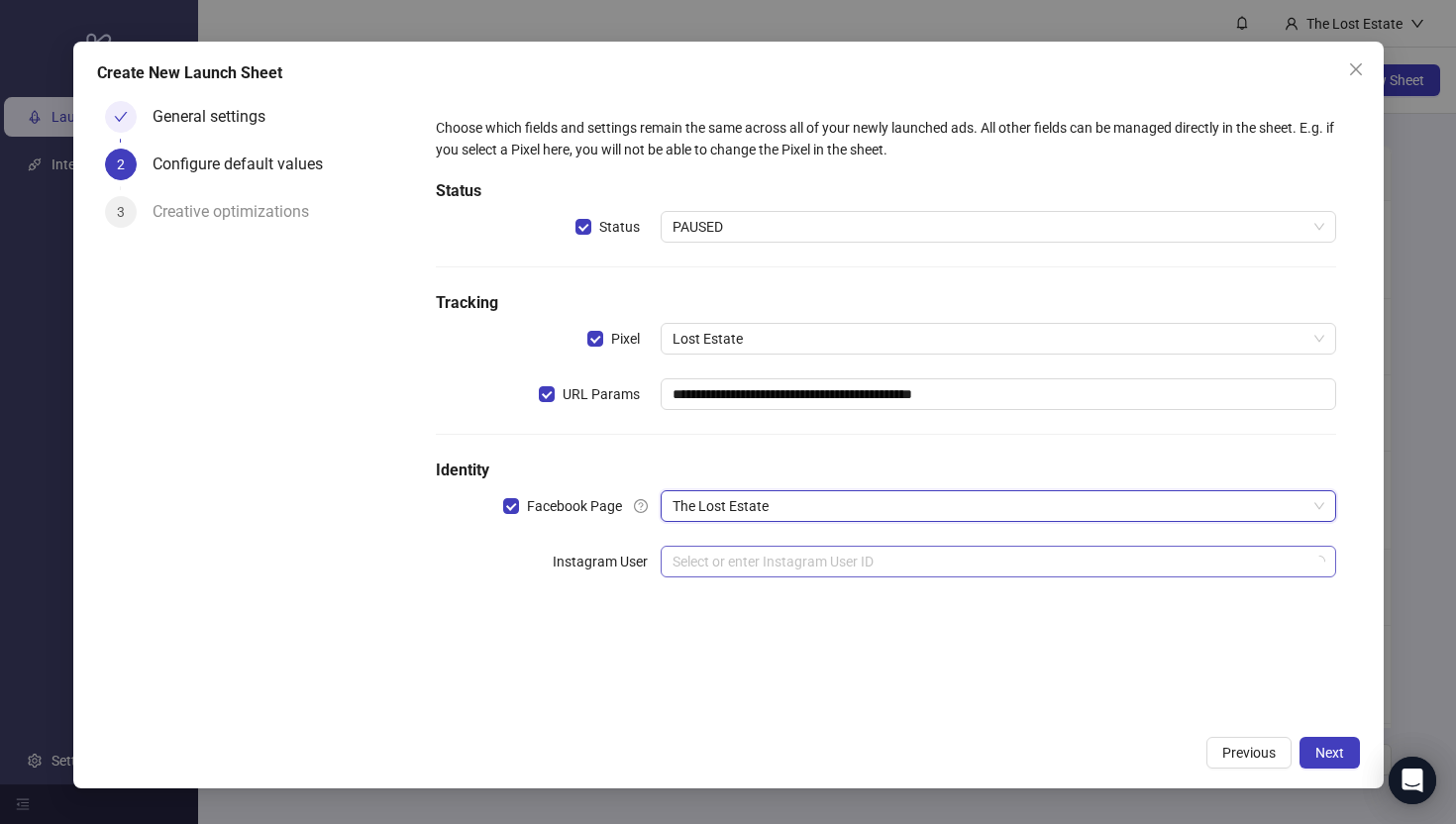 click at bounding box center [988, 562] 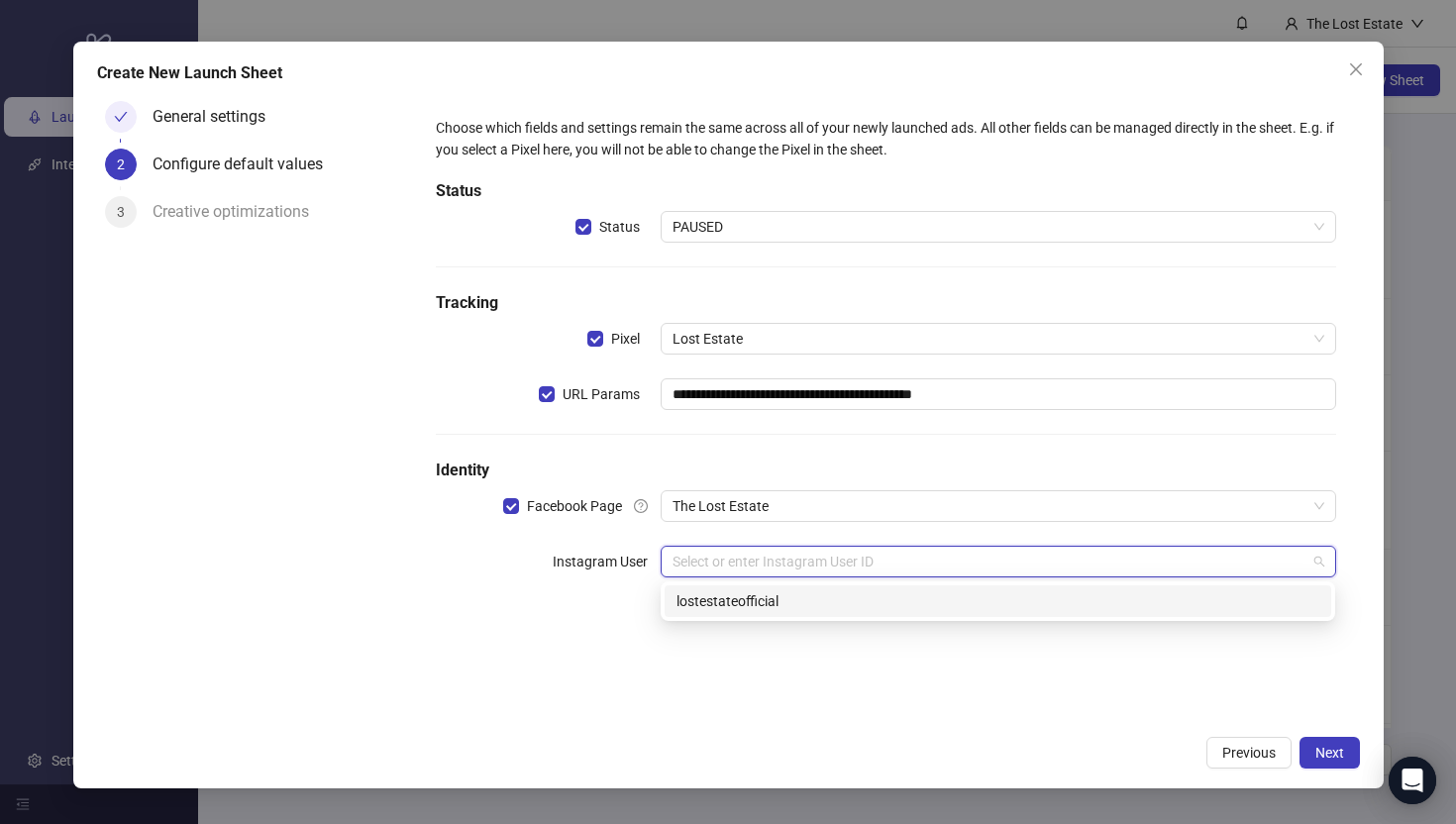 click on "17841407687961267 lostestateofficial" at bounding box center [997, 601] 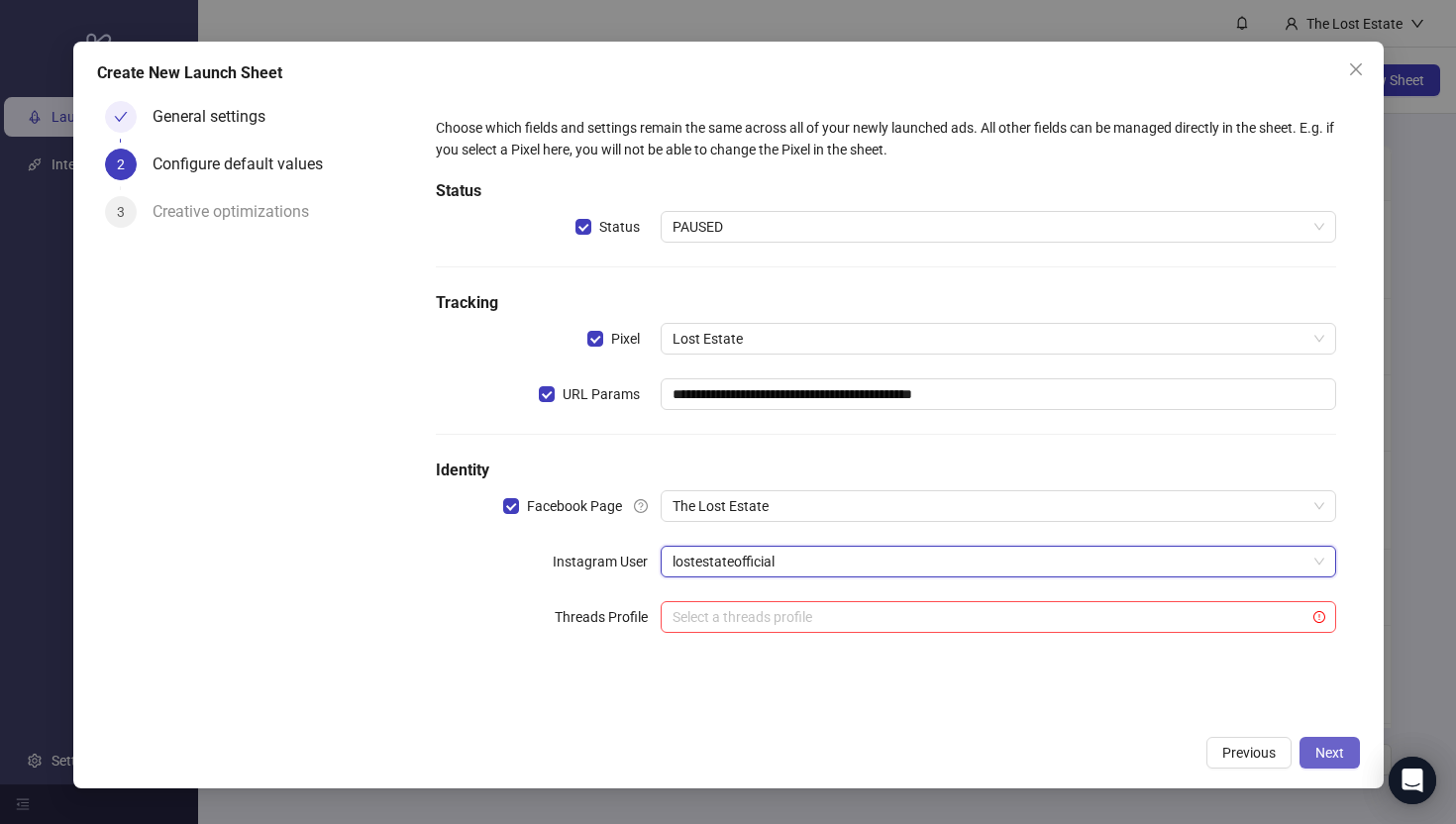 click on "Next" at bounding box center (1329, 753) 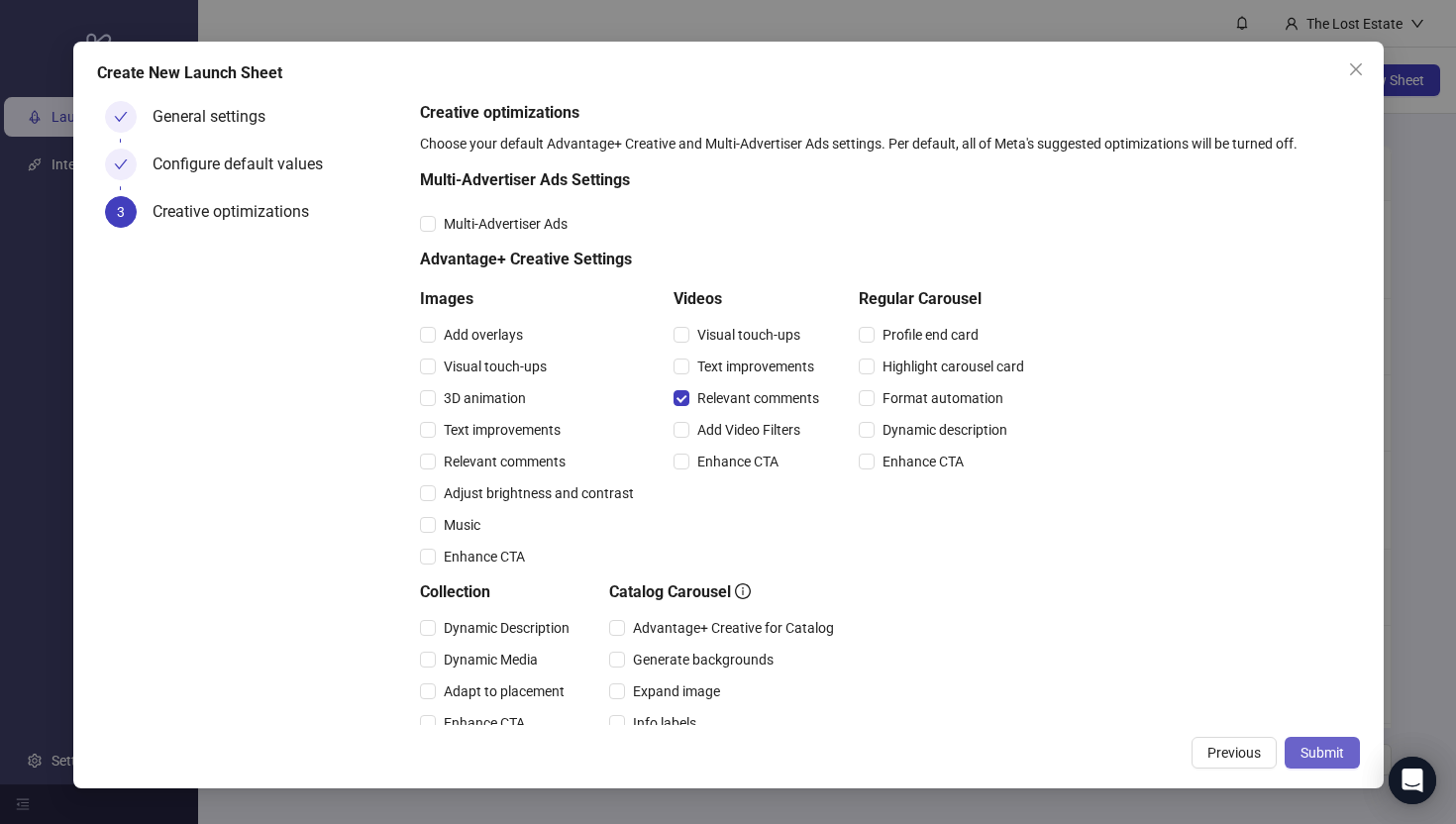 click on "Submit" at bounding box center (1322, 753) 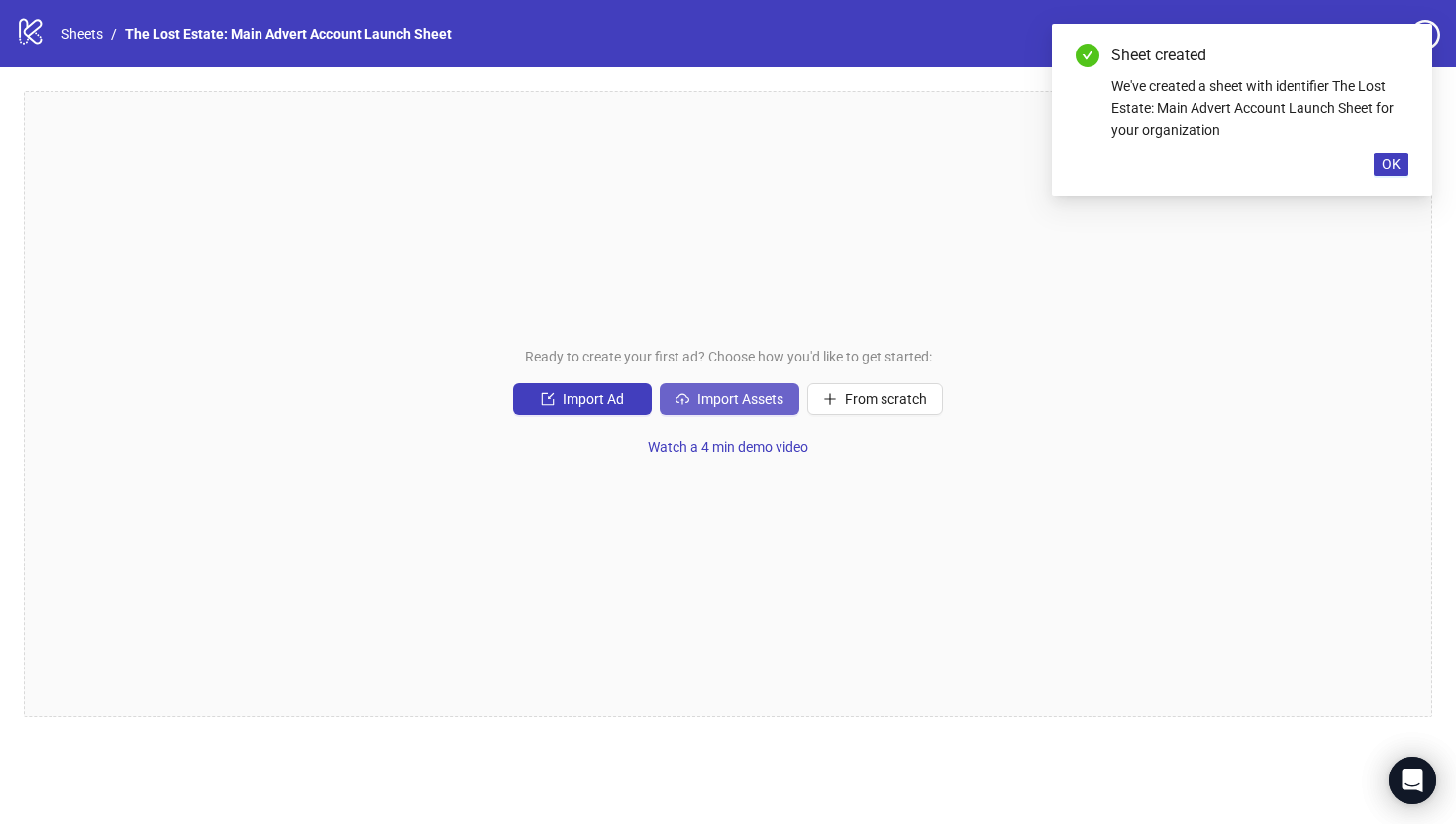 click on "Import Assets" at bounding box center (740, 399) 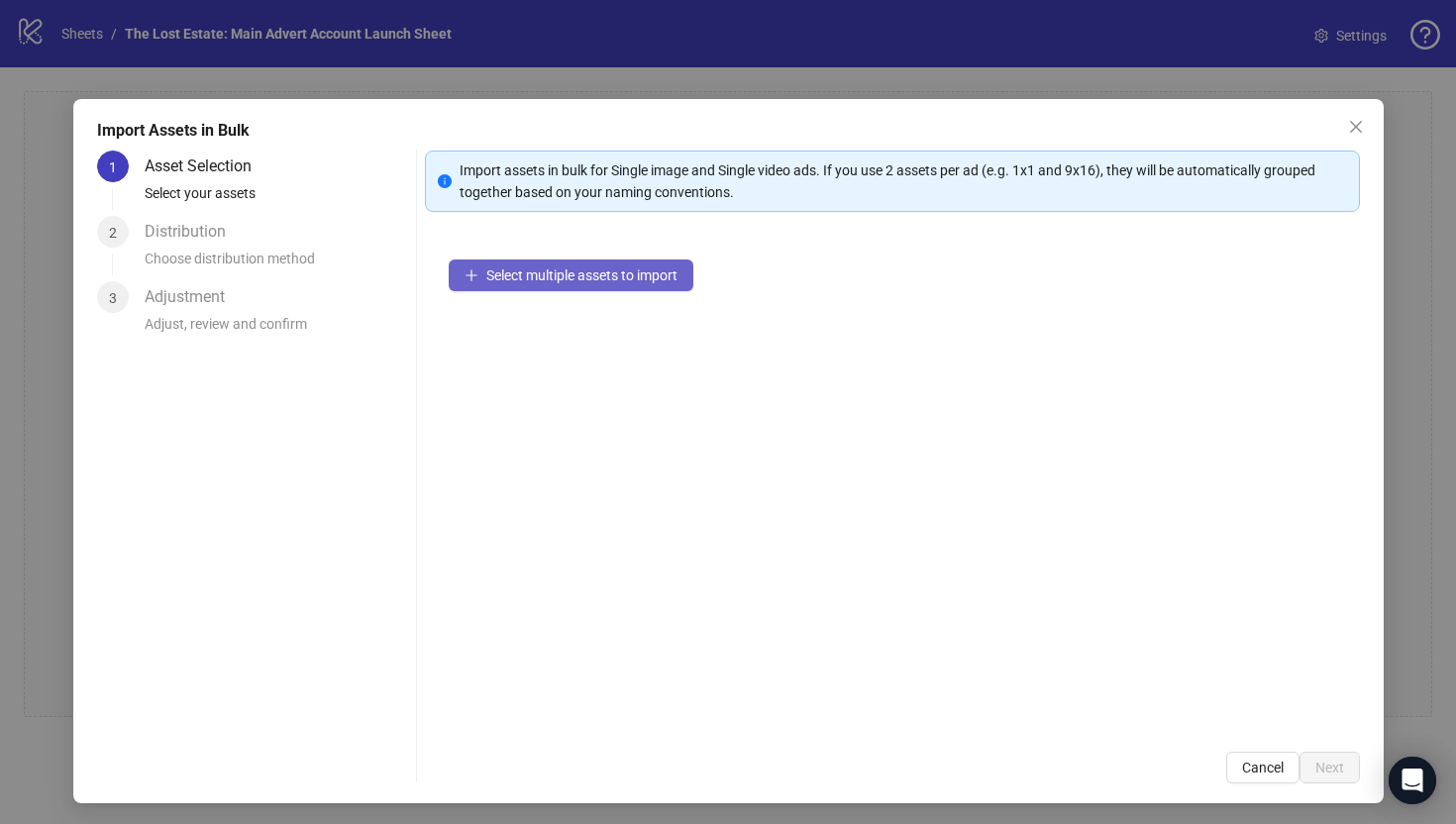 click on "Select multiple assets to import" at bounding box center [581, 275] 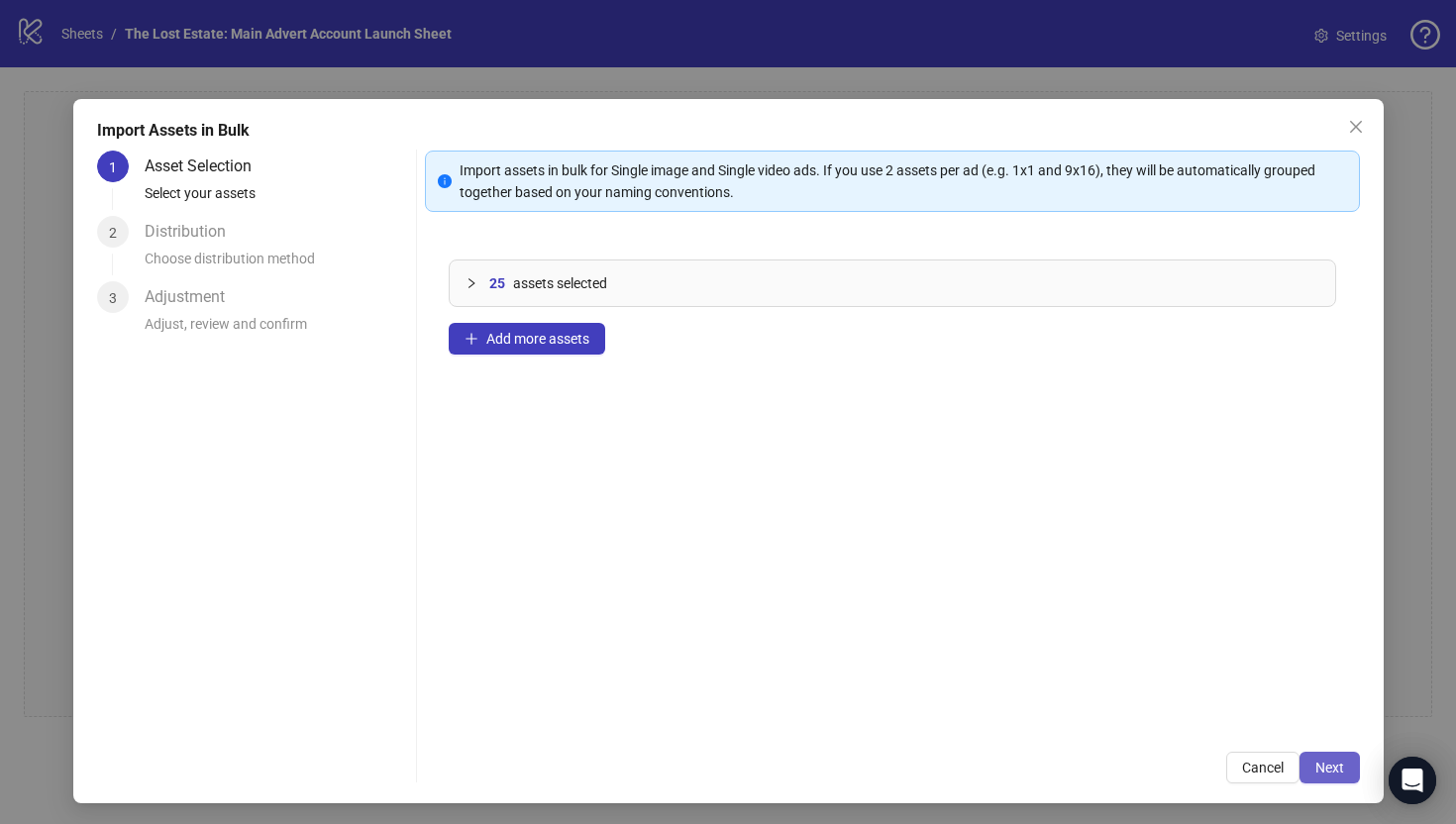 click on "Next" at bounding box center [1329, 768] 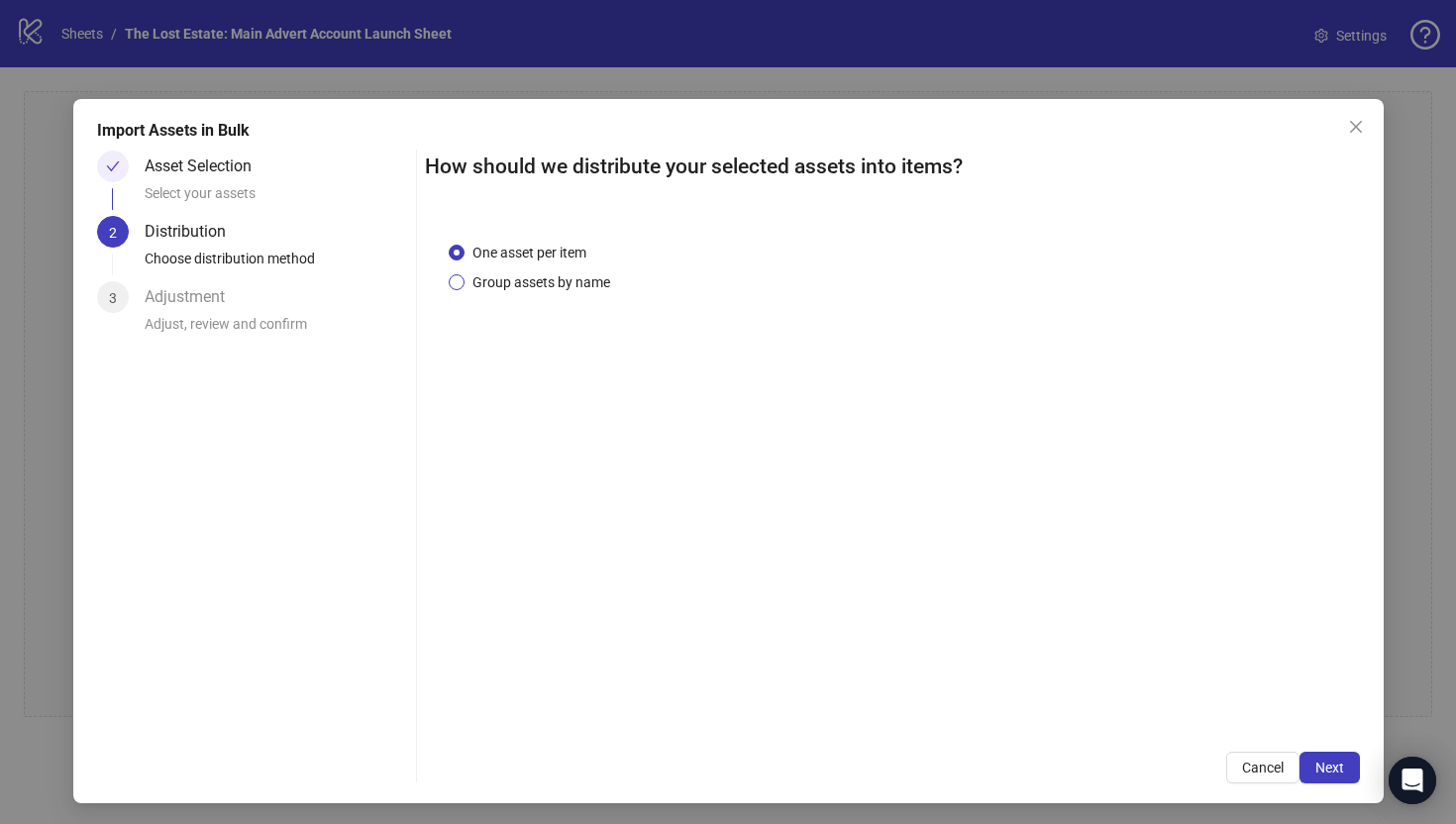 click on "Group assets by name" at bounding box center [541, 282] 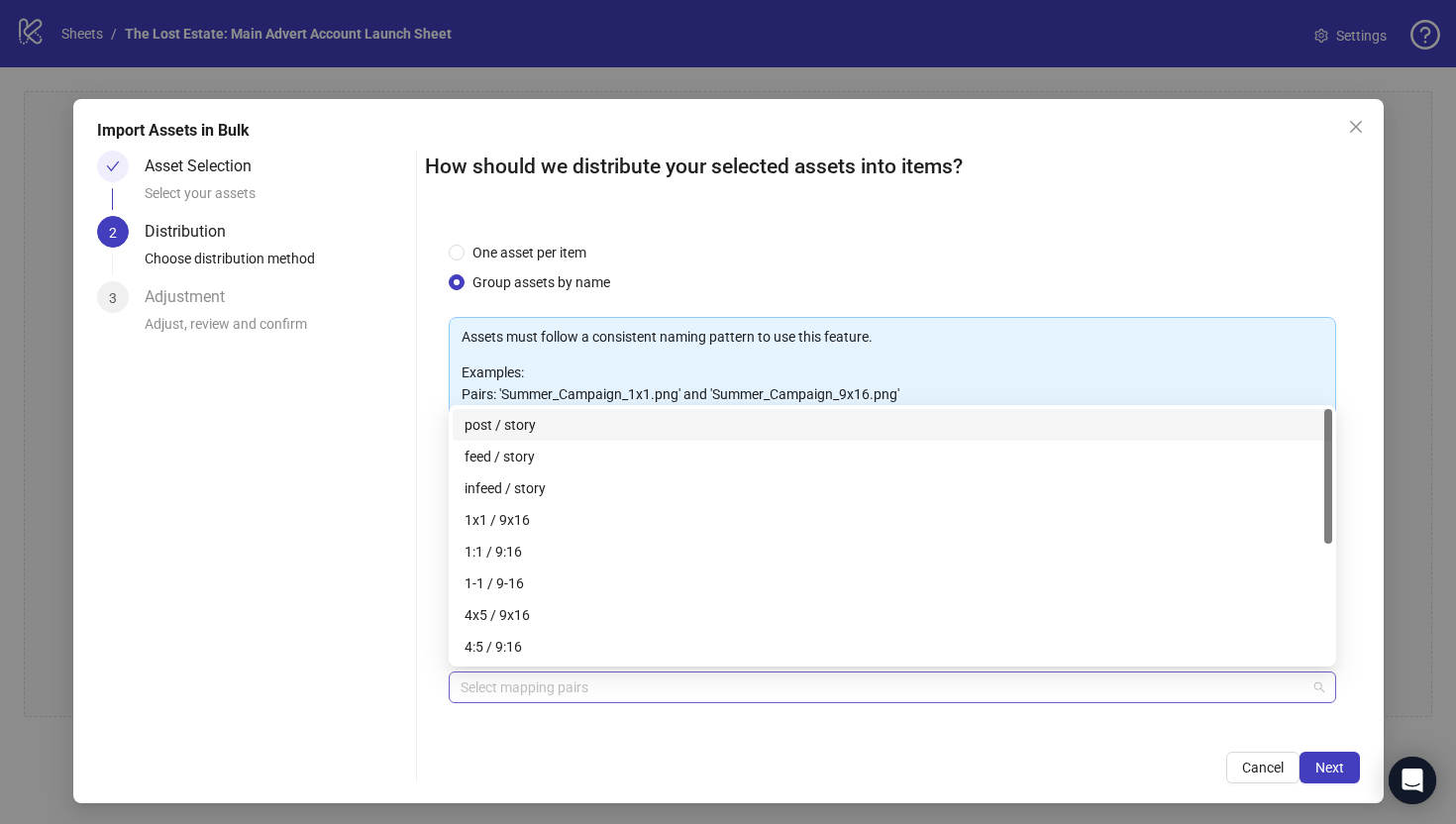 click at bounding box center (882, 687) 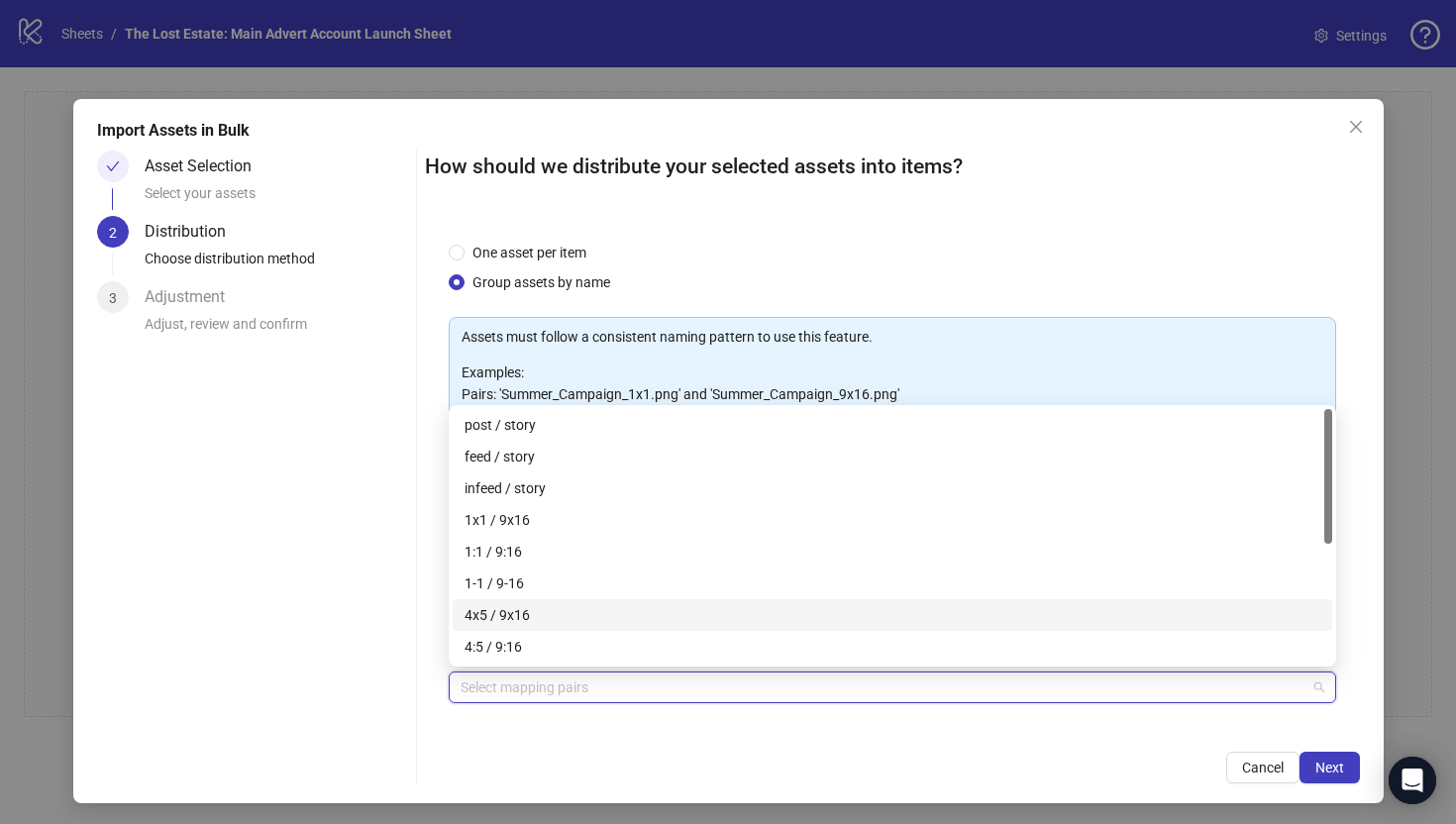 click on "4x5 / 9x16" at bounding box center (892, 615) 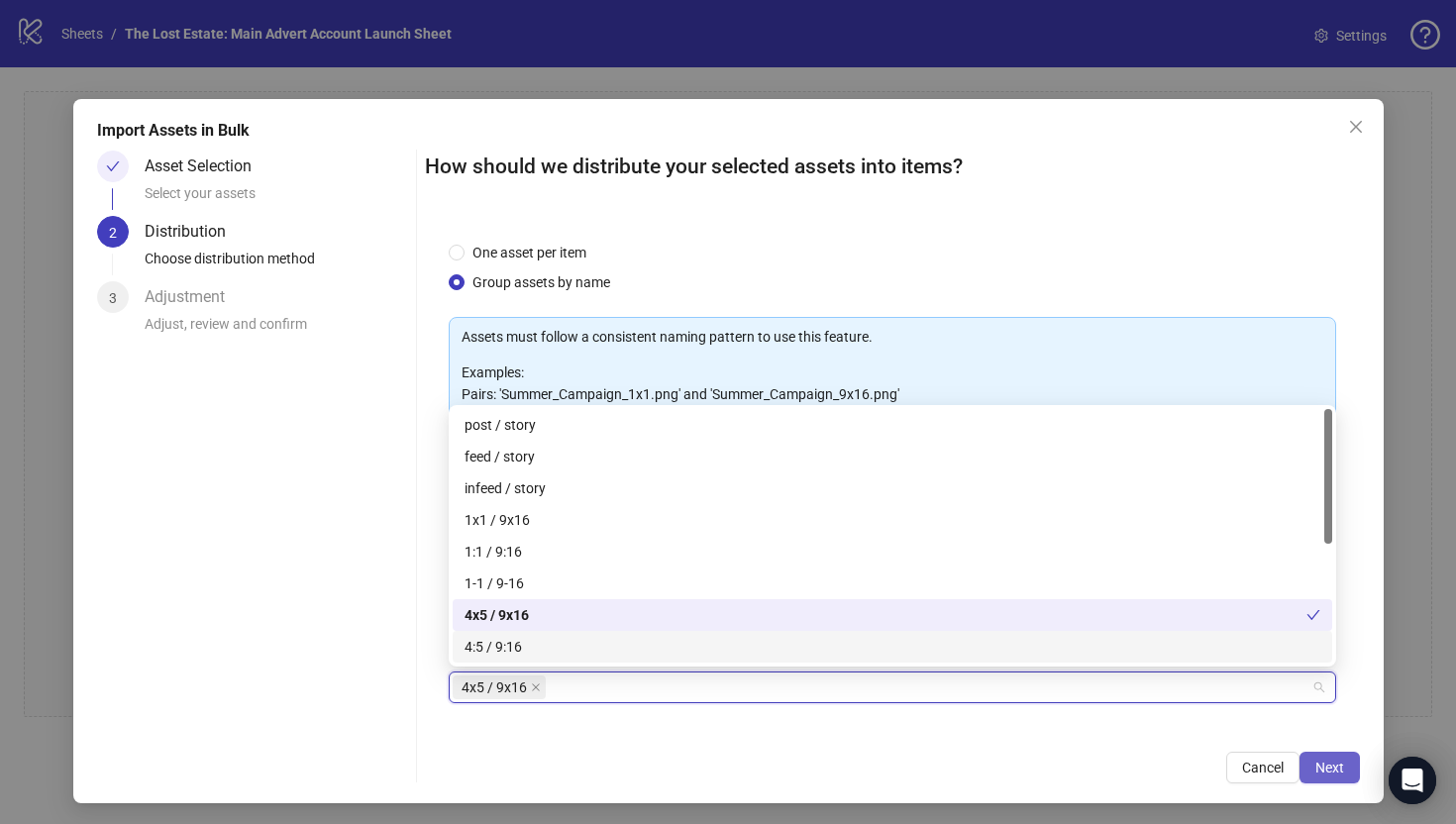 click on "Next" at bounding box center (1329, 768) 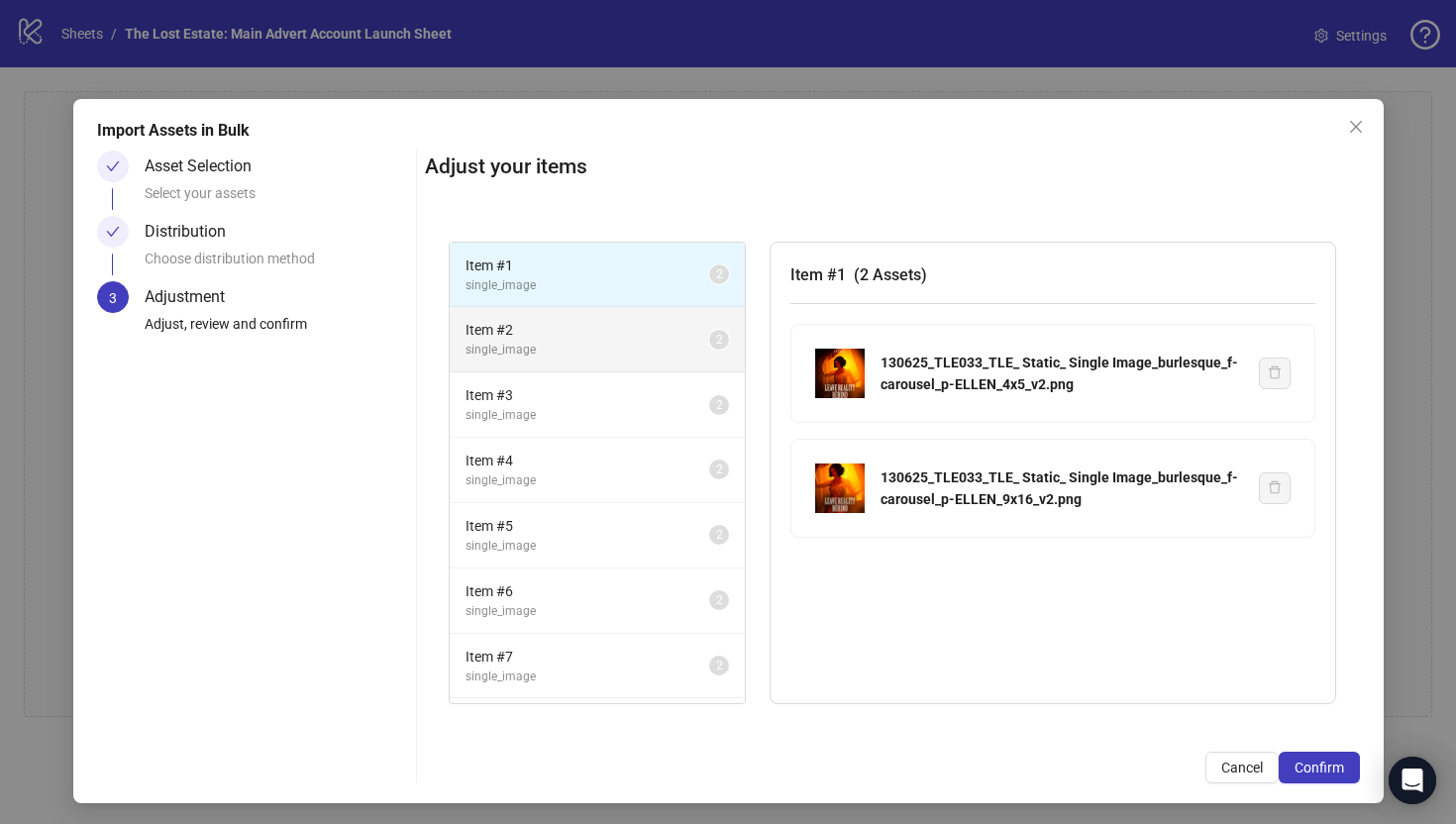 click on "Item # 2" at bounding box center [587, 330] 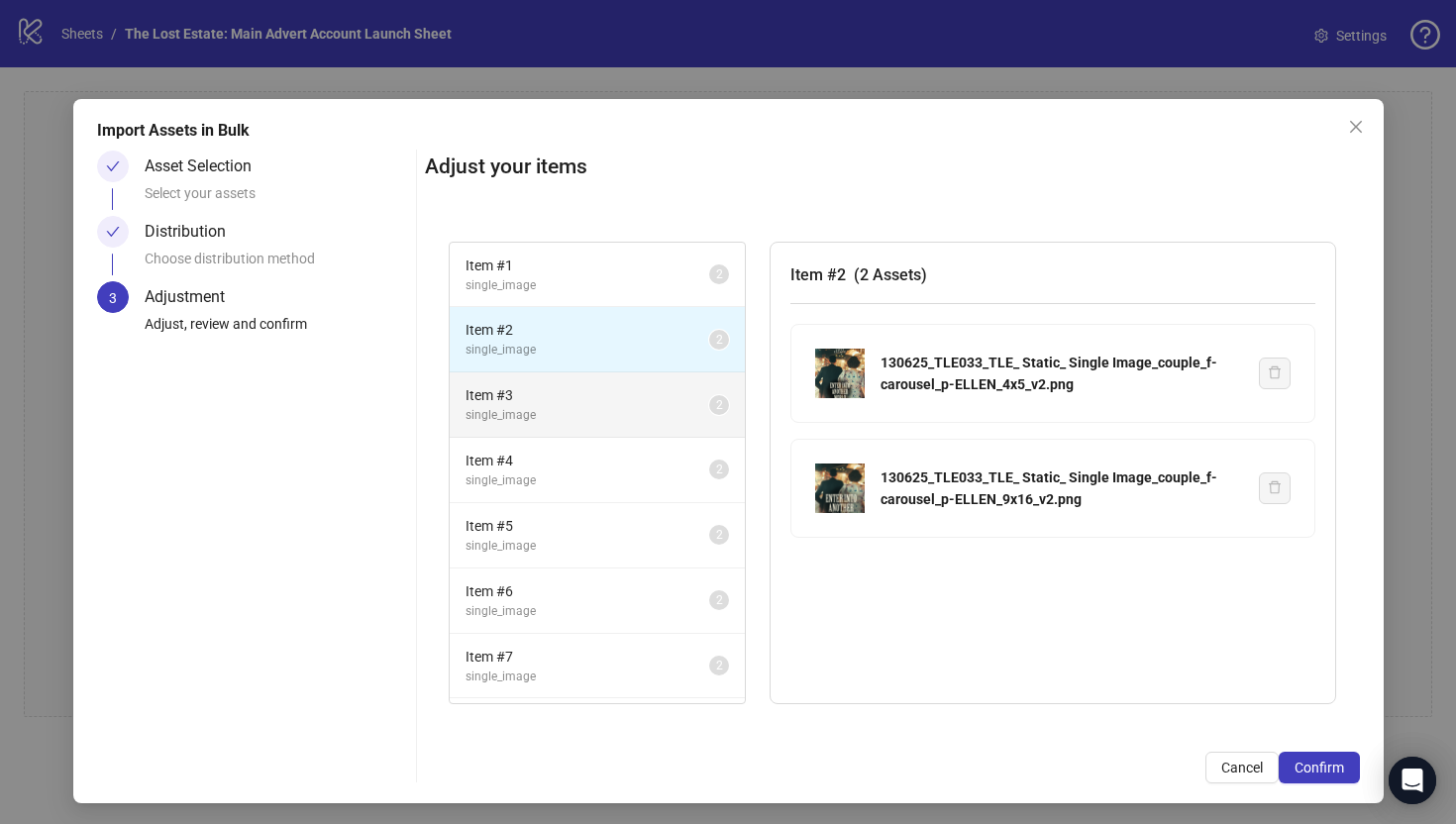 click on "Item # 3" at bounding box center [587, 395] 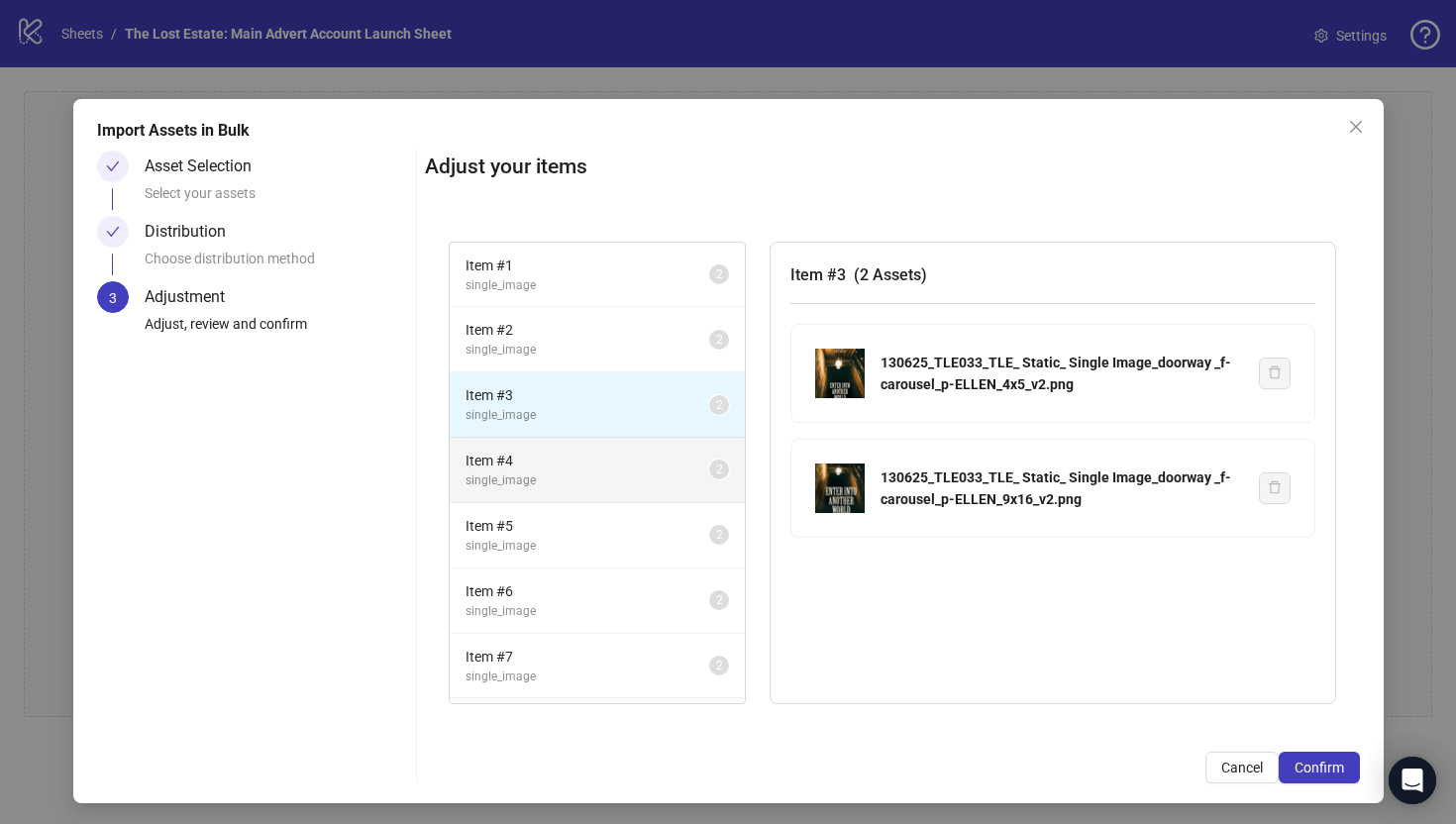 click on "Item # 4" at bounding box center [587, 461] 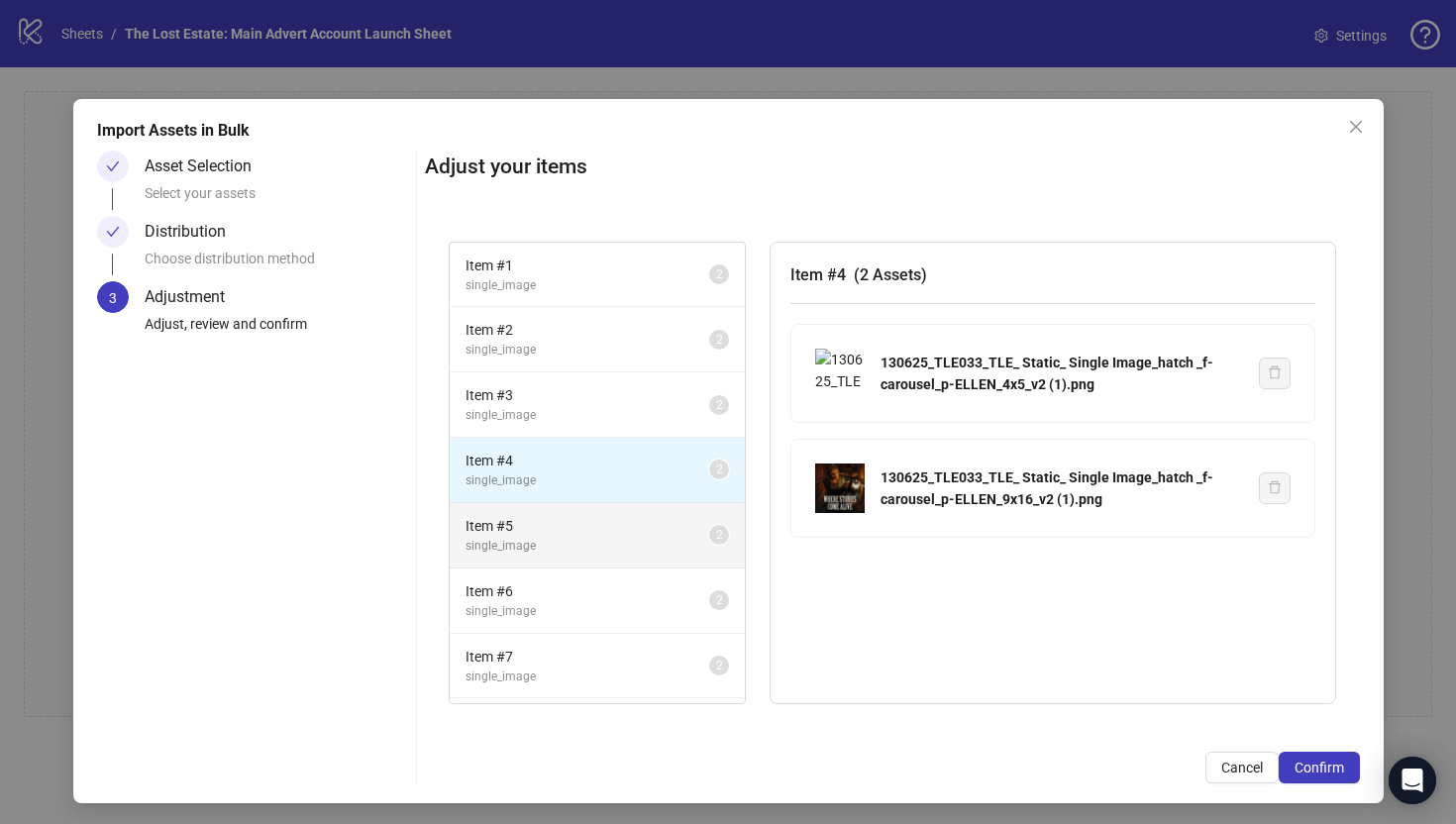 click on "Item # 5" at bounding box center [587, 526] 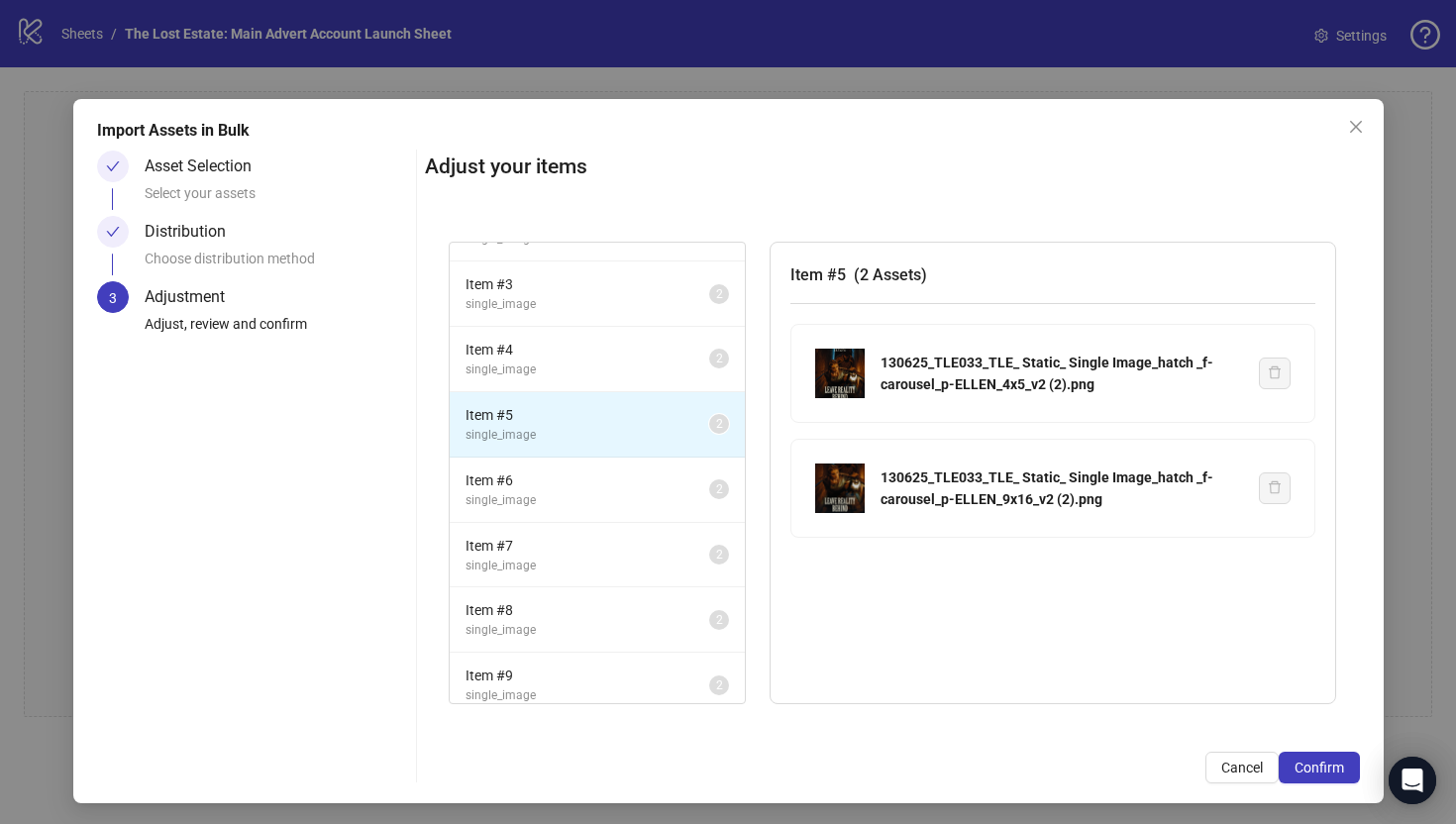 scroll, scrollTop: 116, scrollLeft: 0, axis: vertical 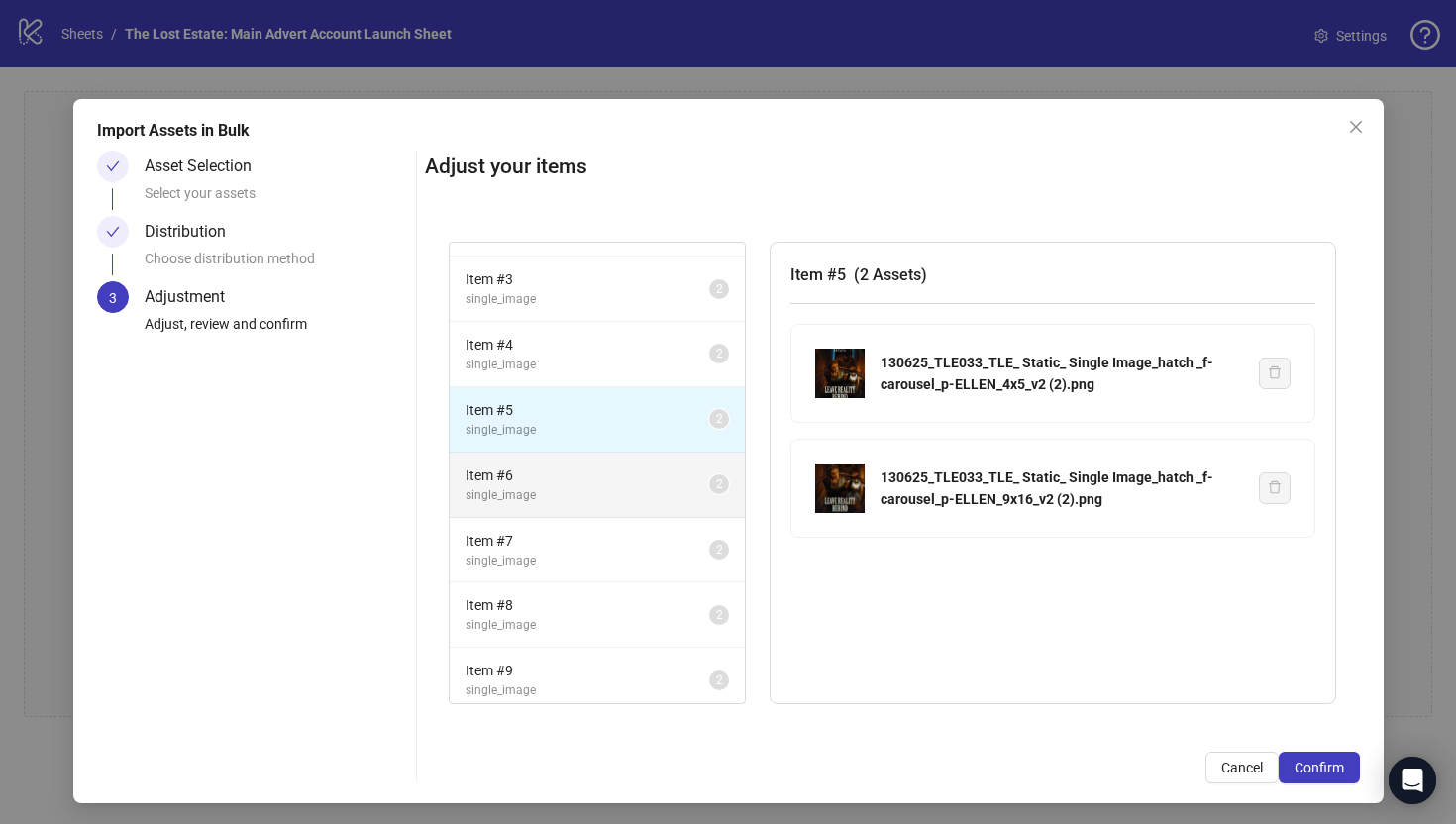 click on "single_image" at bounding box center [587, 495] 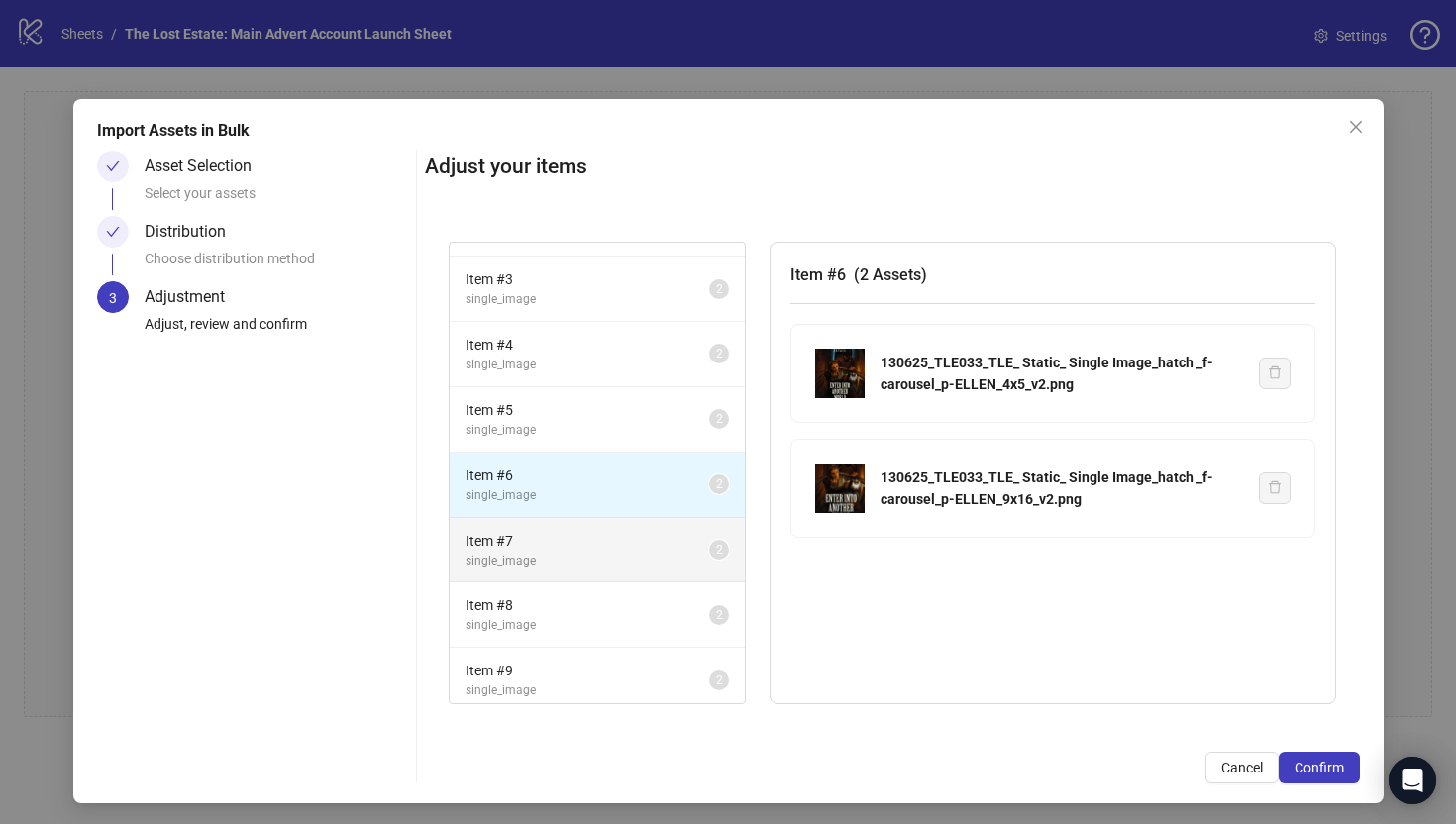 click on "Item # 7" at bounding box center (587, 541) 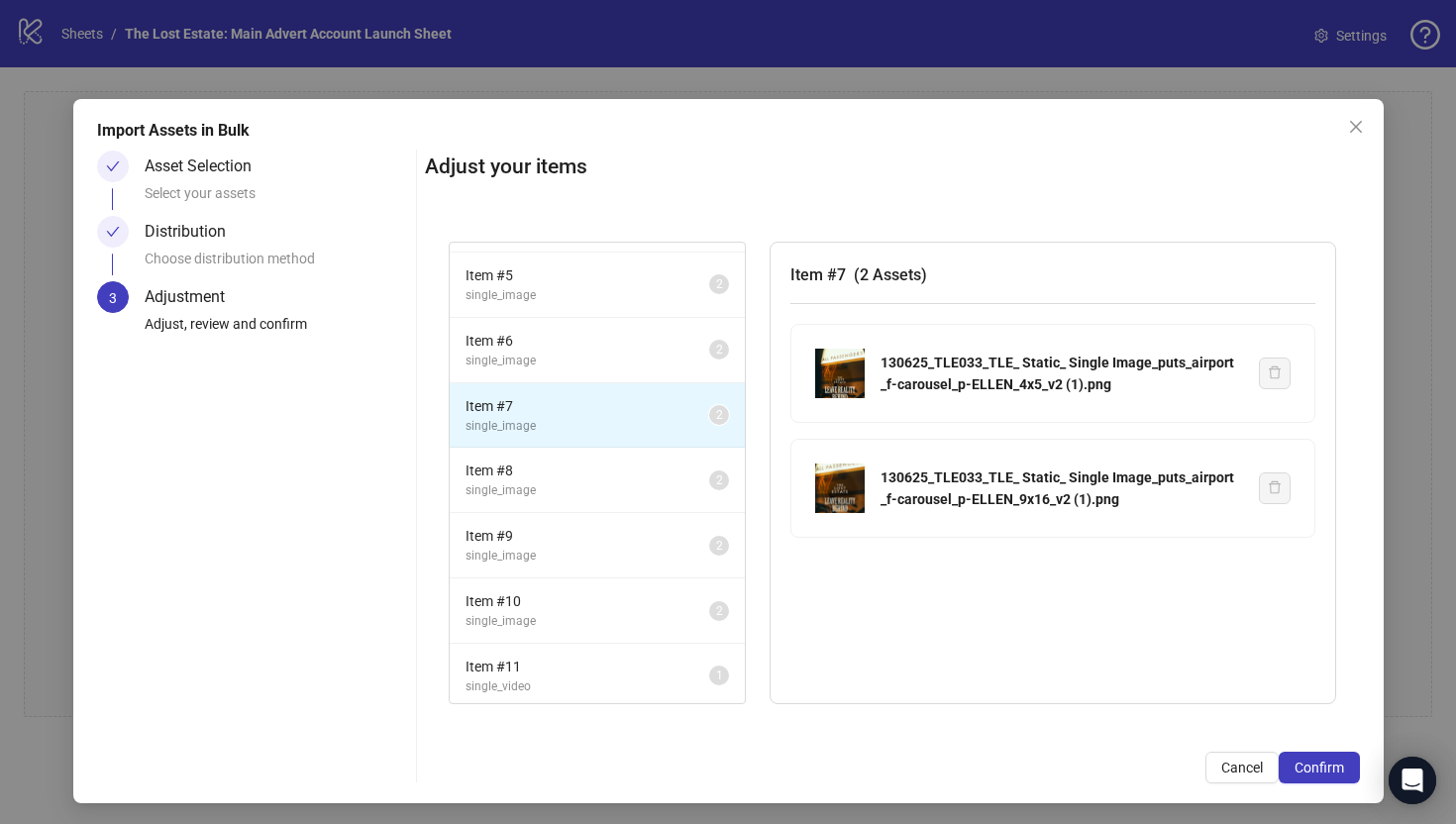 scroll, scrollTop: 252, scrollLeft: 0, axis: vertical 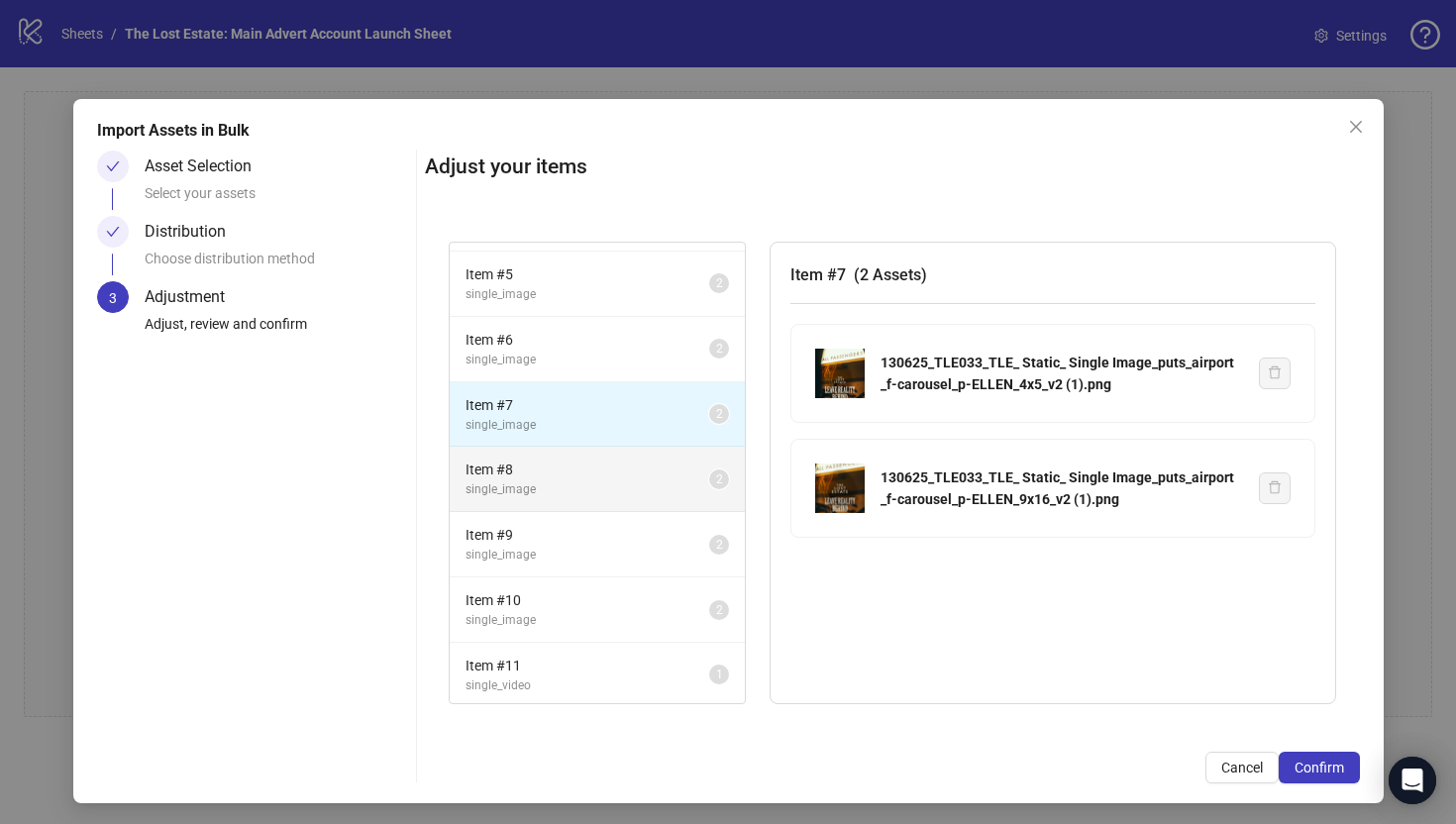 click on "single_image" at bounding box center (587, 489) 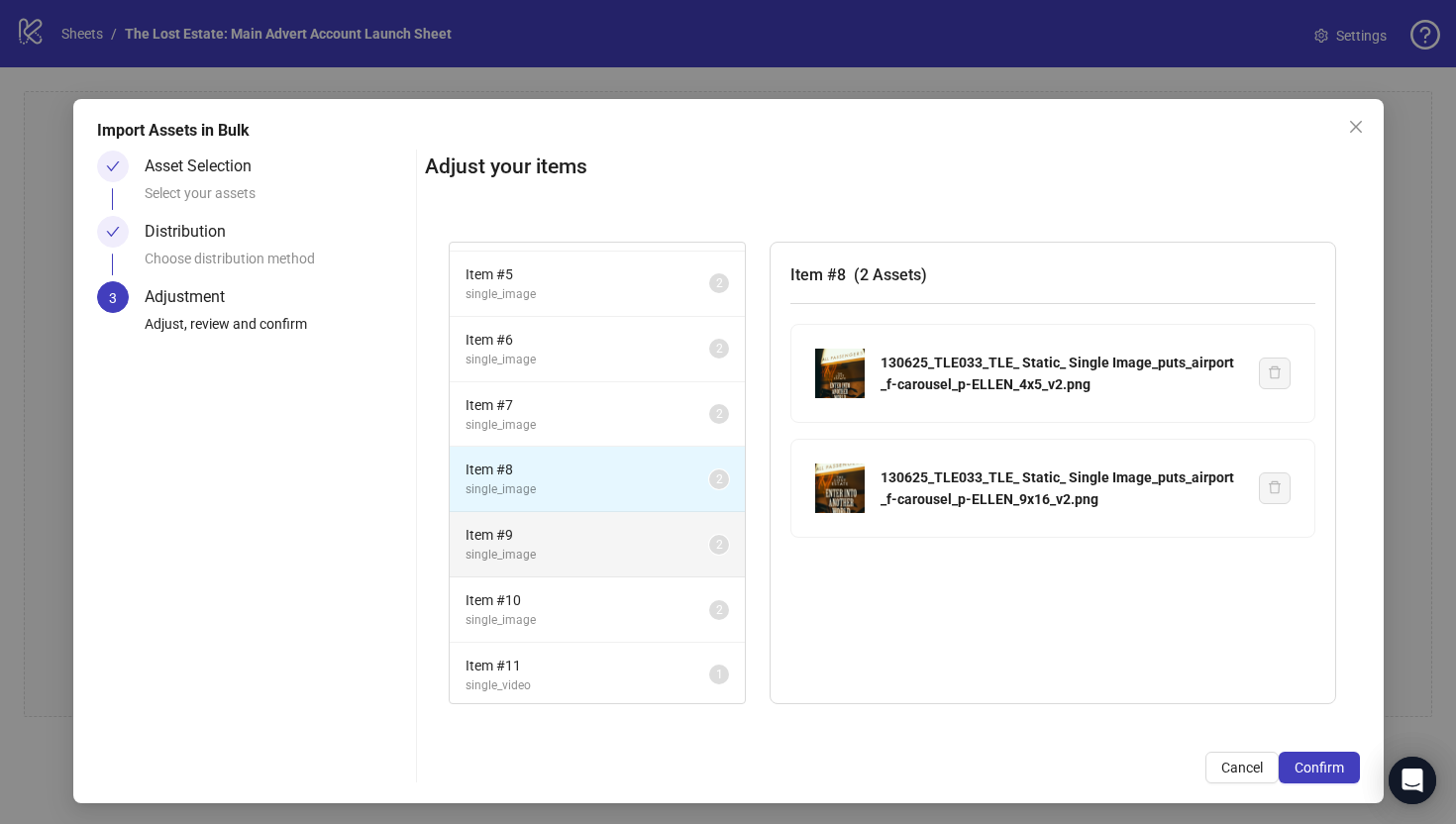 click on "single_image" at bounding box center [587, 555] 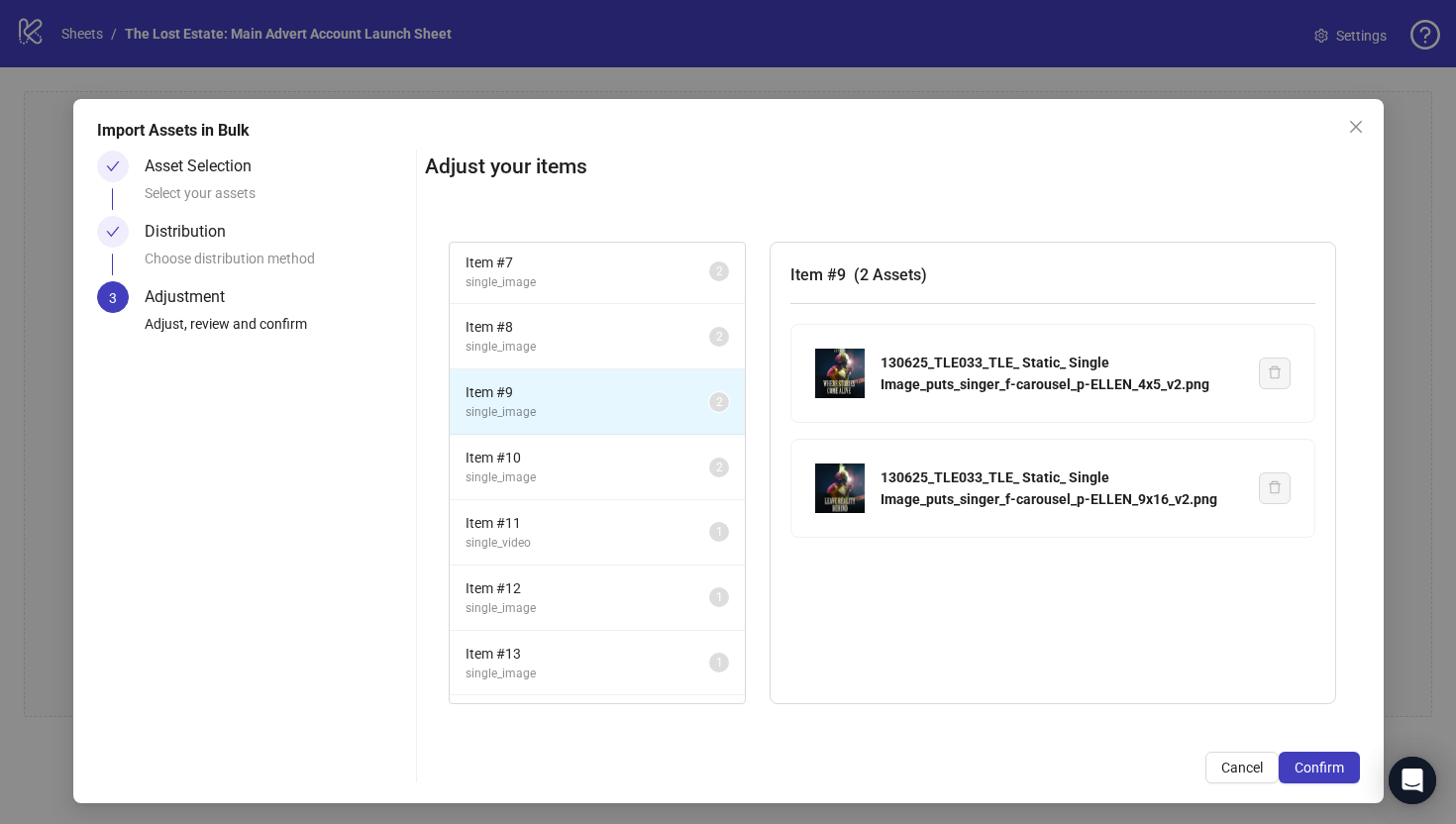 scroll, scrollTop: 402, scrollLeft: 0, axis: vertical 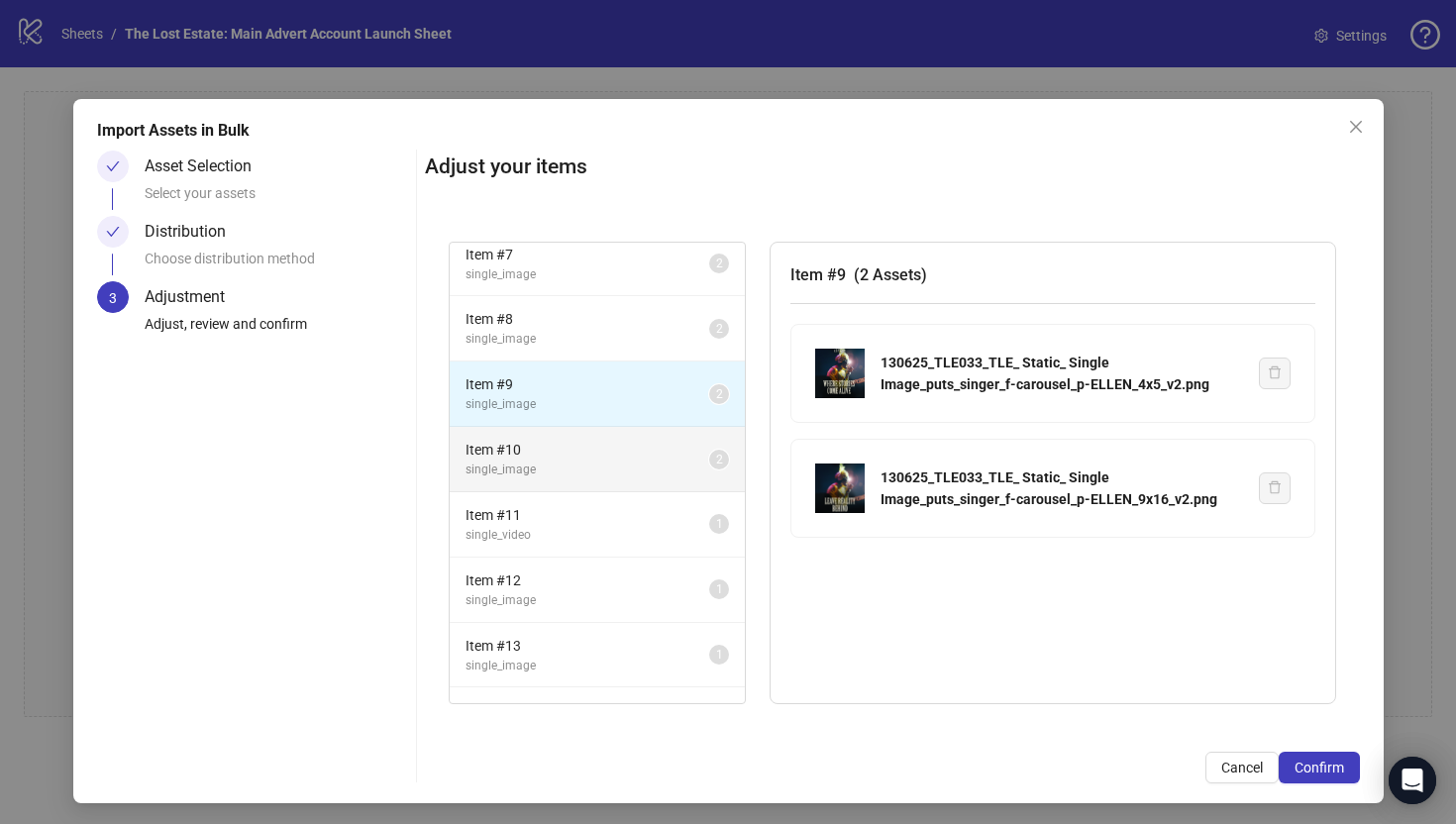 click on "Item # 10" at bounding box center (587, 450) 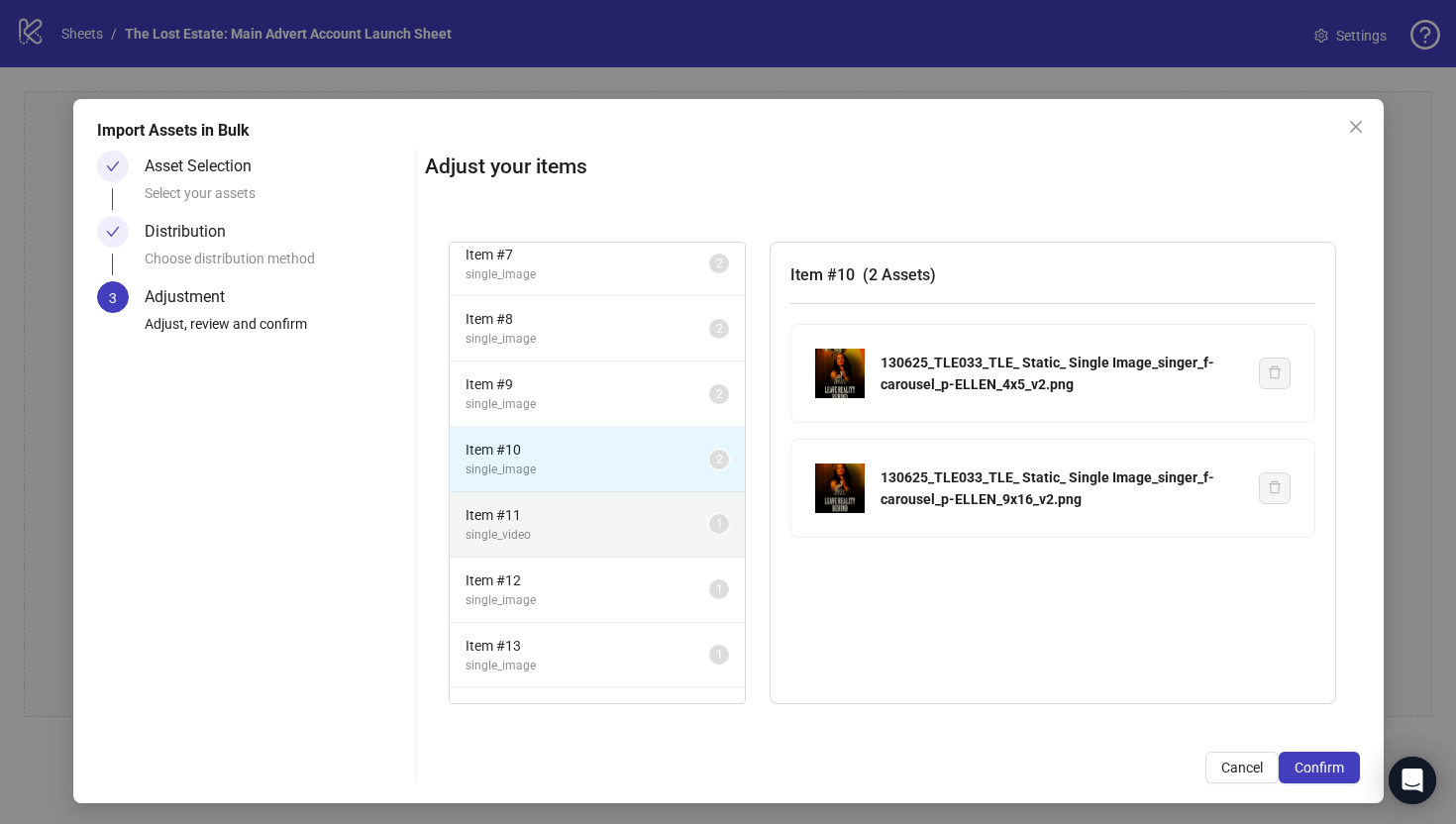 click on "Item # 11" at bounding box center (587, 515) 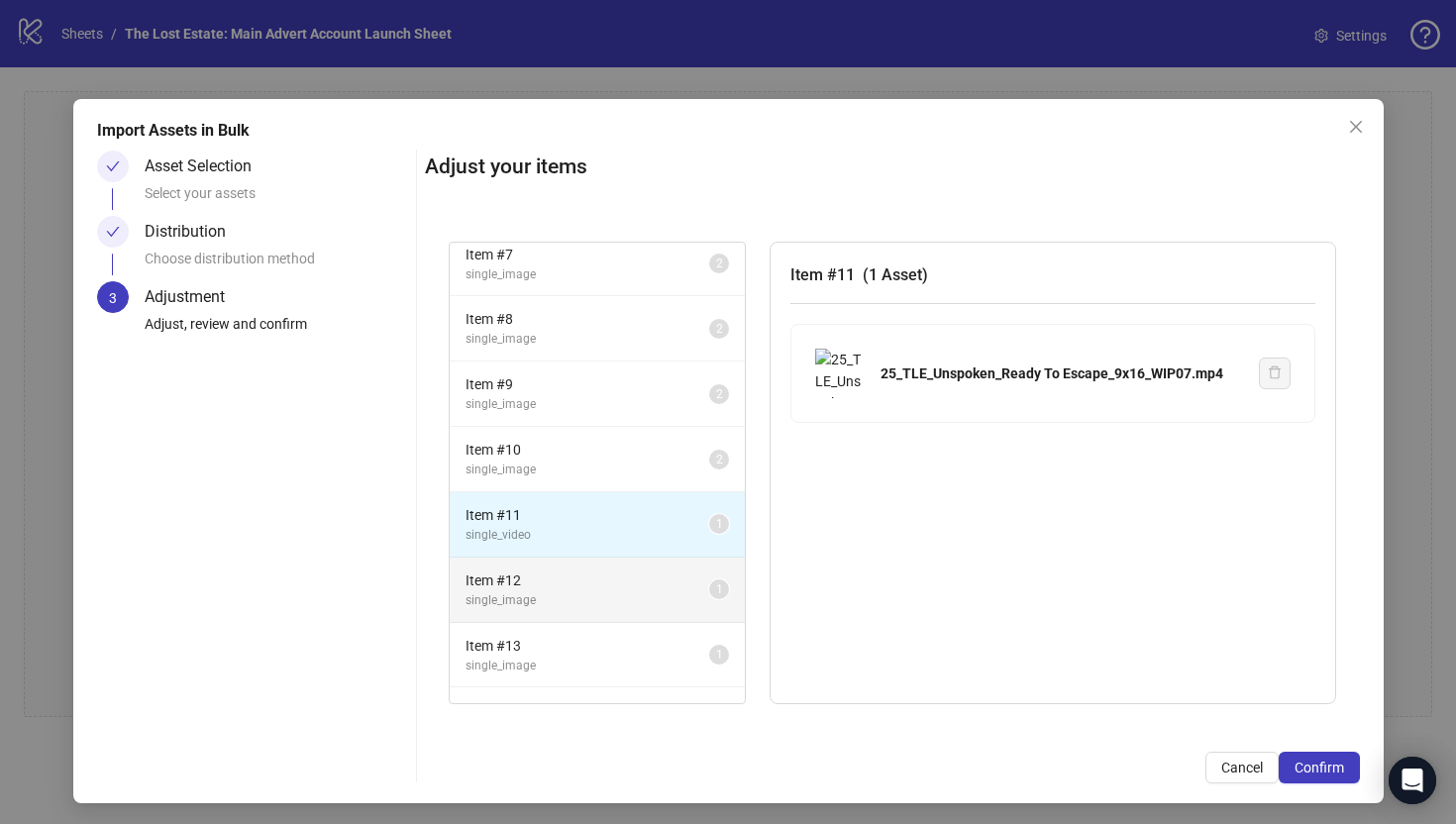 click on "Item # 12" at bounding box center [587, 580] 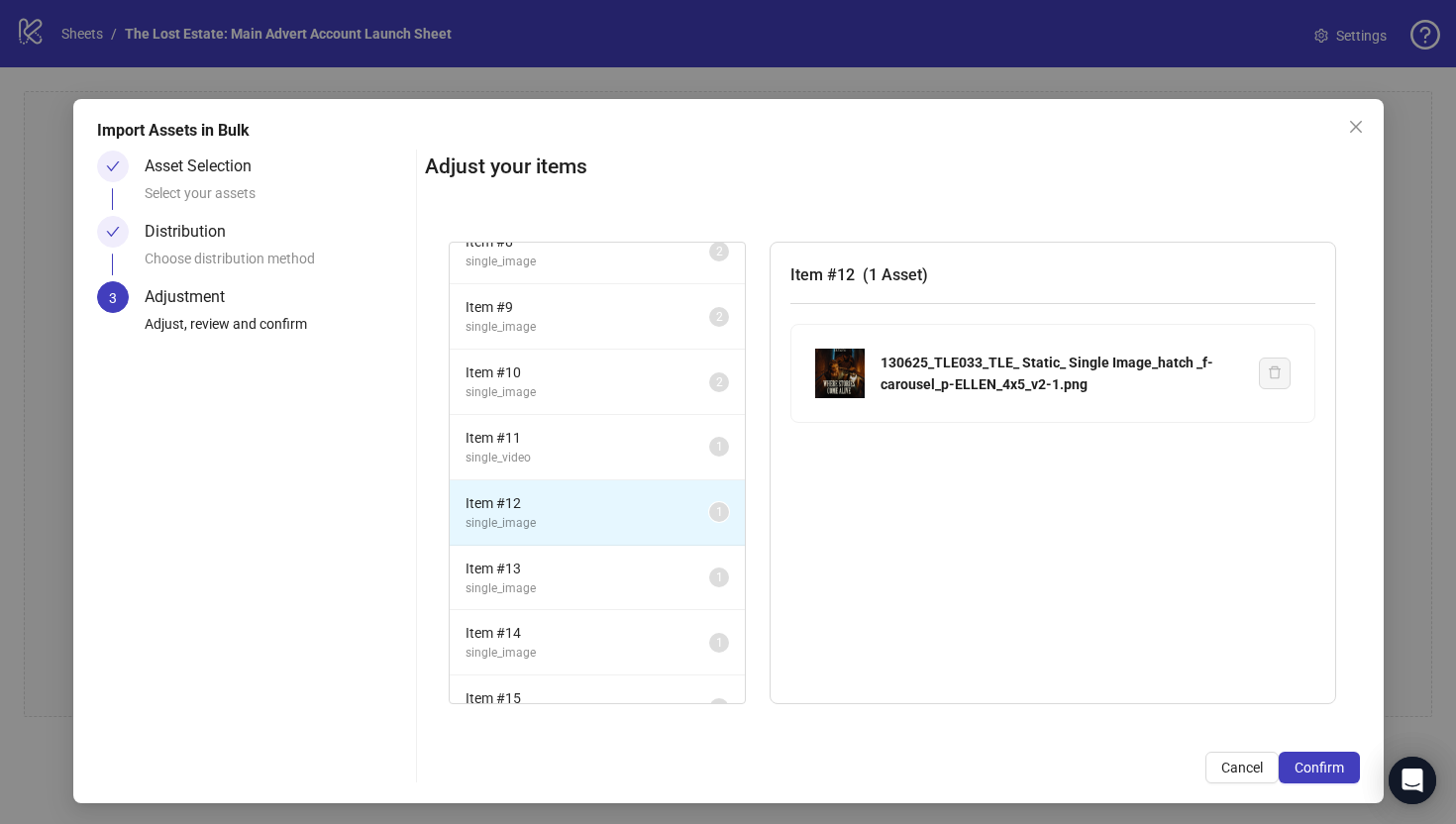 scroll, scrollTop: 516, scrollLeft: 0, axis: vertical 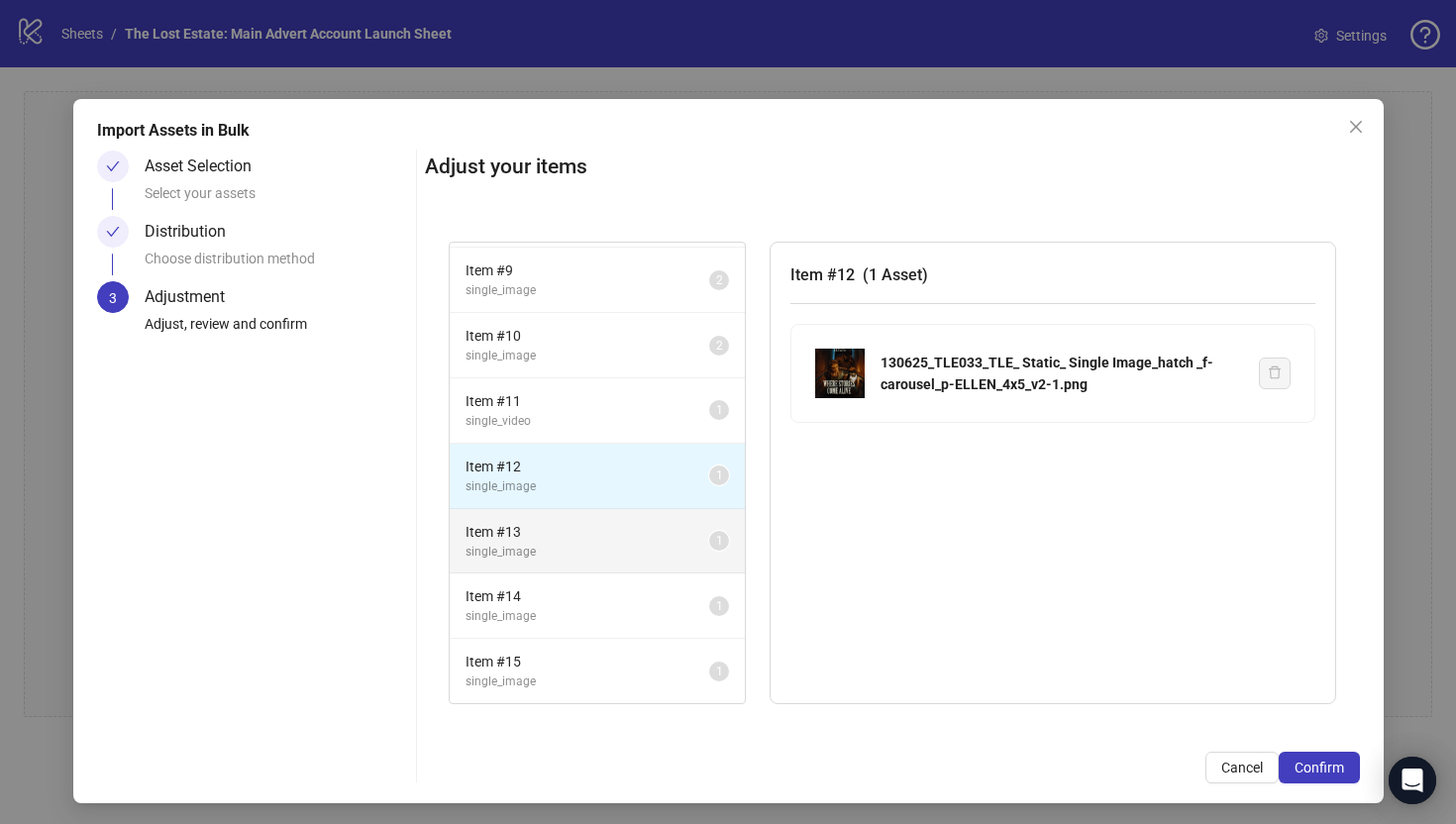 click on "single_image" at bounding box center (587, 552) 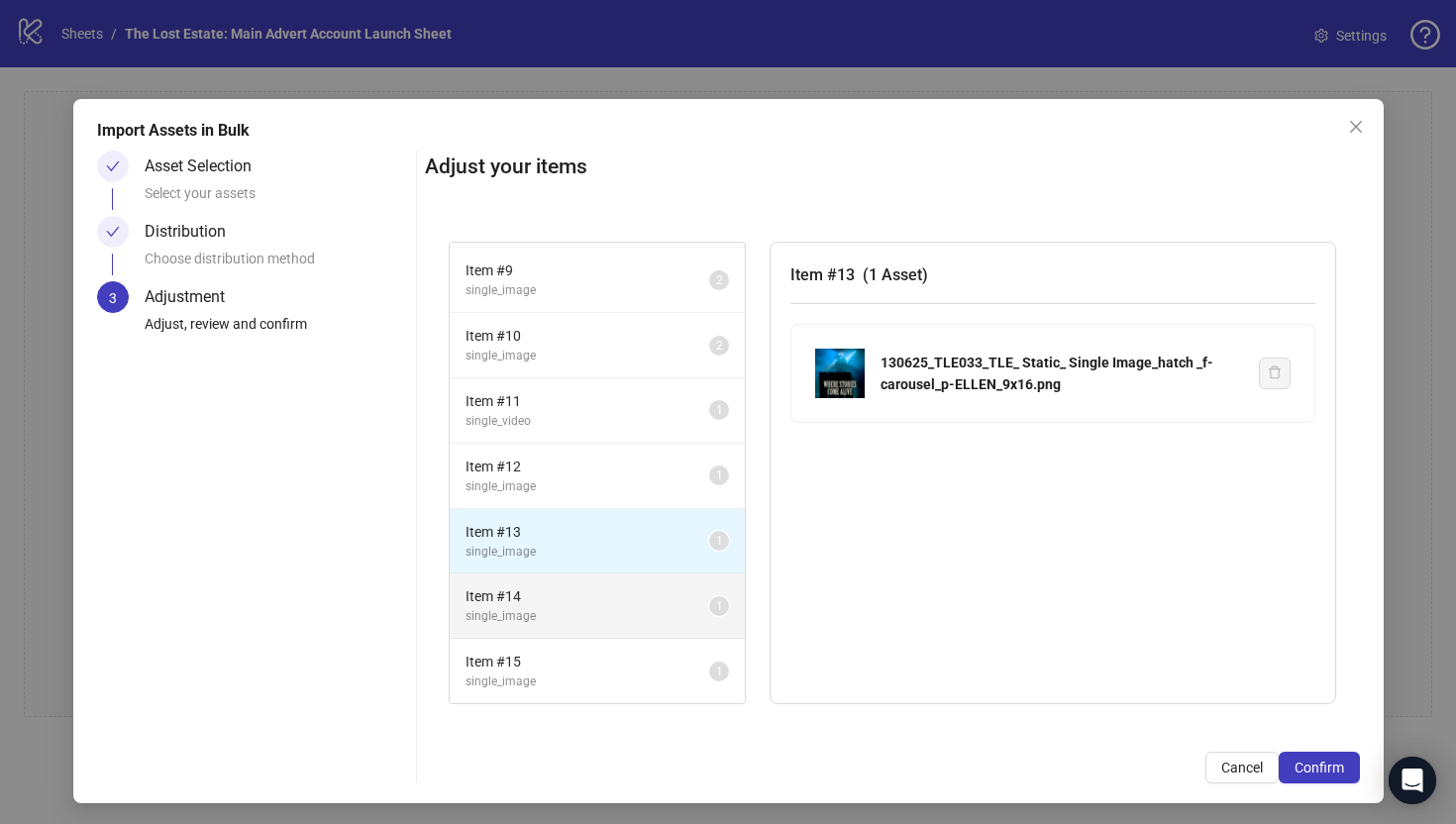 click on "Item # 14" at bounding box center (587, 596) 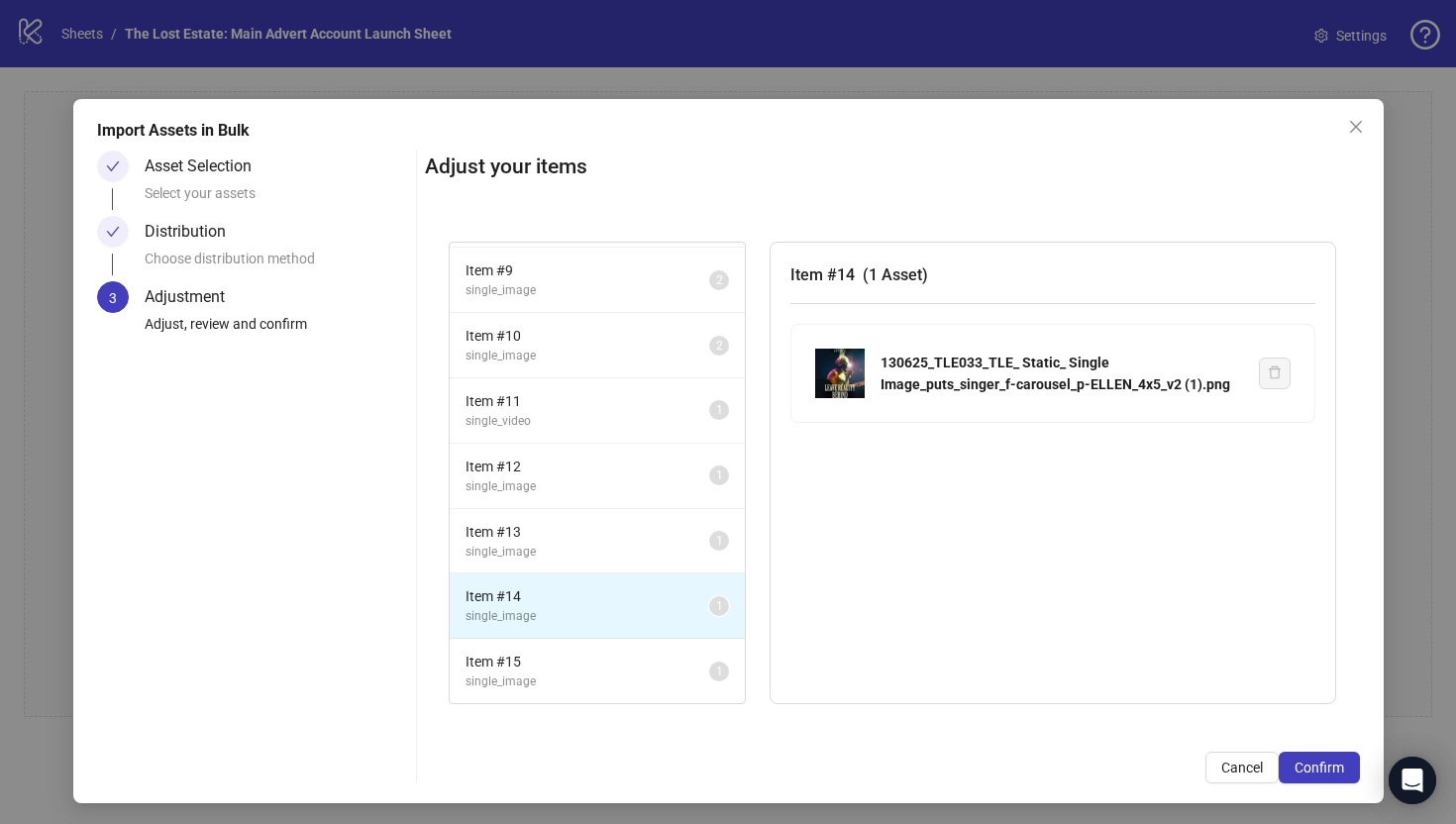 scroll, scrollTop: 3, scrollLeft: 0, axis: vertical 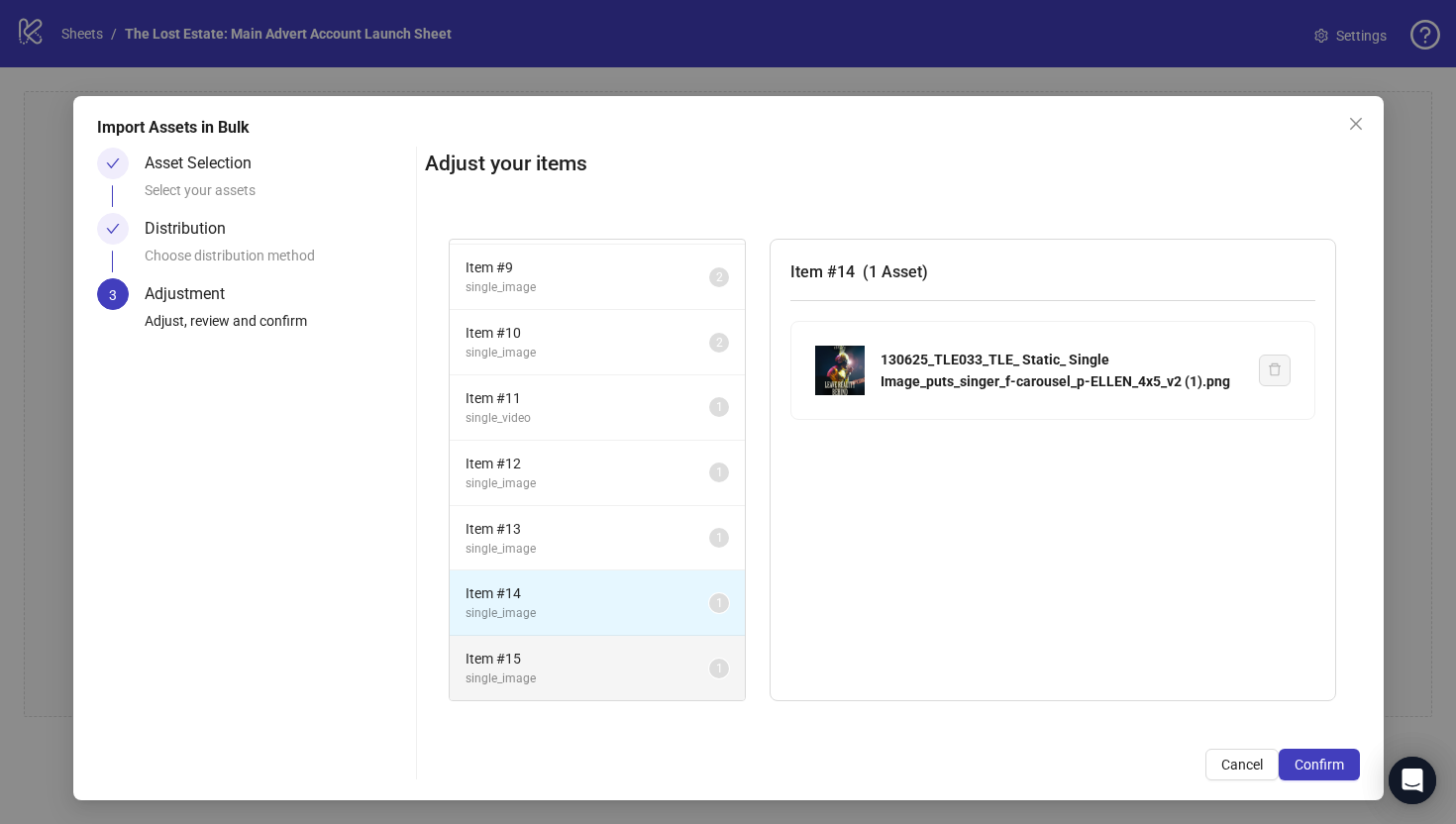 click on "Item # 15" at bounding box center (587, 659) 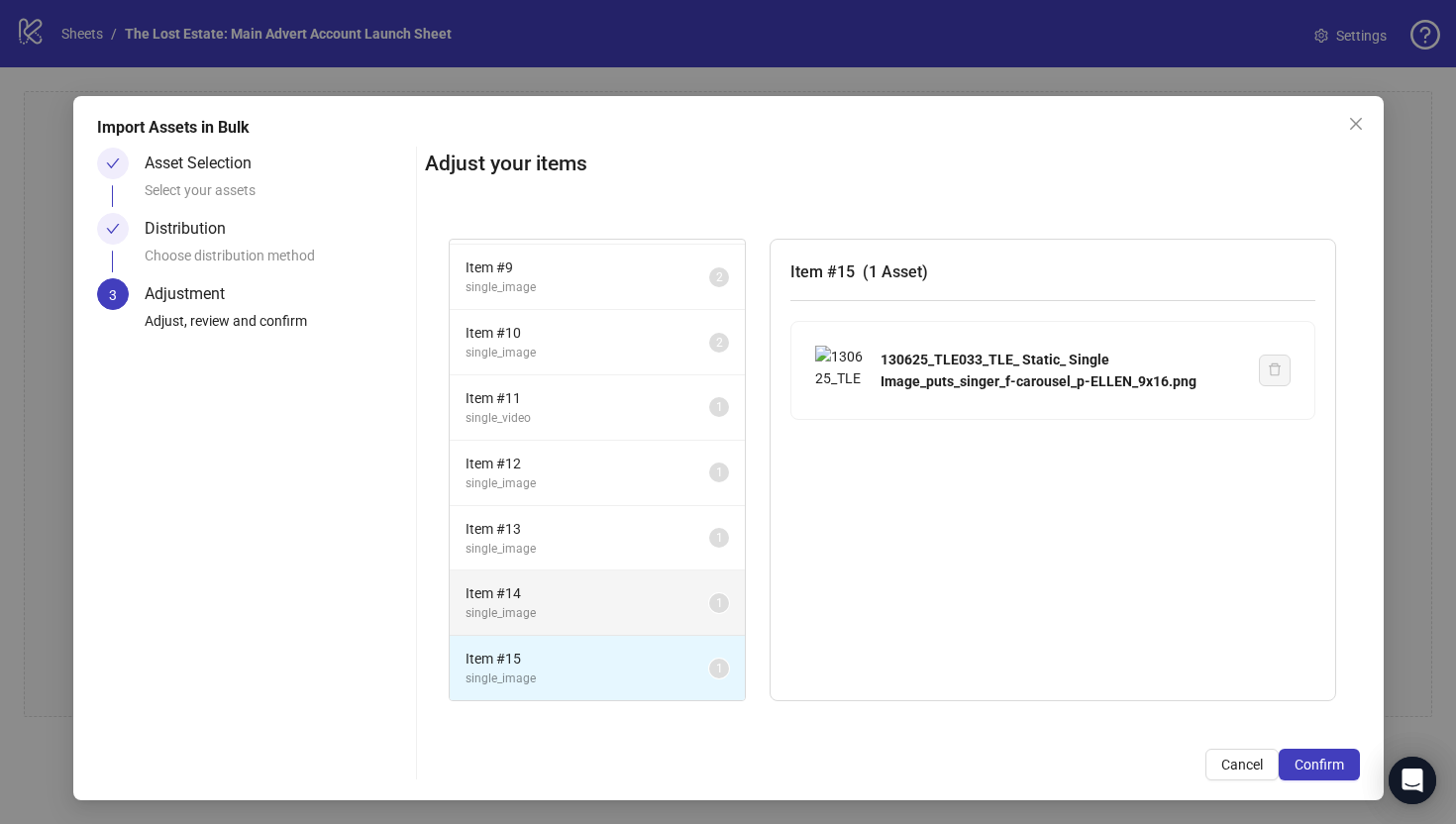 click on "single_image" at bounding box center [587, 613] 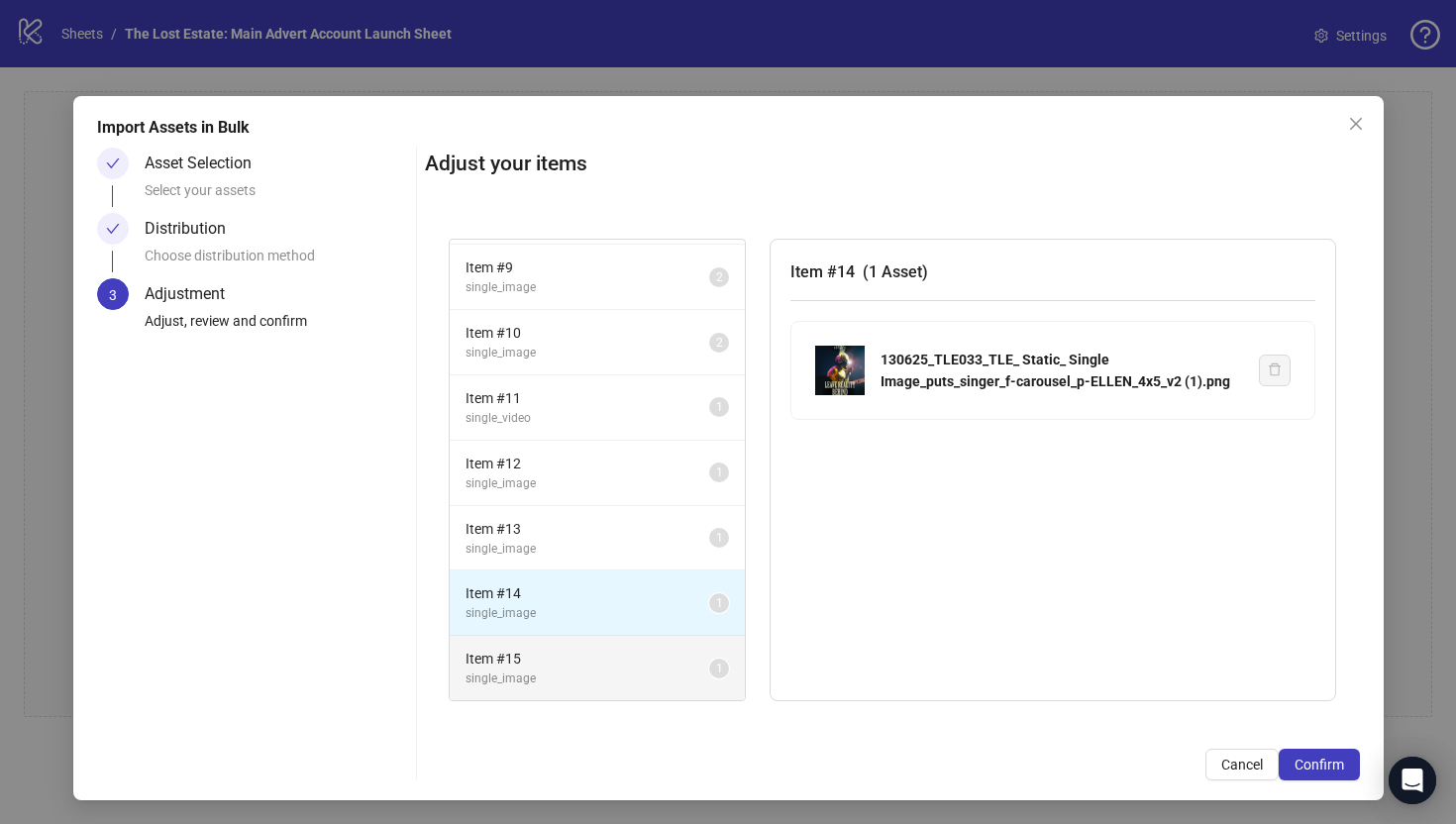 click on "single_image" at bounding box center [587, 678] 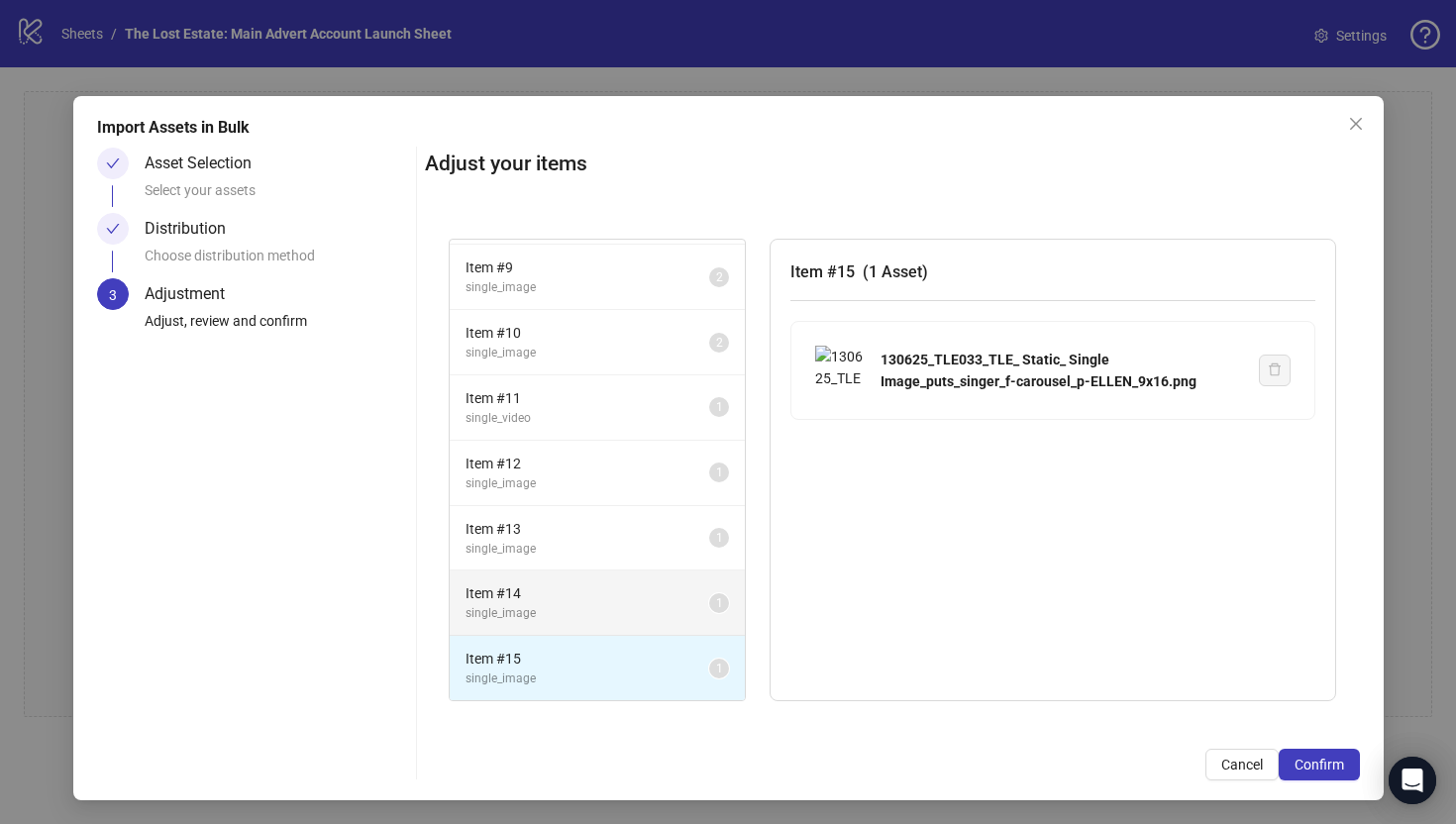 click on "single_image" at bounding box center [587, 613] 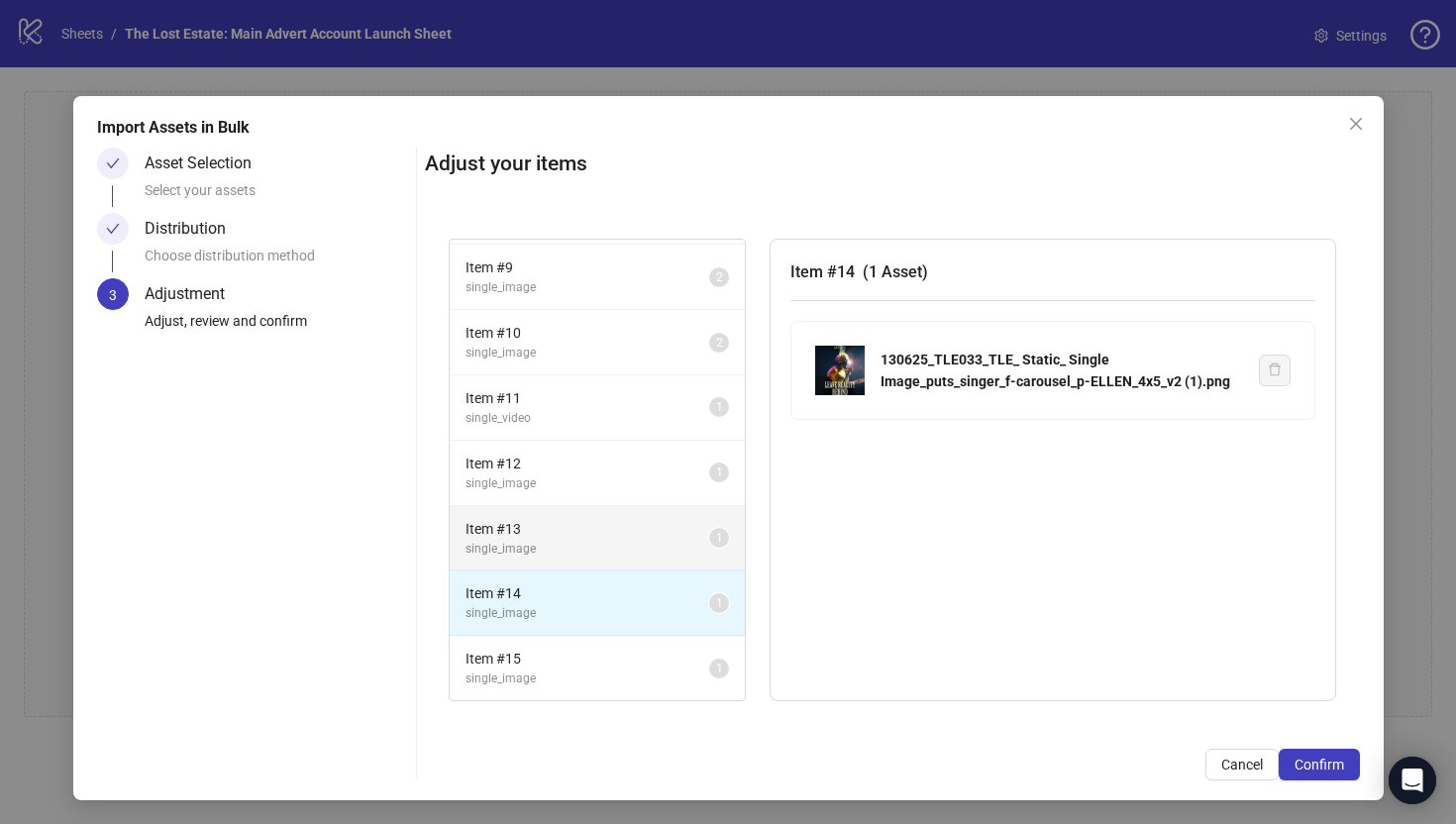 click on "Item # 13" at bounding box center (587, 529) 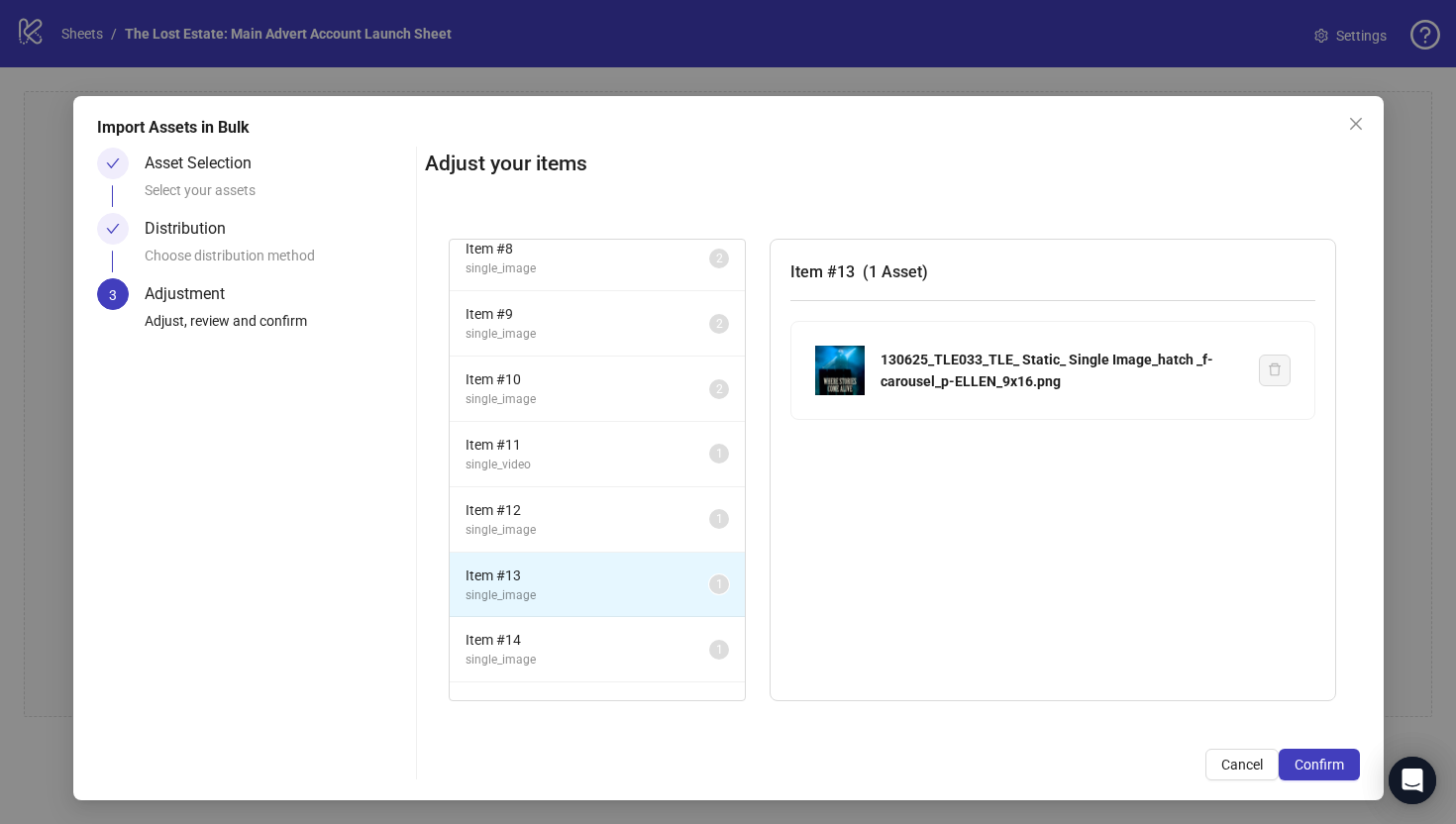 scroll, scrollTop: 452, scrollLeft: 0, axis: vertical 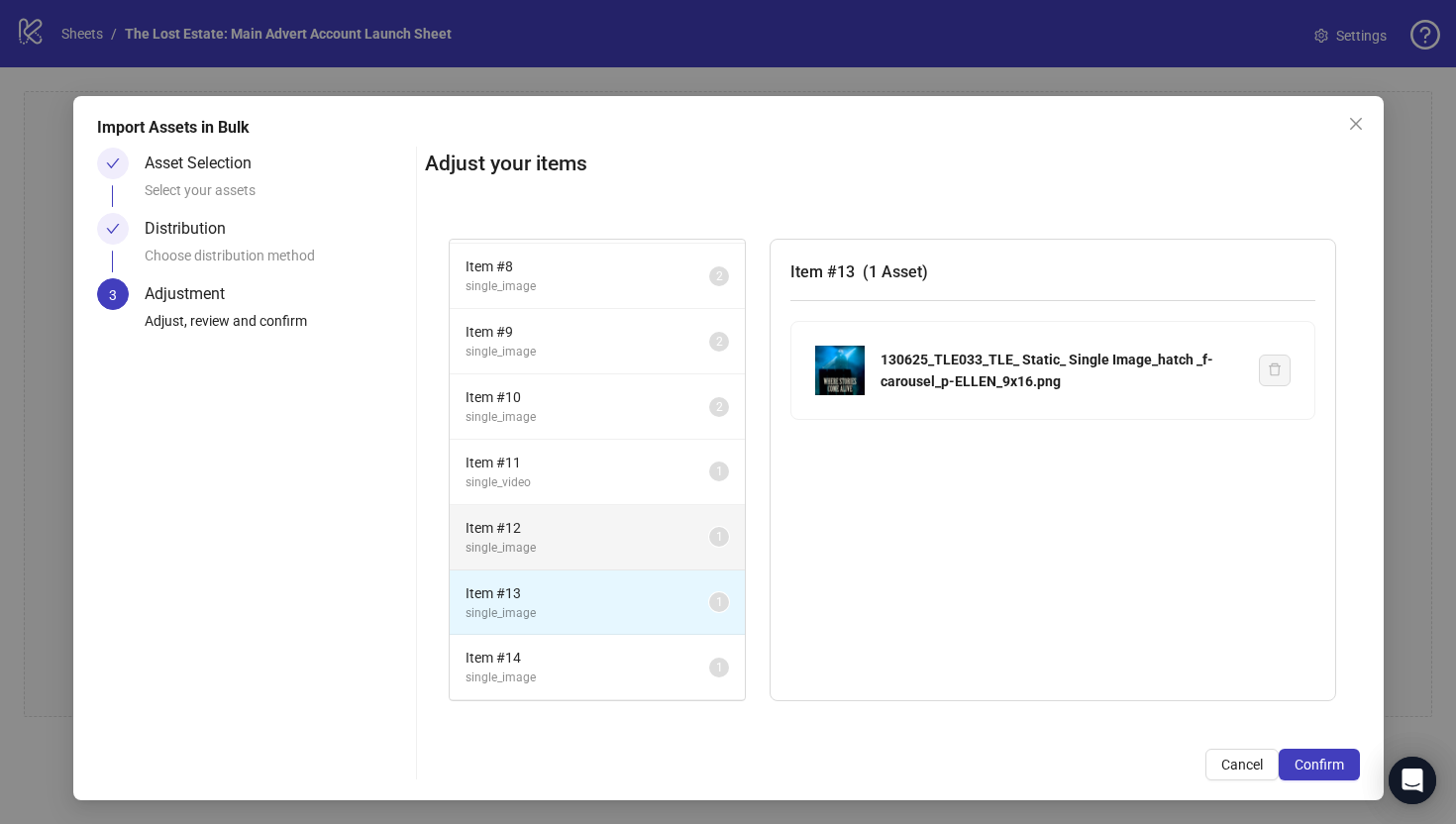 click on "Item # 12 single_image 1" at bounding box center (597, 538) 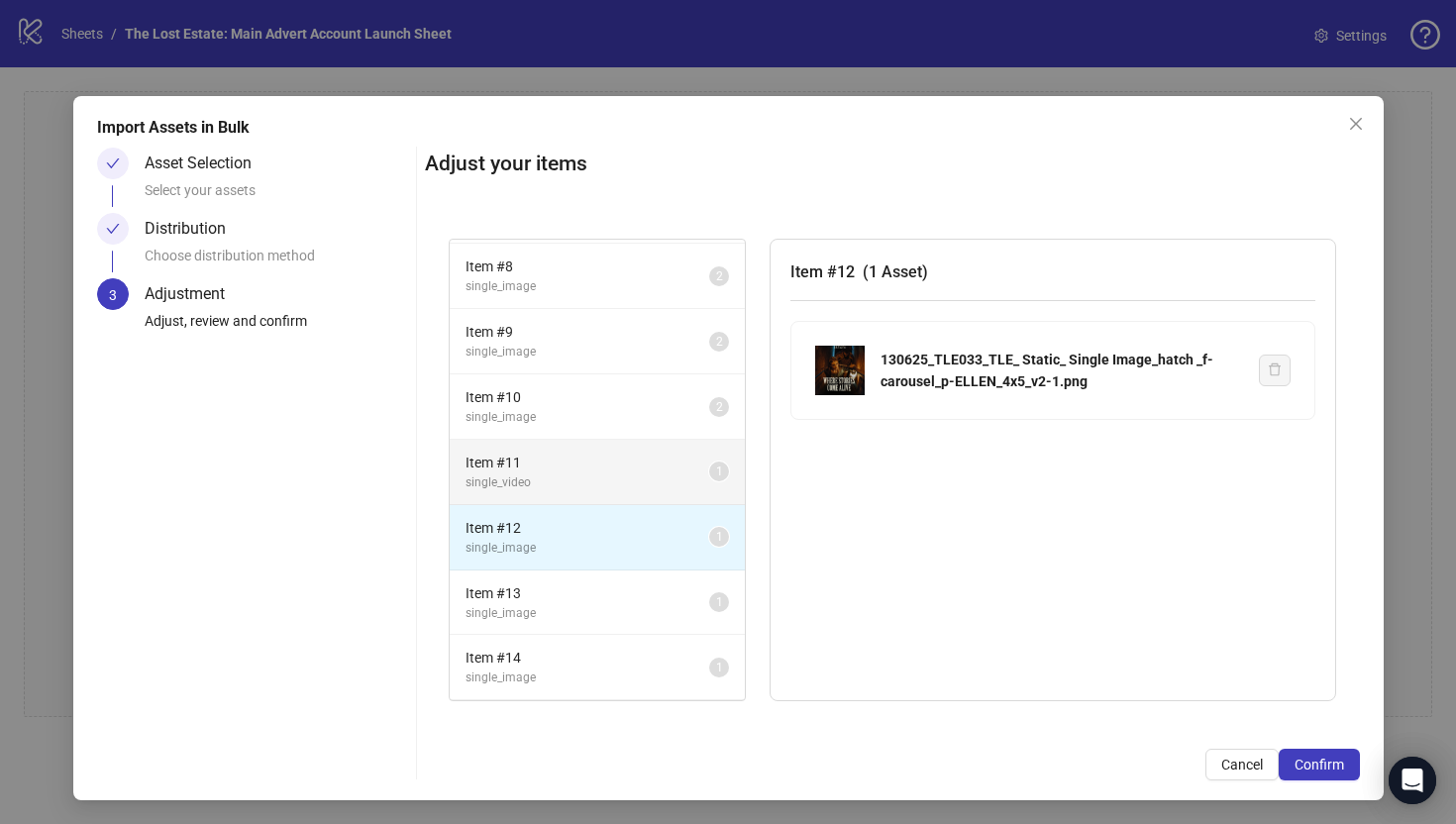 click on "Item # 11" at bounding box center (587, 463) 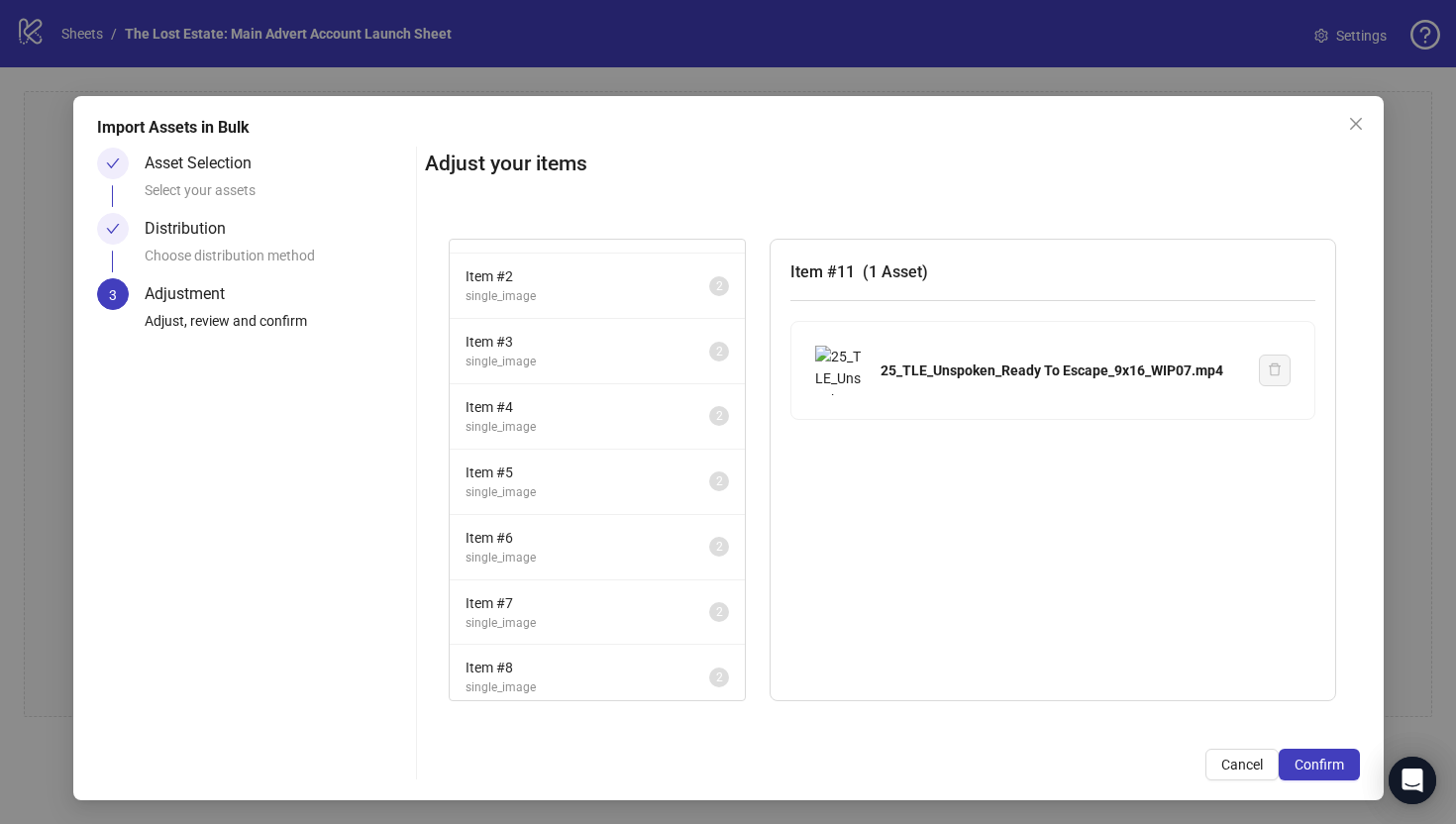 scroll, scrollTop: 0, scrollLeft: 0, axis: both 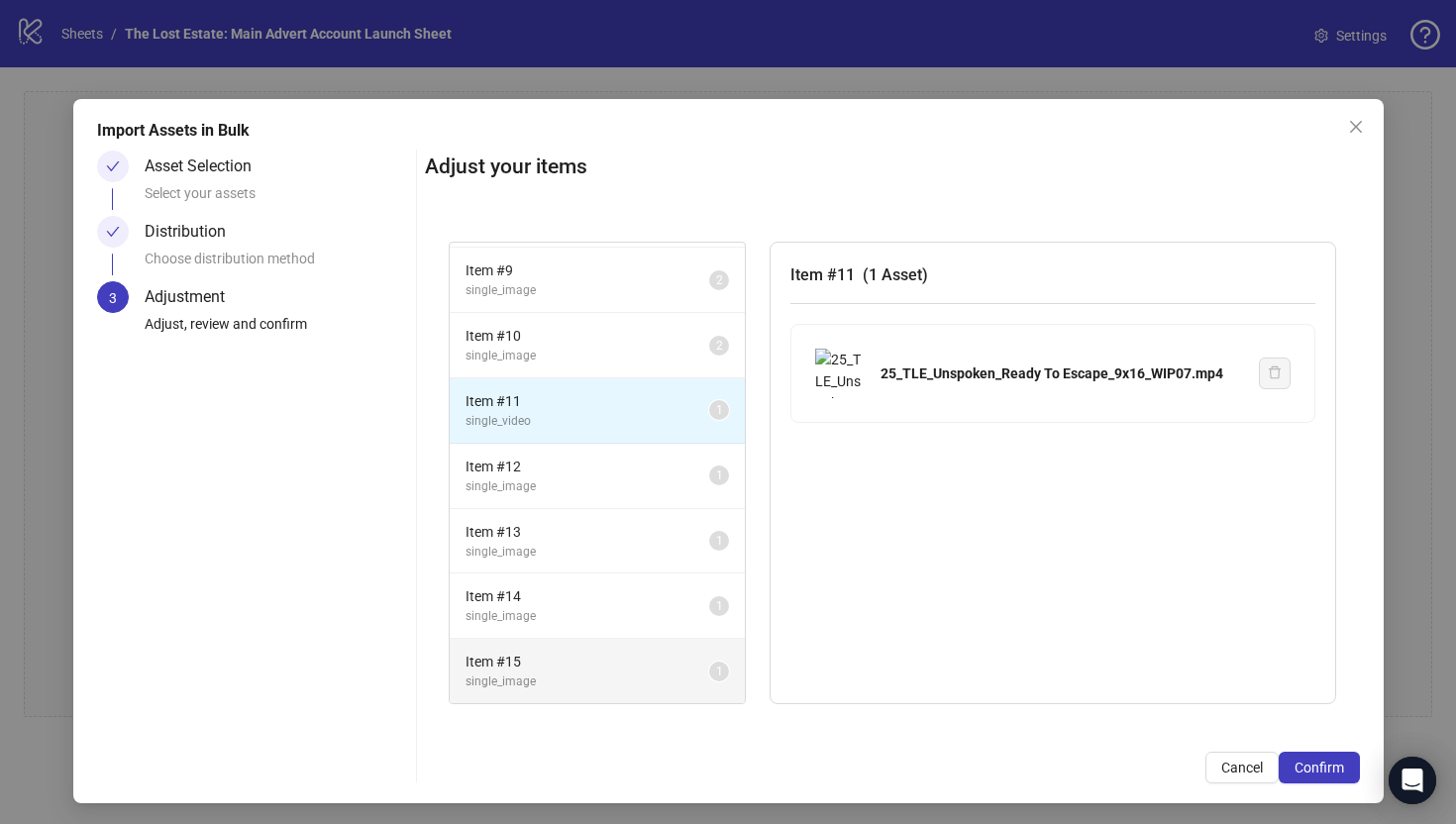click on "Item # 15" at bounding box center (587, 662) 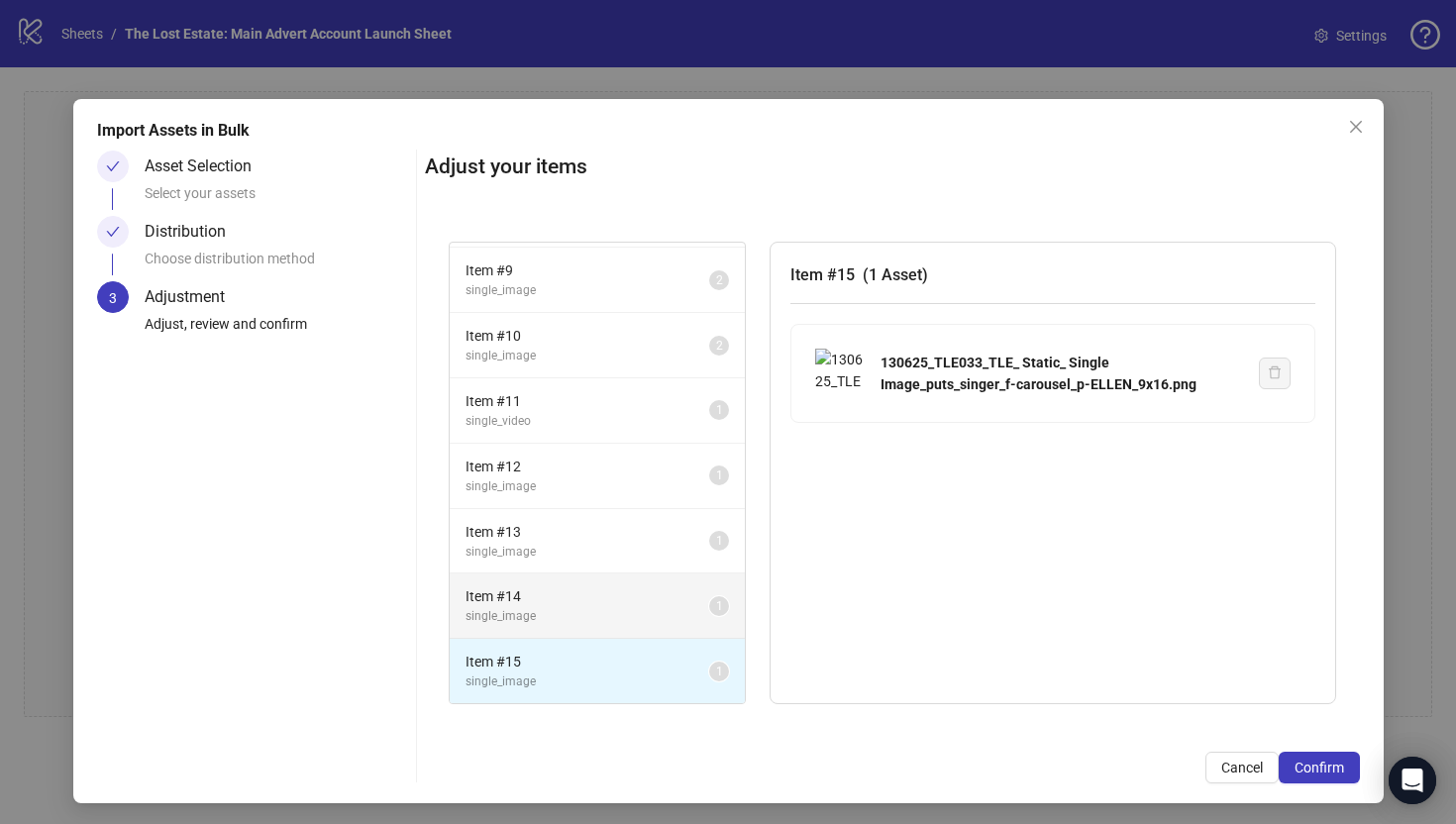 click on "Item # 14" at bounding box center [587, 596] 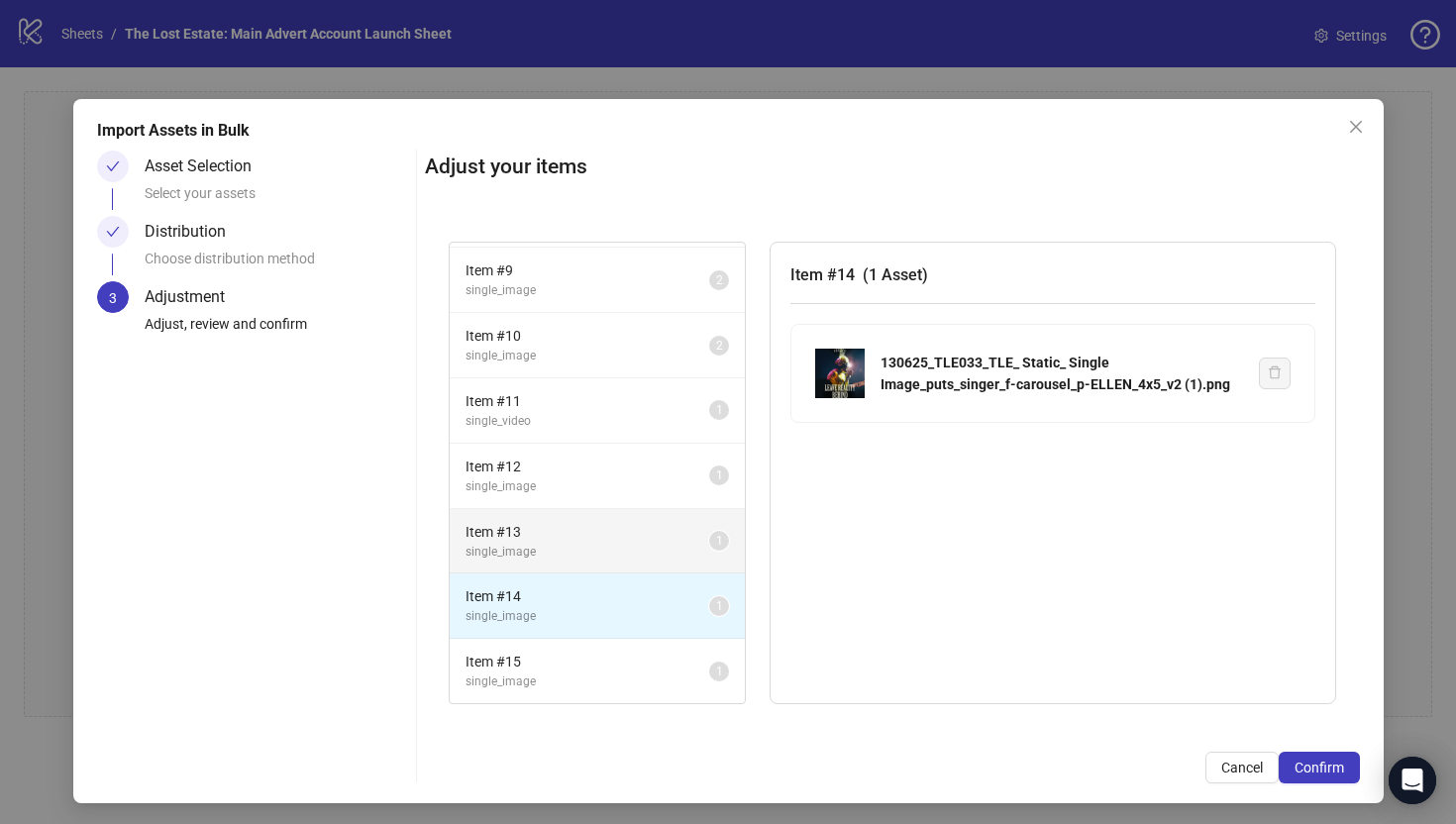 click on "Item # 13" at bounding box center [587, 532] 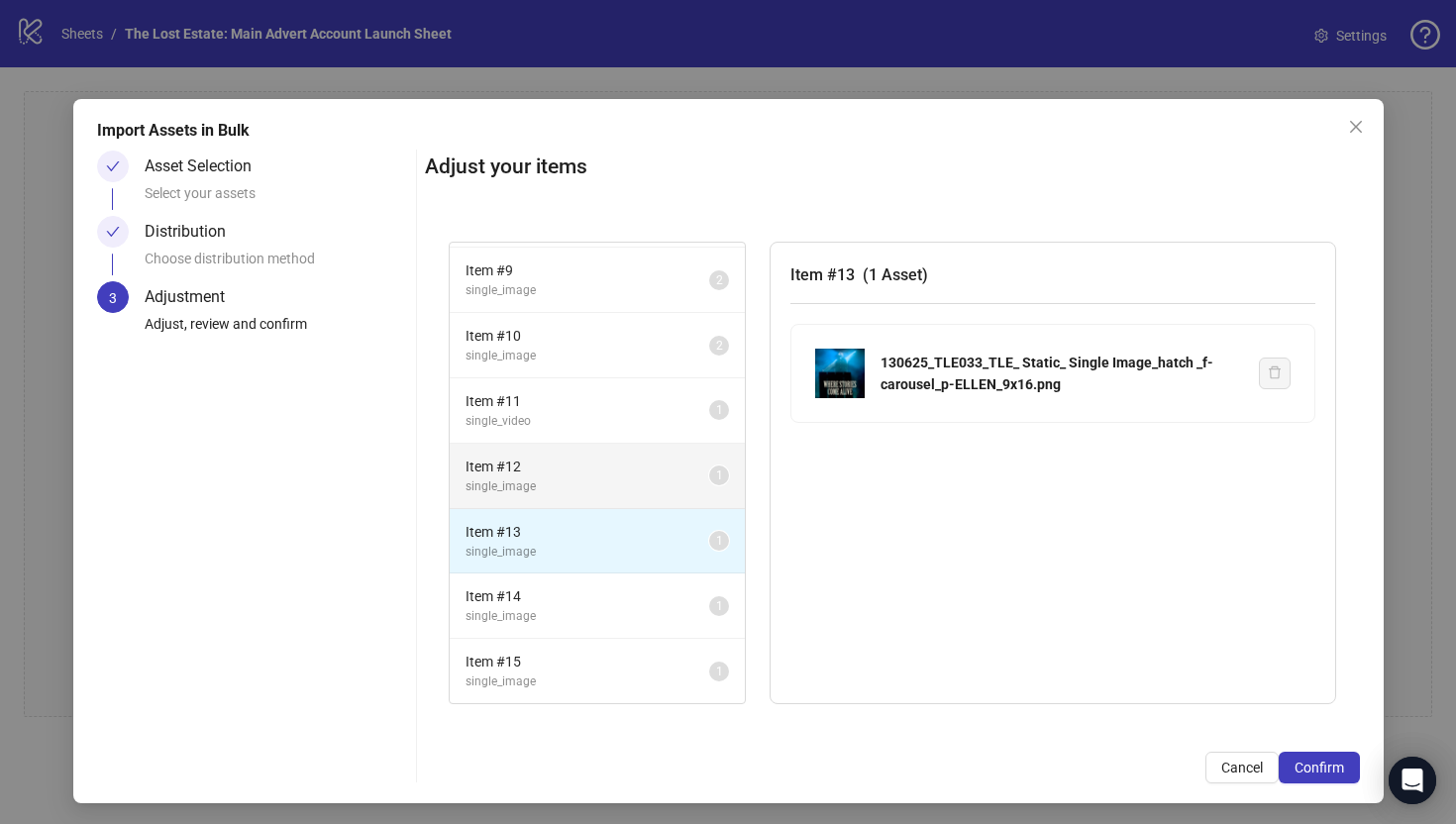 click on "single_image" at bounding box center [587, 486] 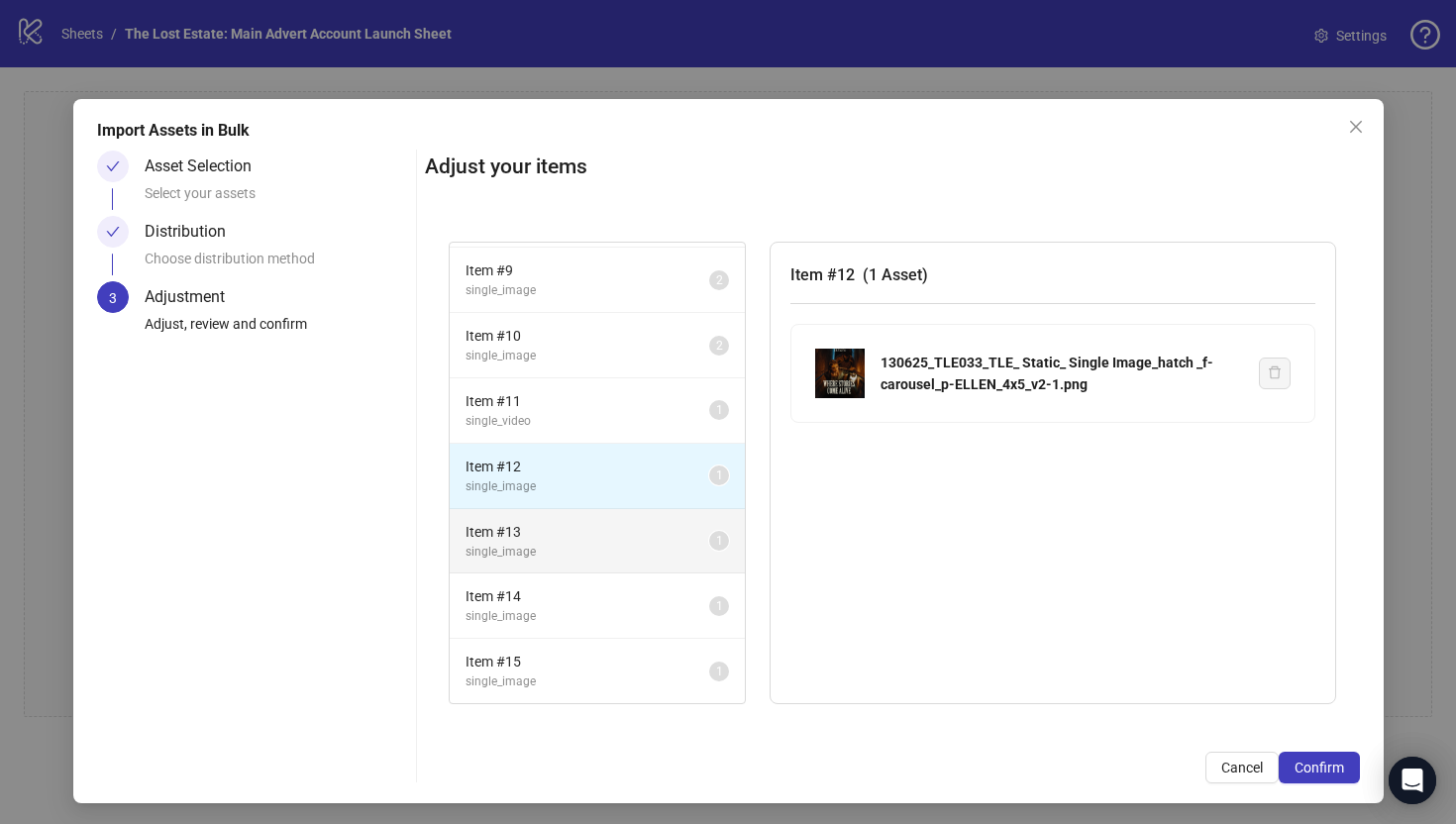 click on "Item # 13" at bounding box center [587, 532] 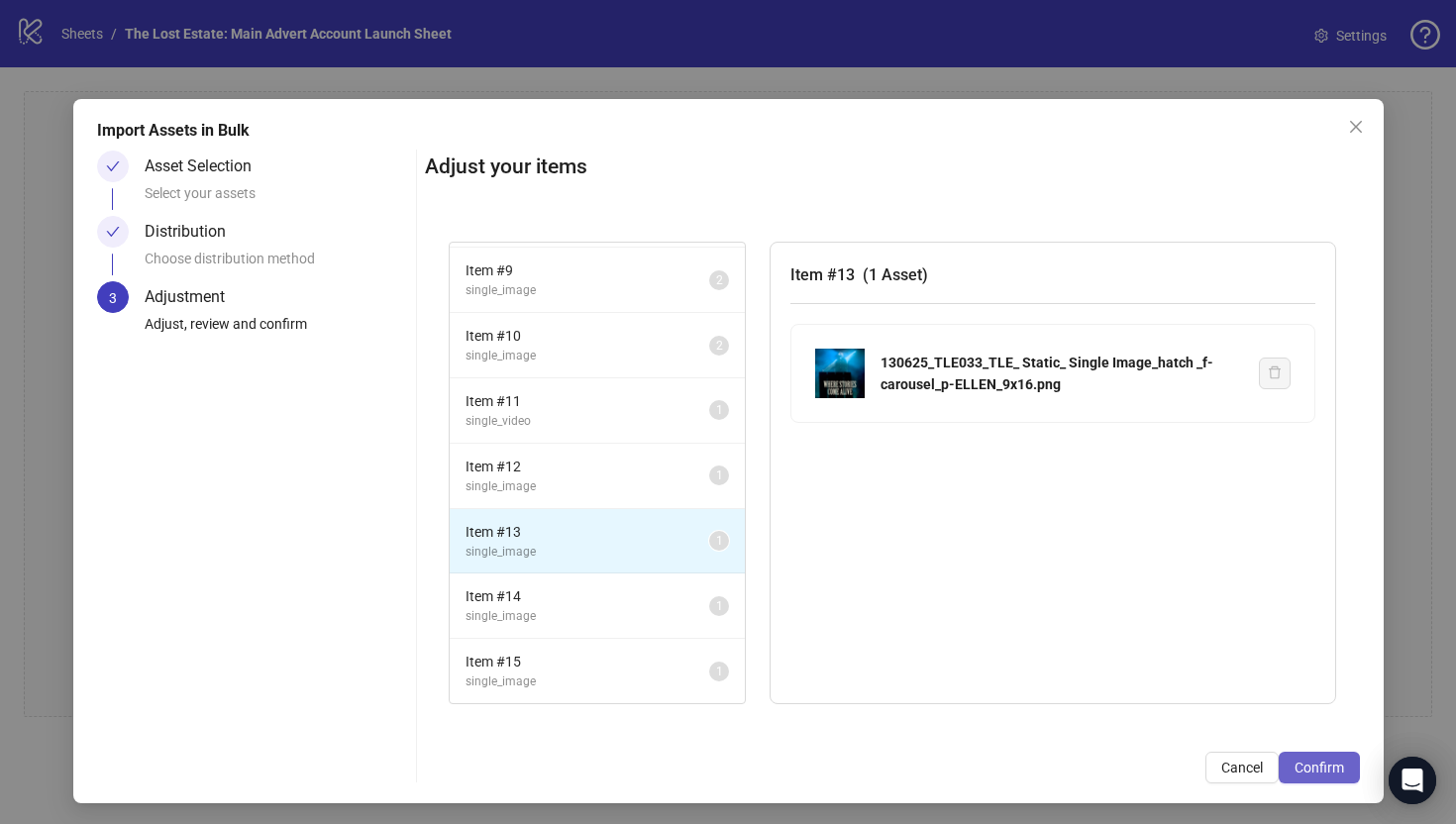 click on "Confirm" at bounding box center [1319, 768] 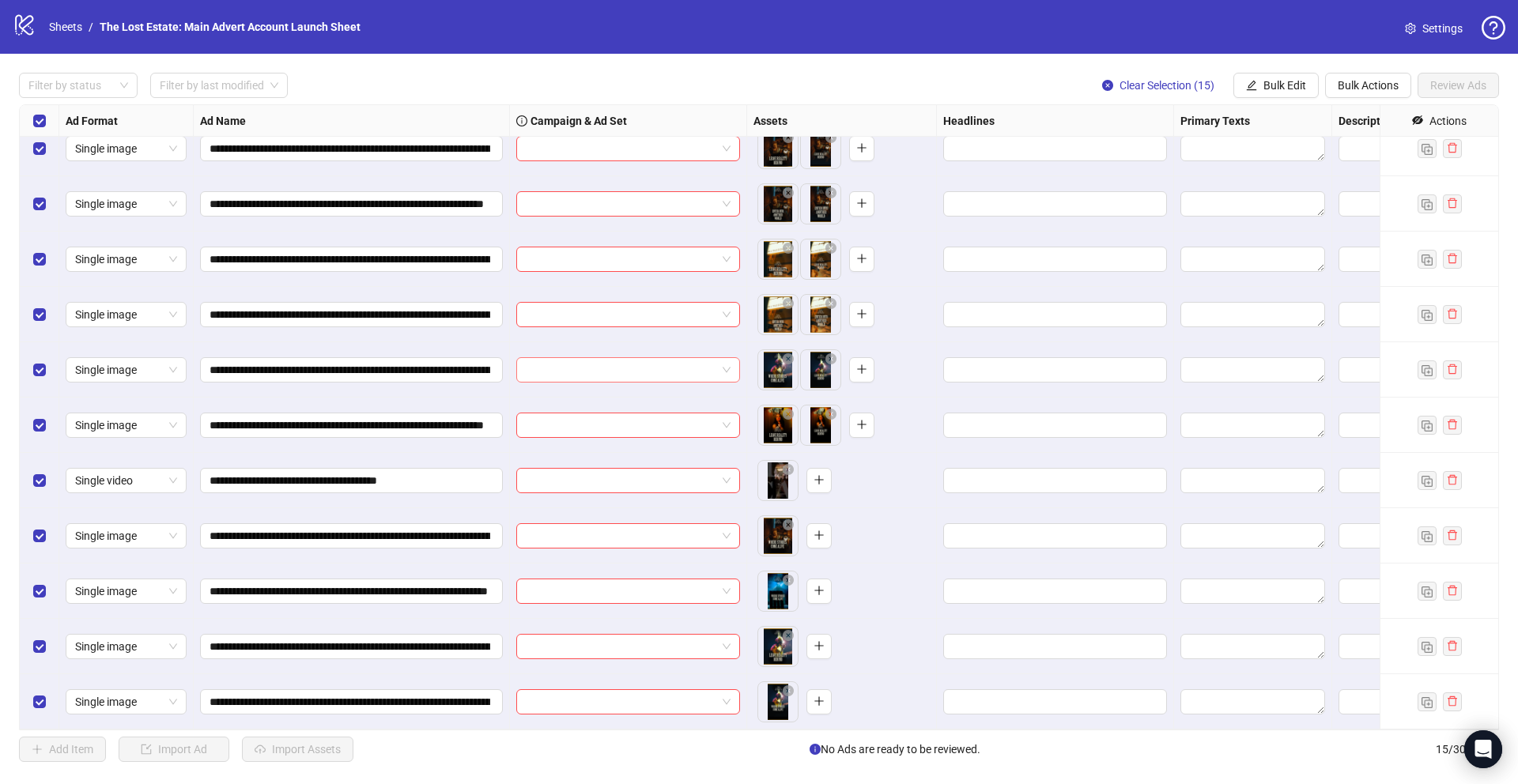 scroll, scrollTop: 0, scrollLeft: 0, axis: both 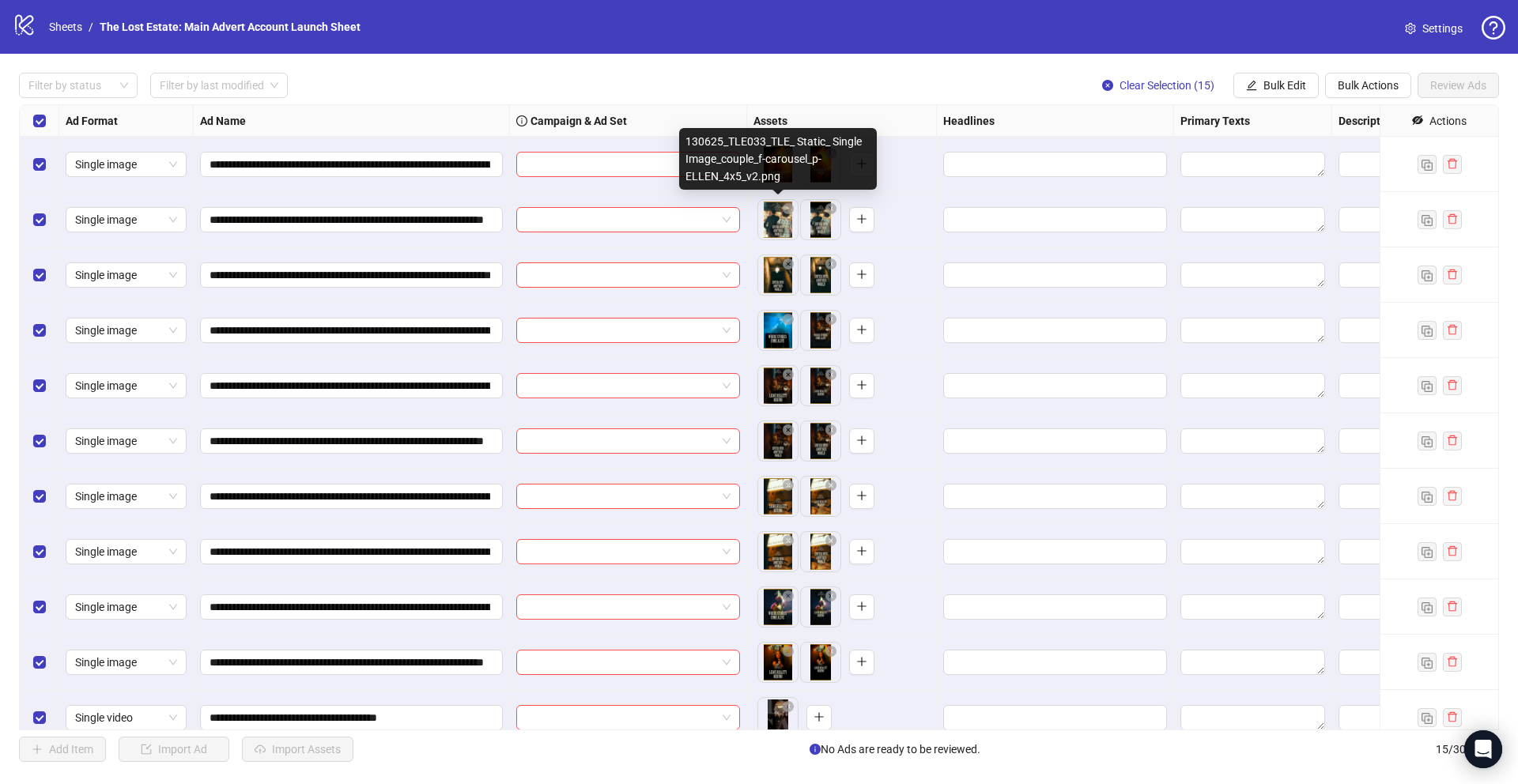 click on "**********" at bounding box center [759, 392] 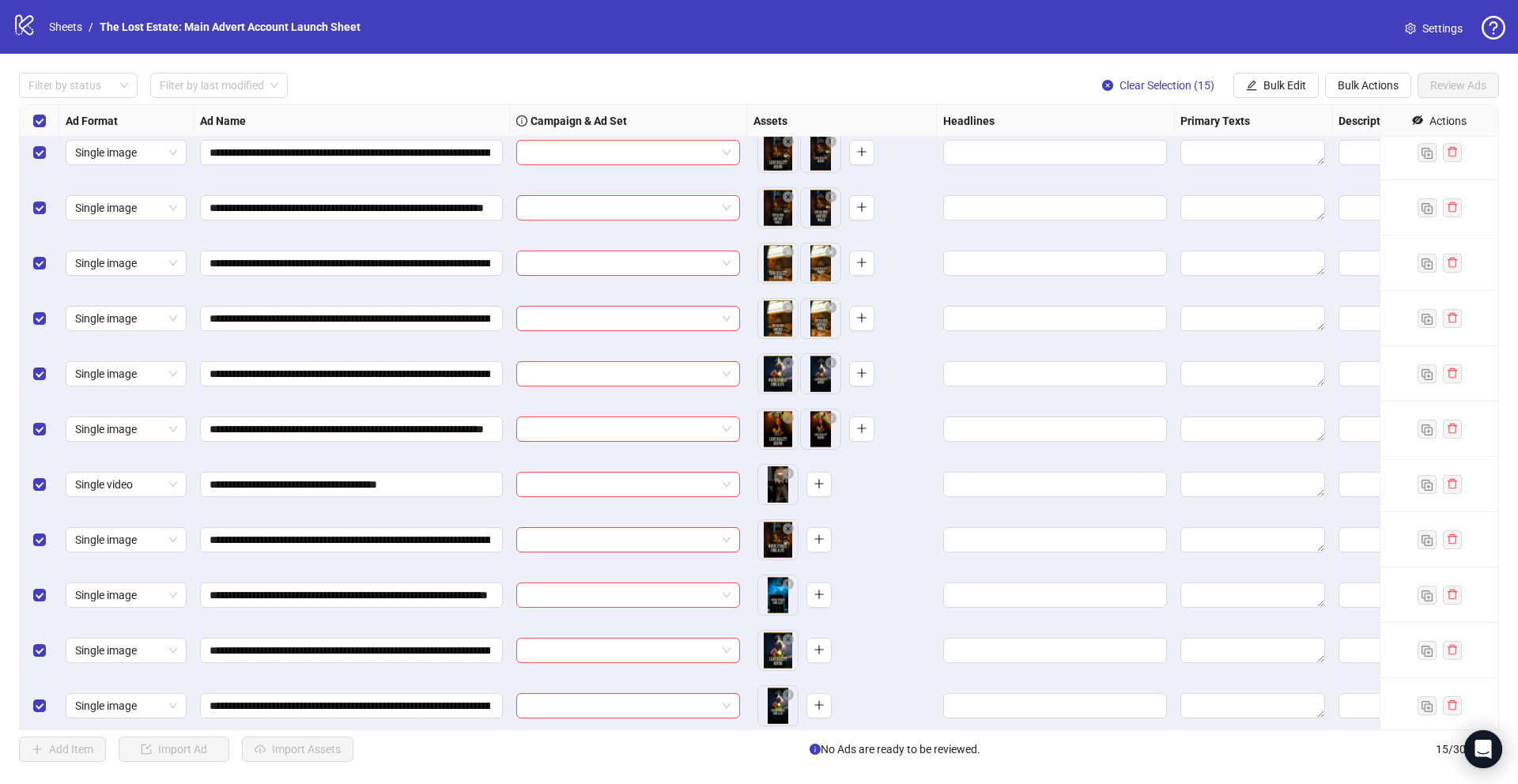 scroll, scrollTop: 237, scrollLeft: 0, axis: vertical 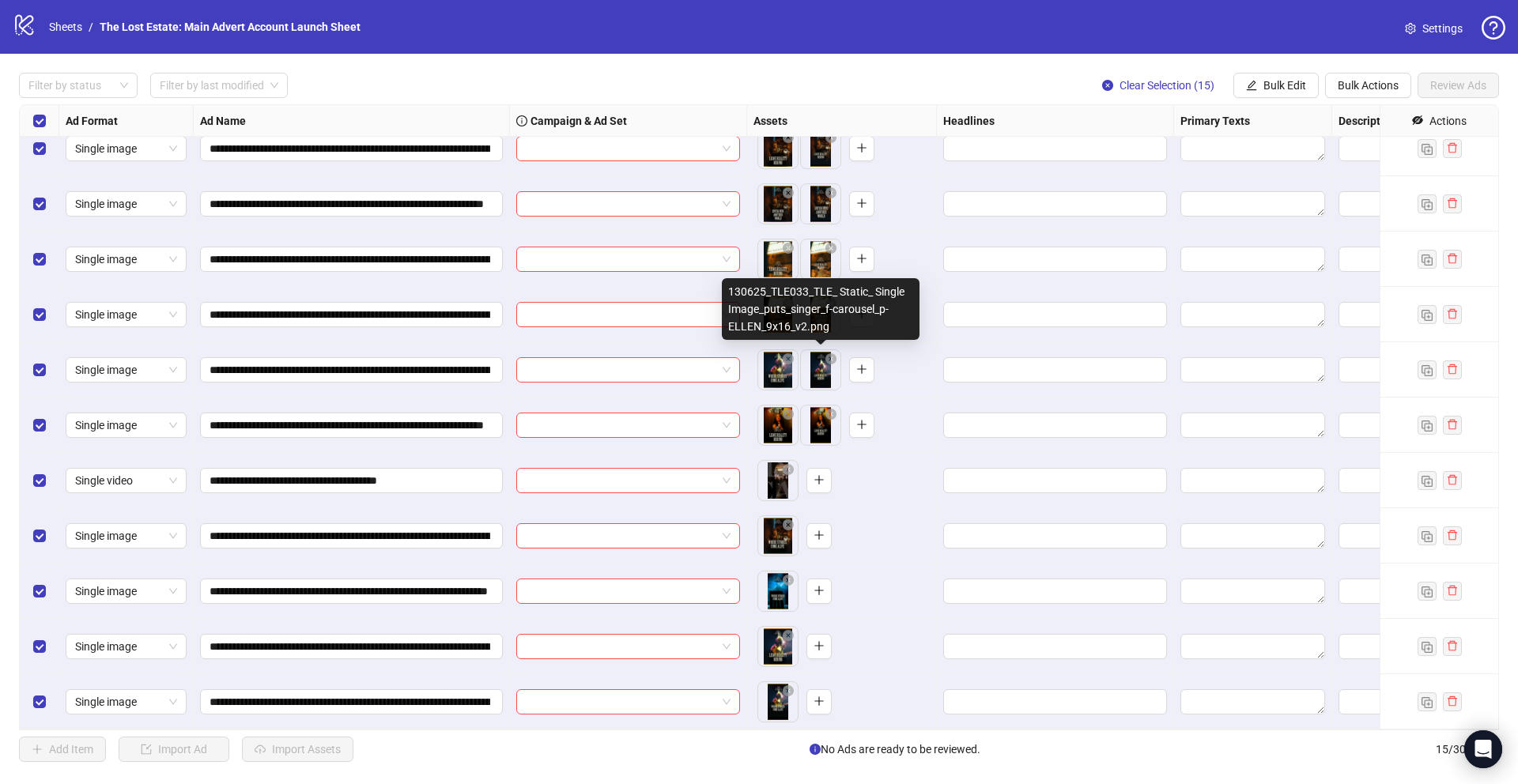 click on "**********" at bounding box center (759, 392) 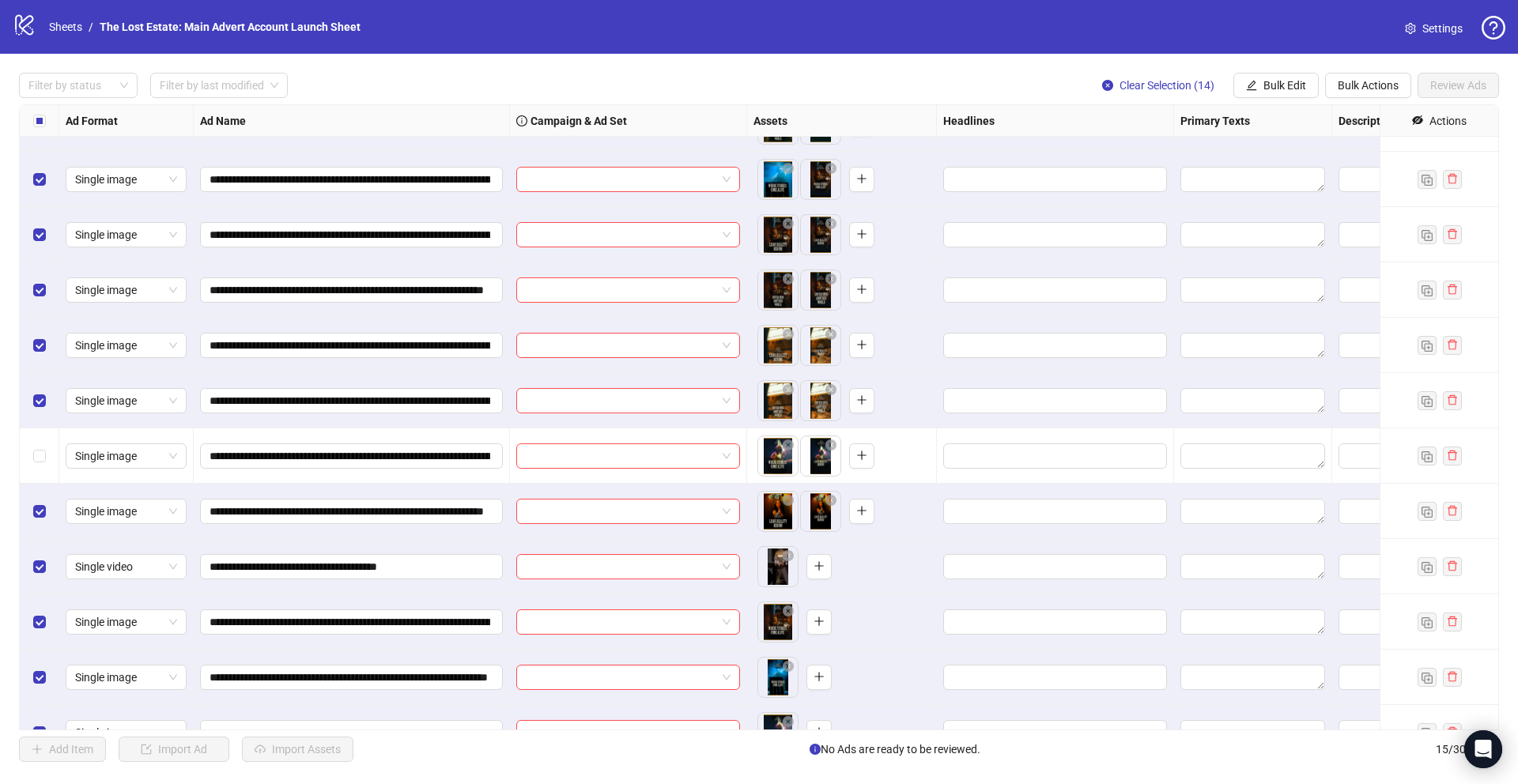 scroll, scrollTop: 174, scrollLeft: 0, axis: vertical 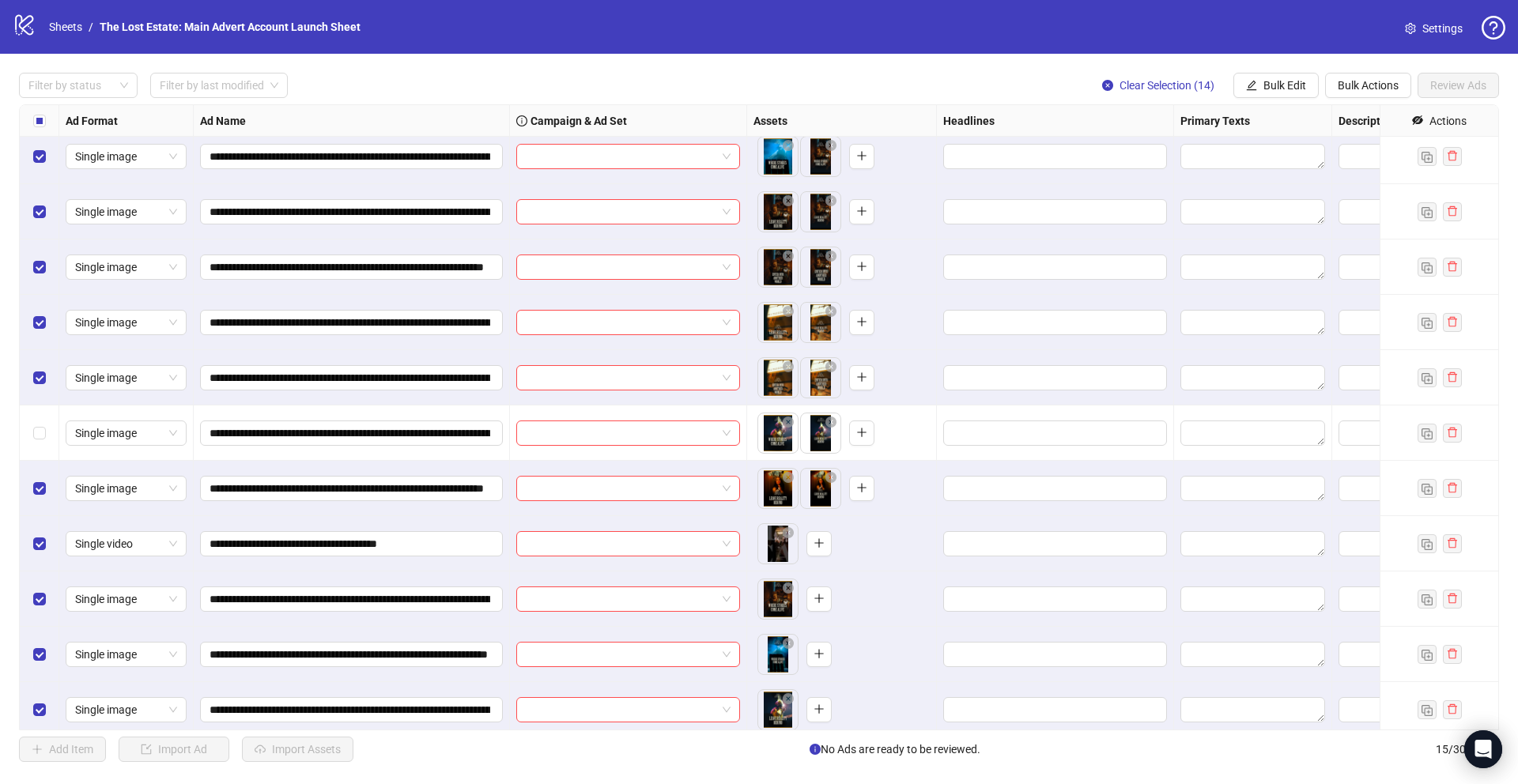 click at bounding box center [1439, 433] 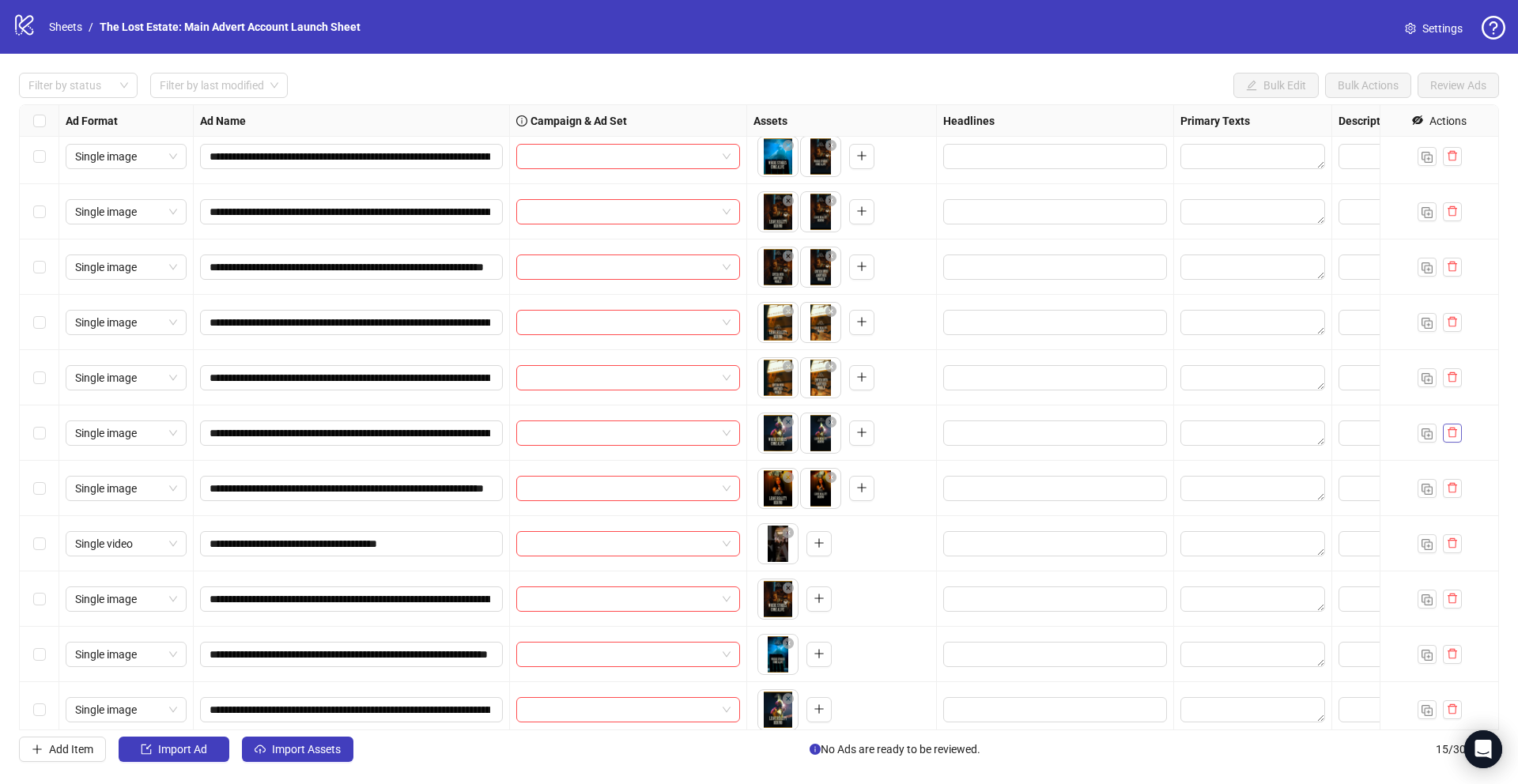 click at bounding box center [1452, 433] 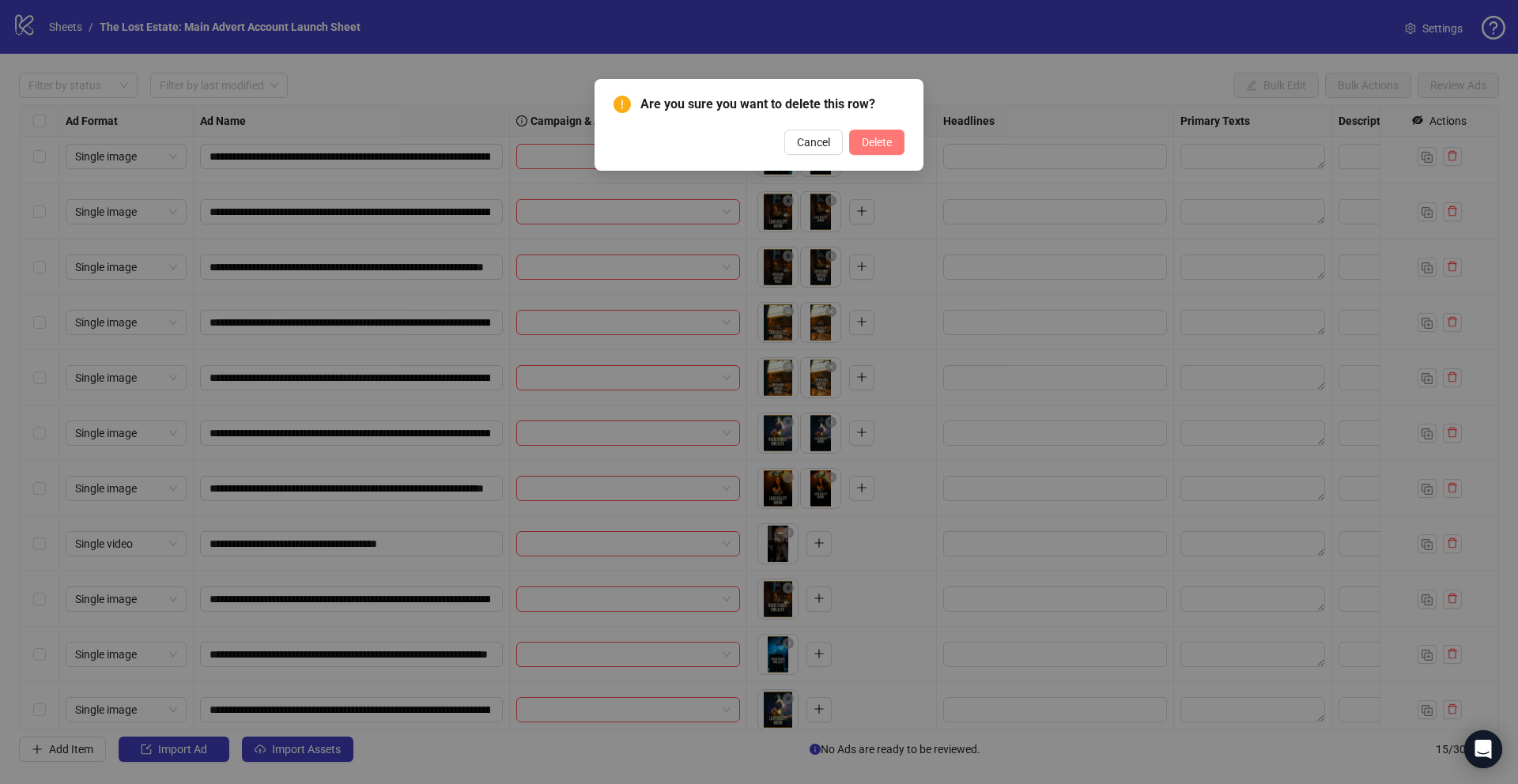 click on "Delete" at bounding box center [877, 142] 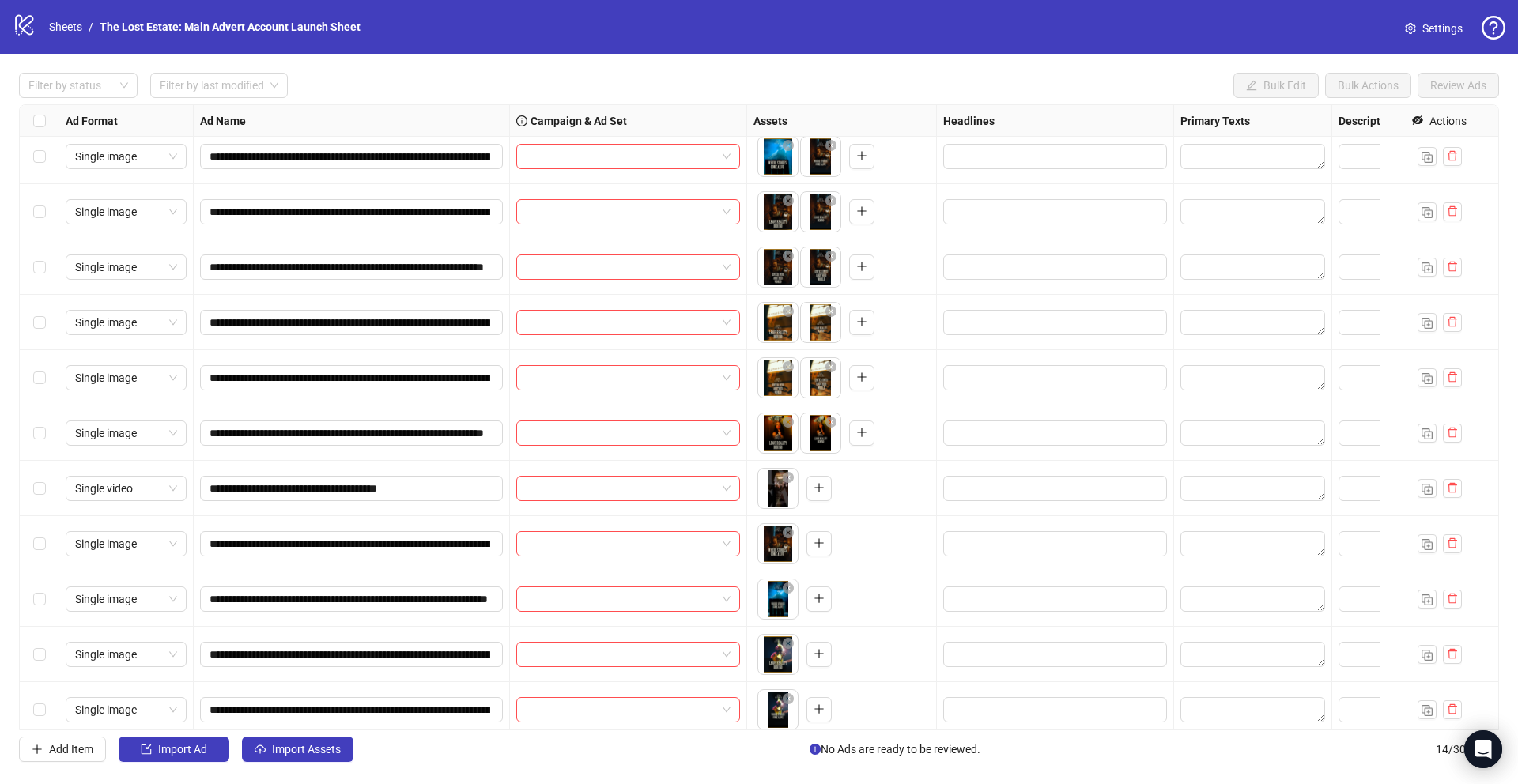 scroll, scrollTop: 182, scrollLeft: 0, axis: vertical 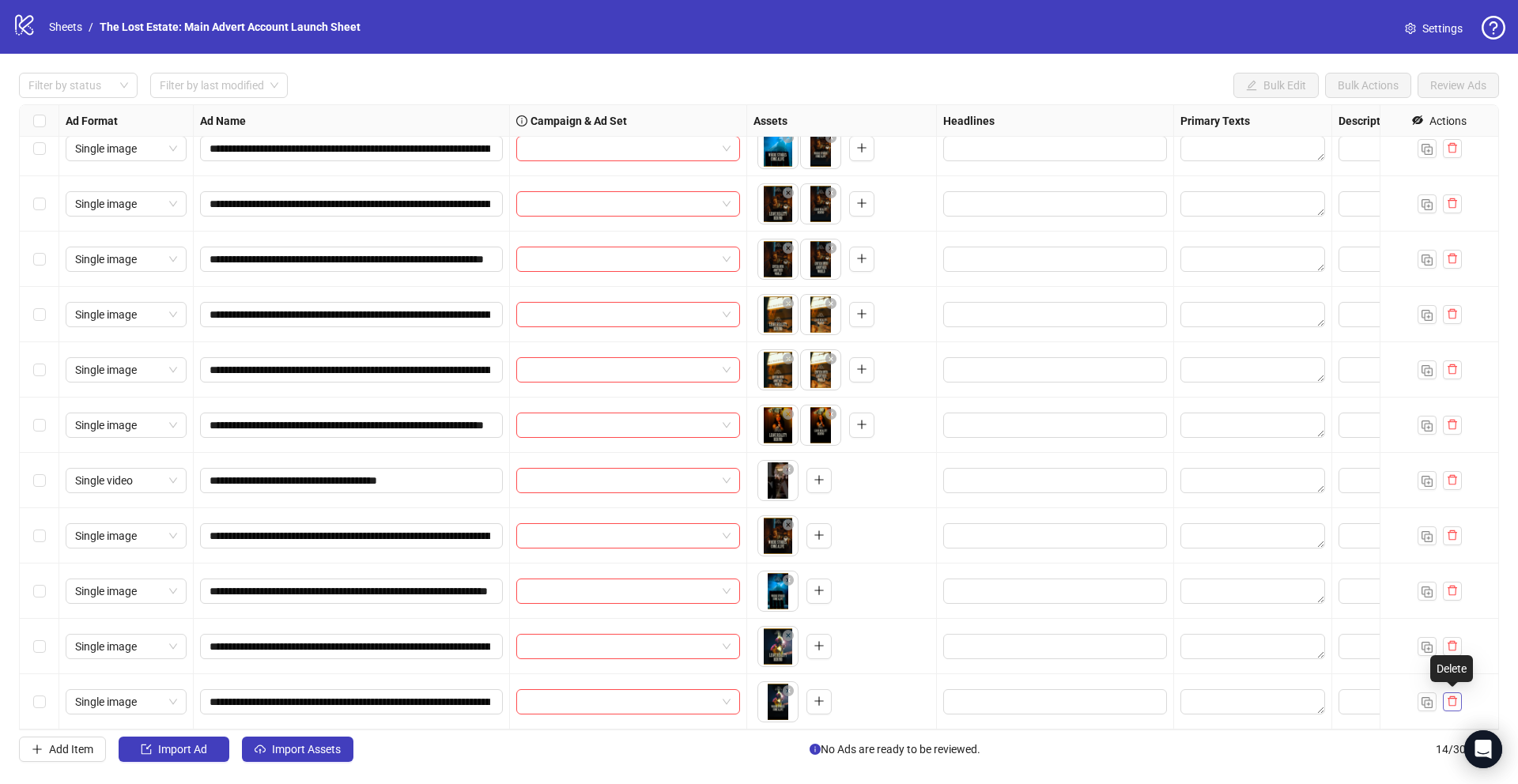 click 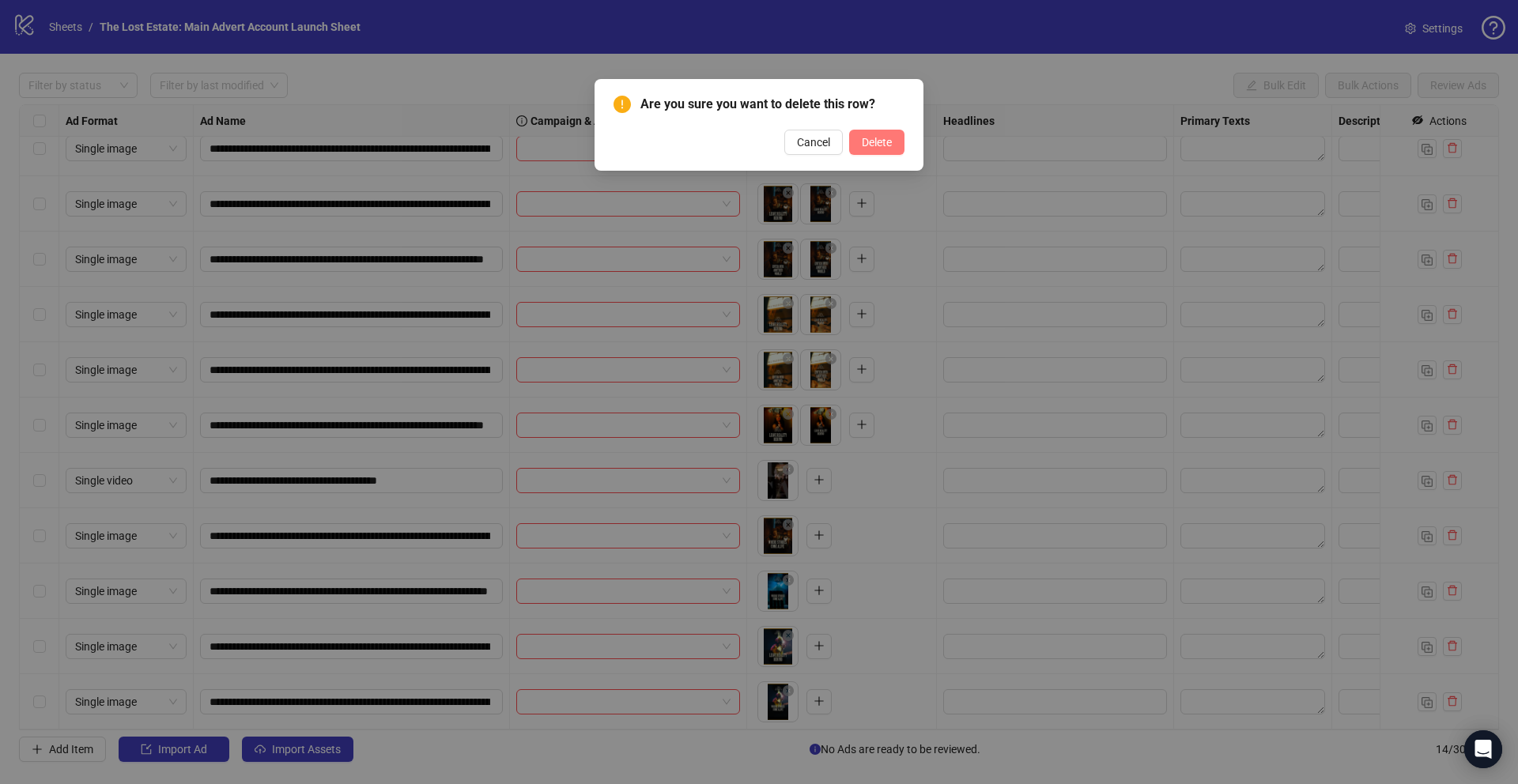 click on "Delete" at bounding box center (877, 142) 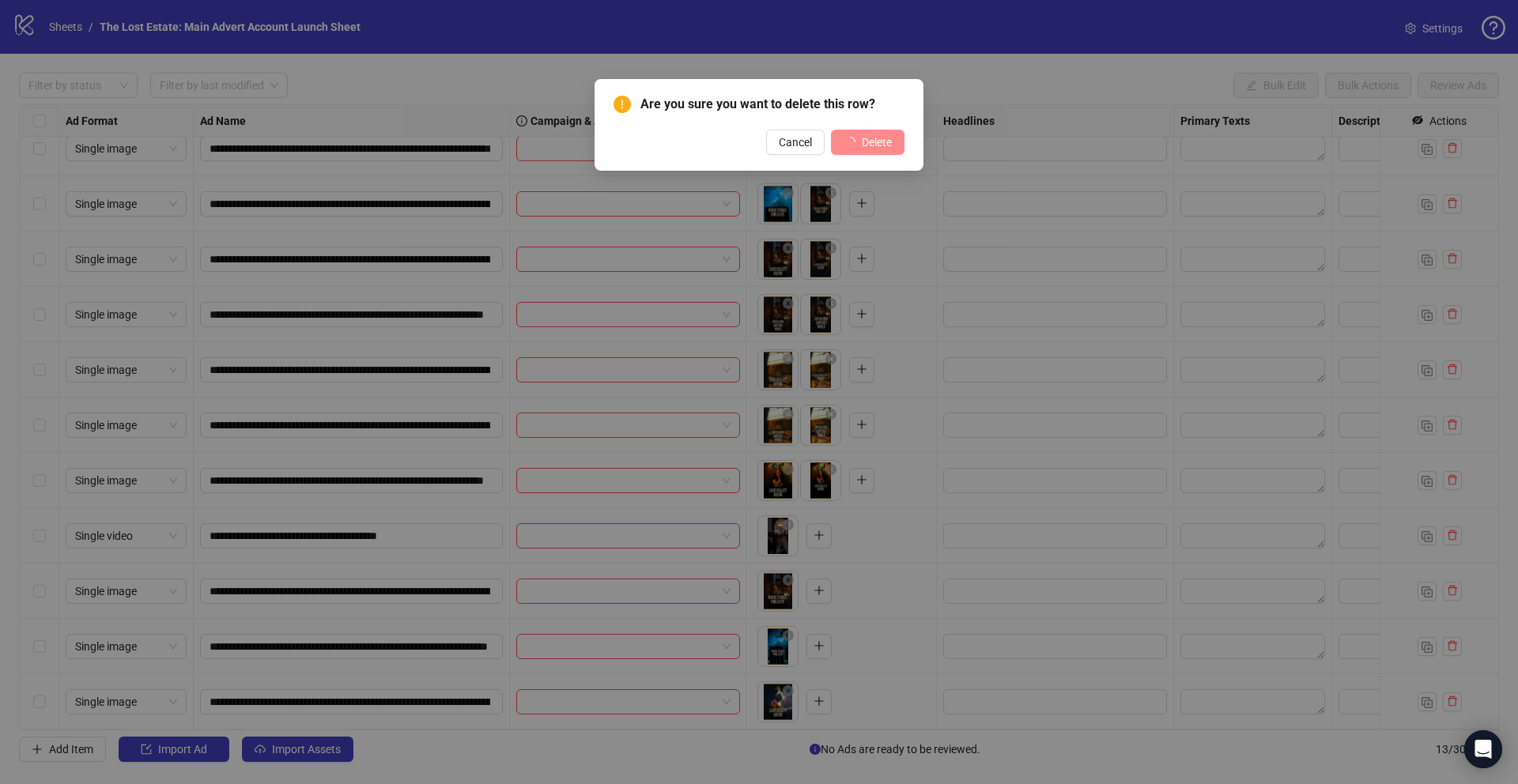 scroll, scrollTop: 126, scrollLeft: 0, axis: vertical 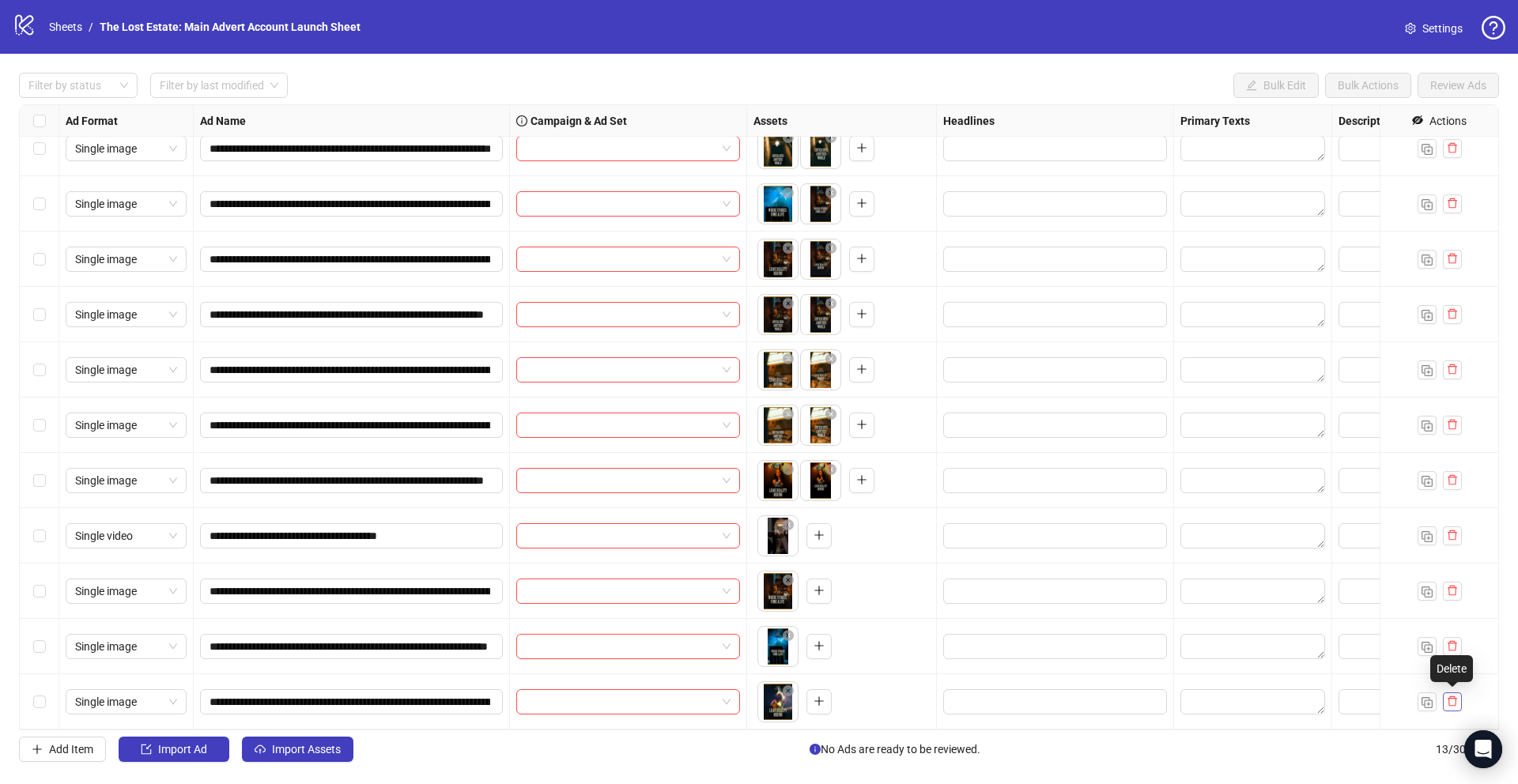 click 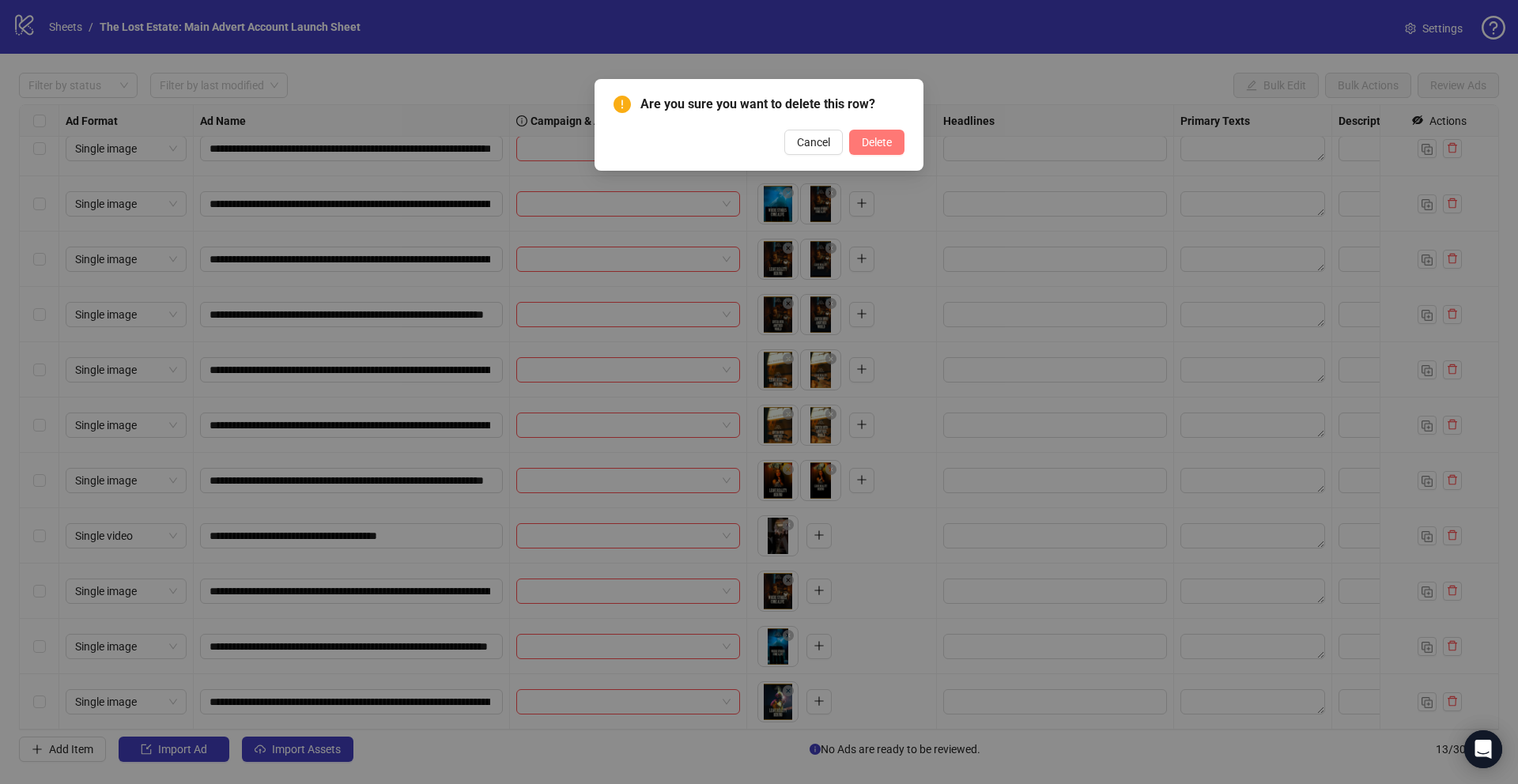 click on "Delete" at bounding box center [877, 142] 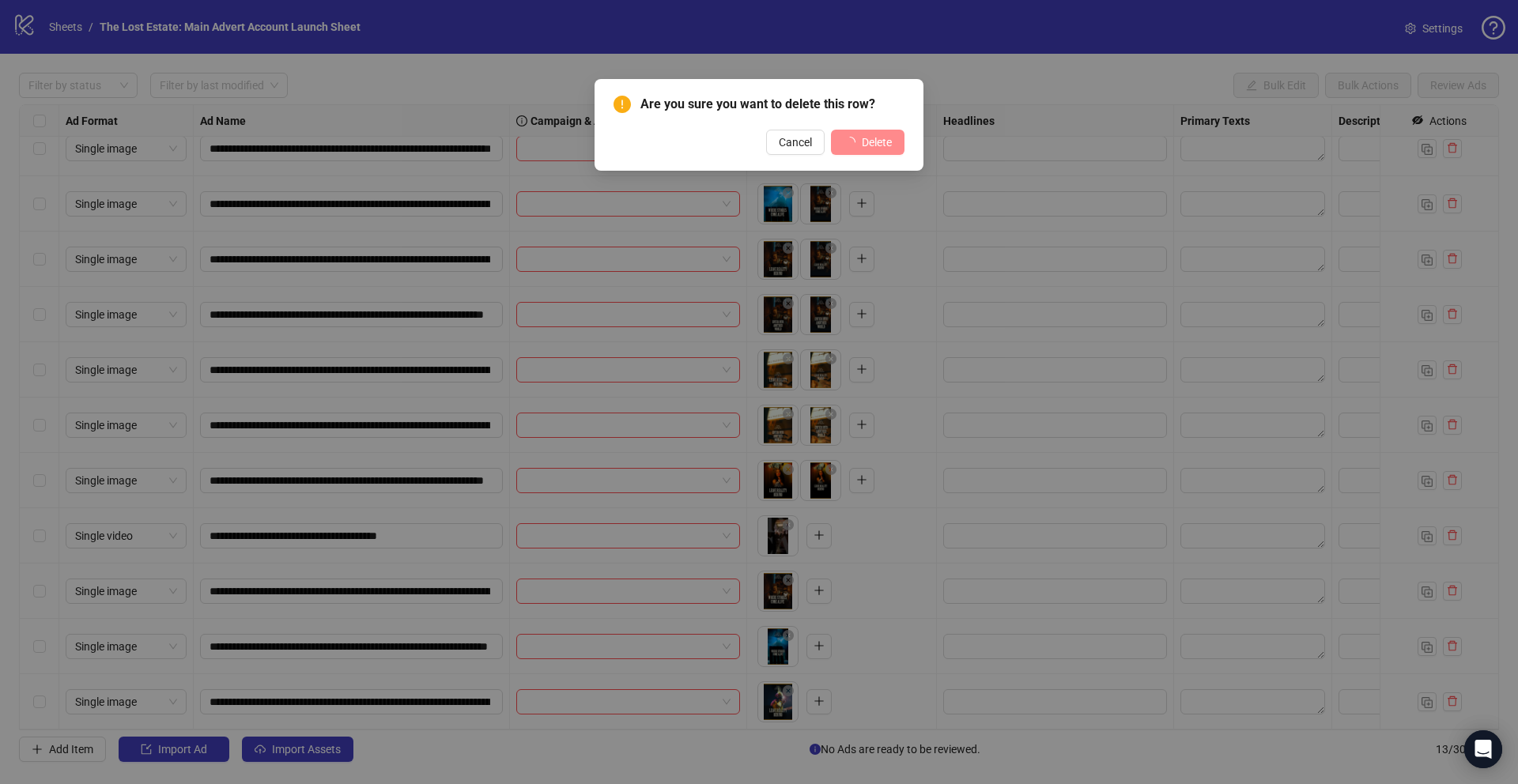 scroll, scrollTop: 71, scrollLeft: 0, axis: vertical 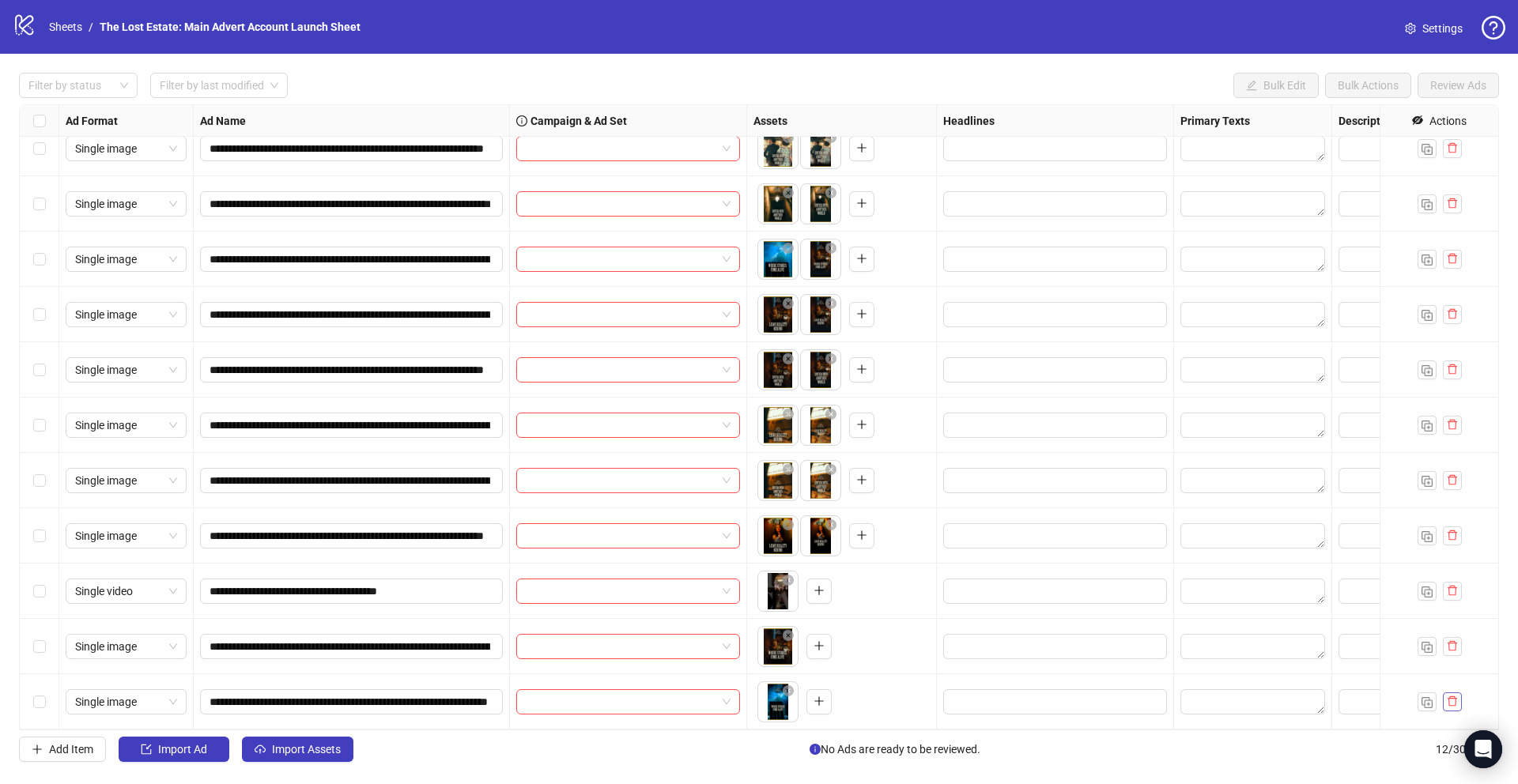 click 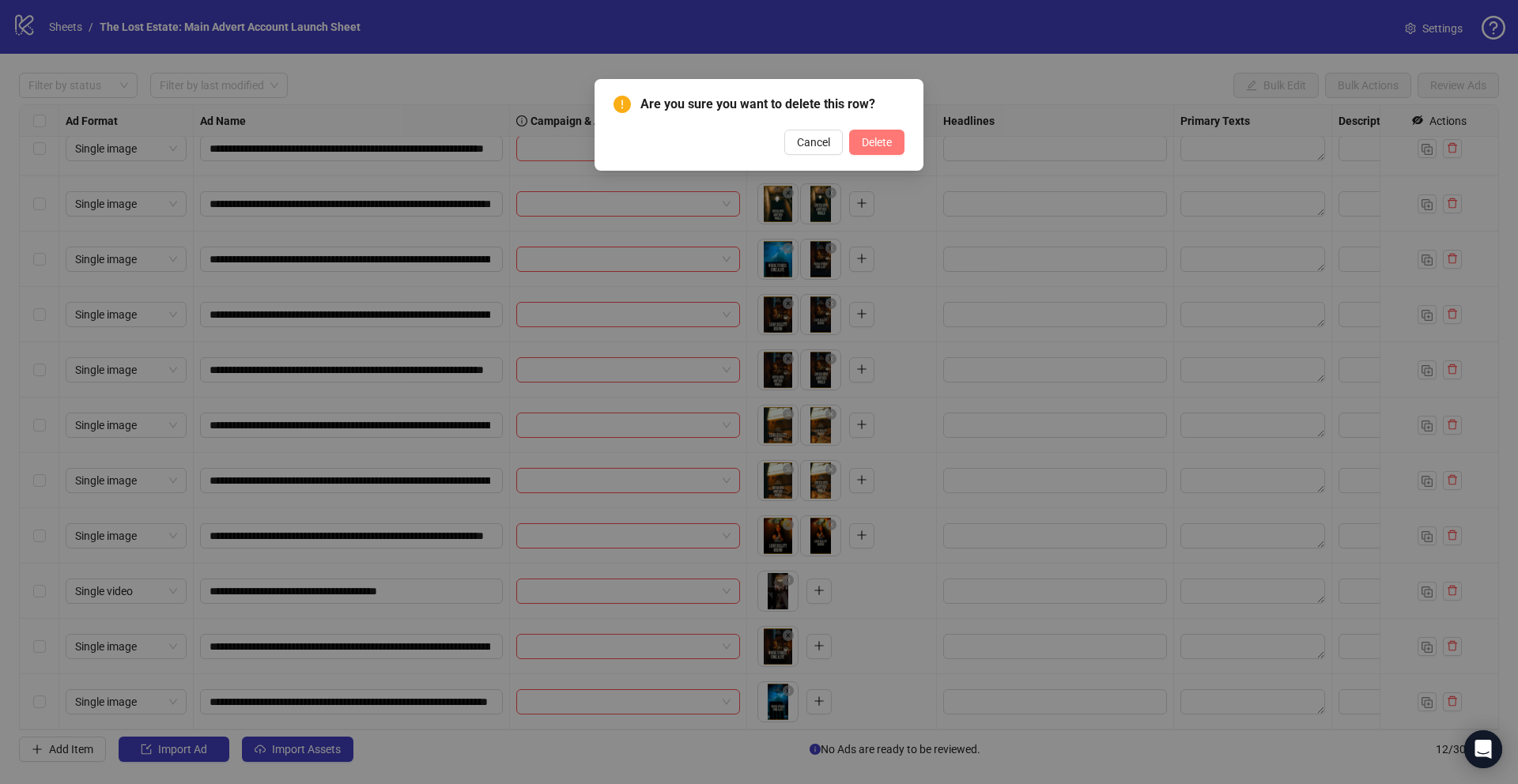 click on "Delete" at bounding box center (877, 142) 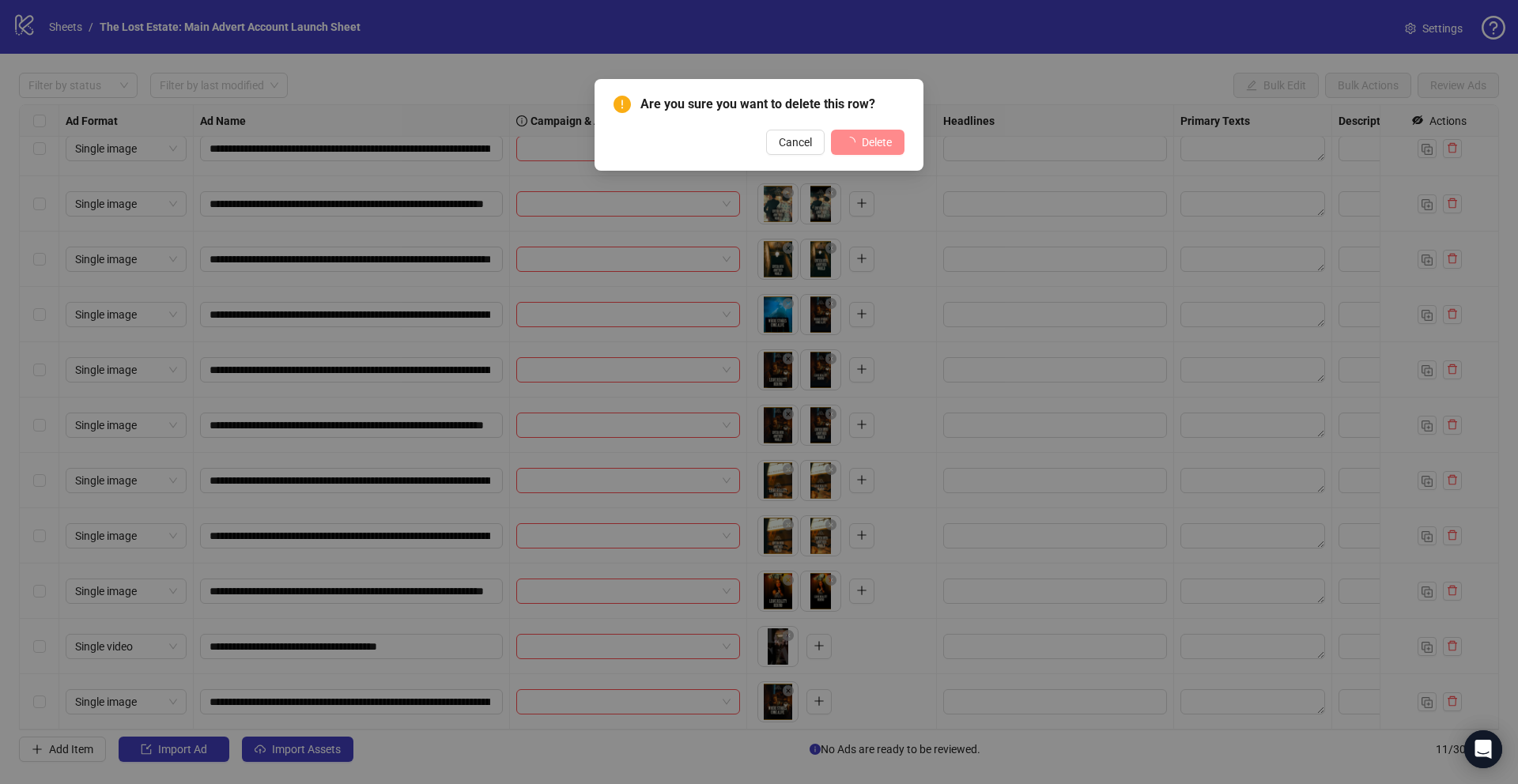 scroll, scrollTop: 16, scrollLeft: 0, axis: vertical 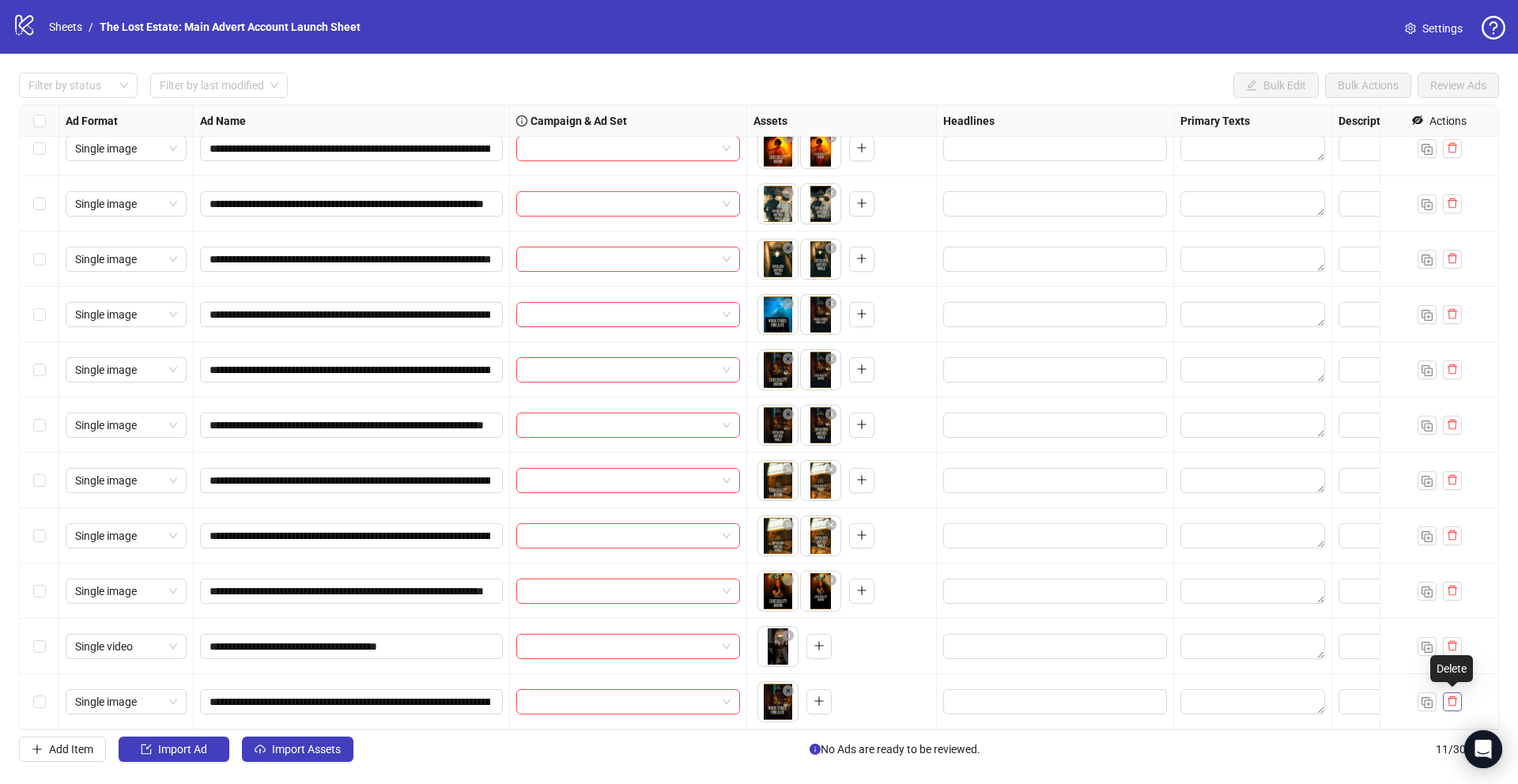 click 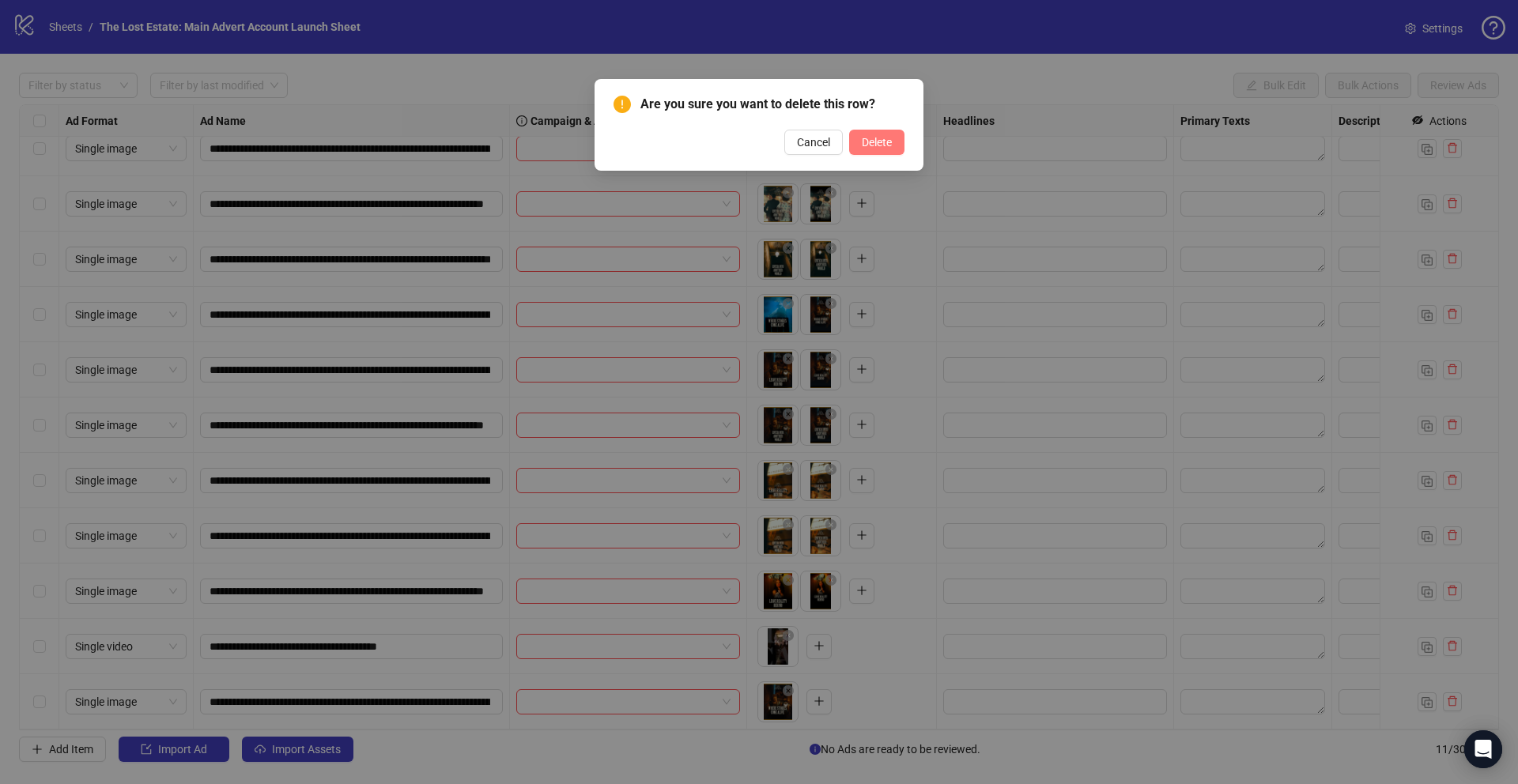 click on "Delete" at bounding box center [877, 142] 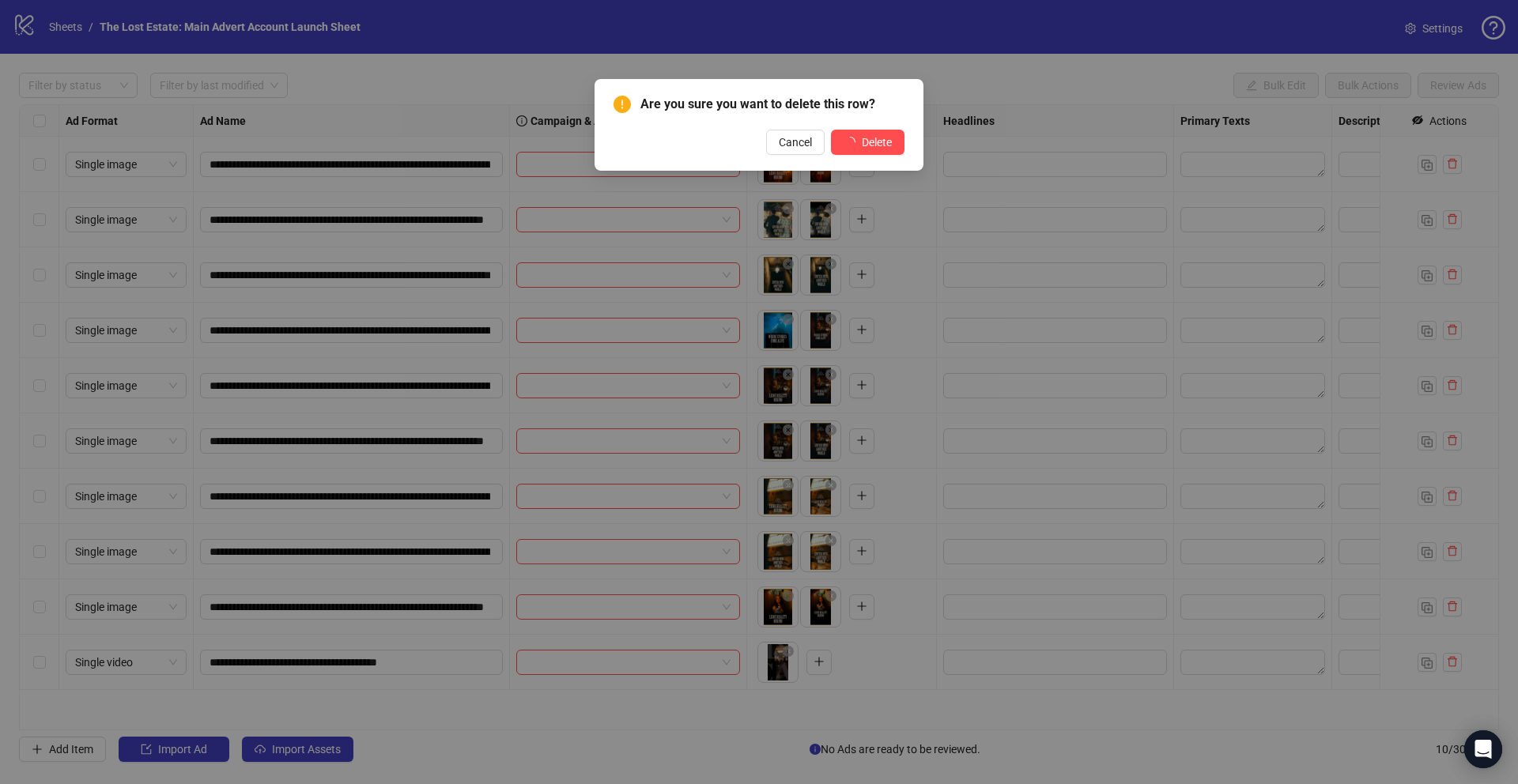 scroll, scrollTop: 0, scrollLeft: 0, axis: both 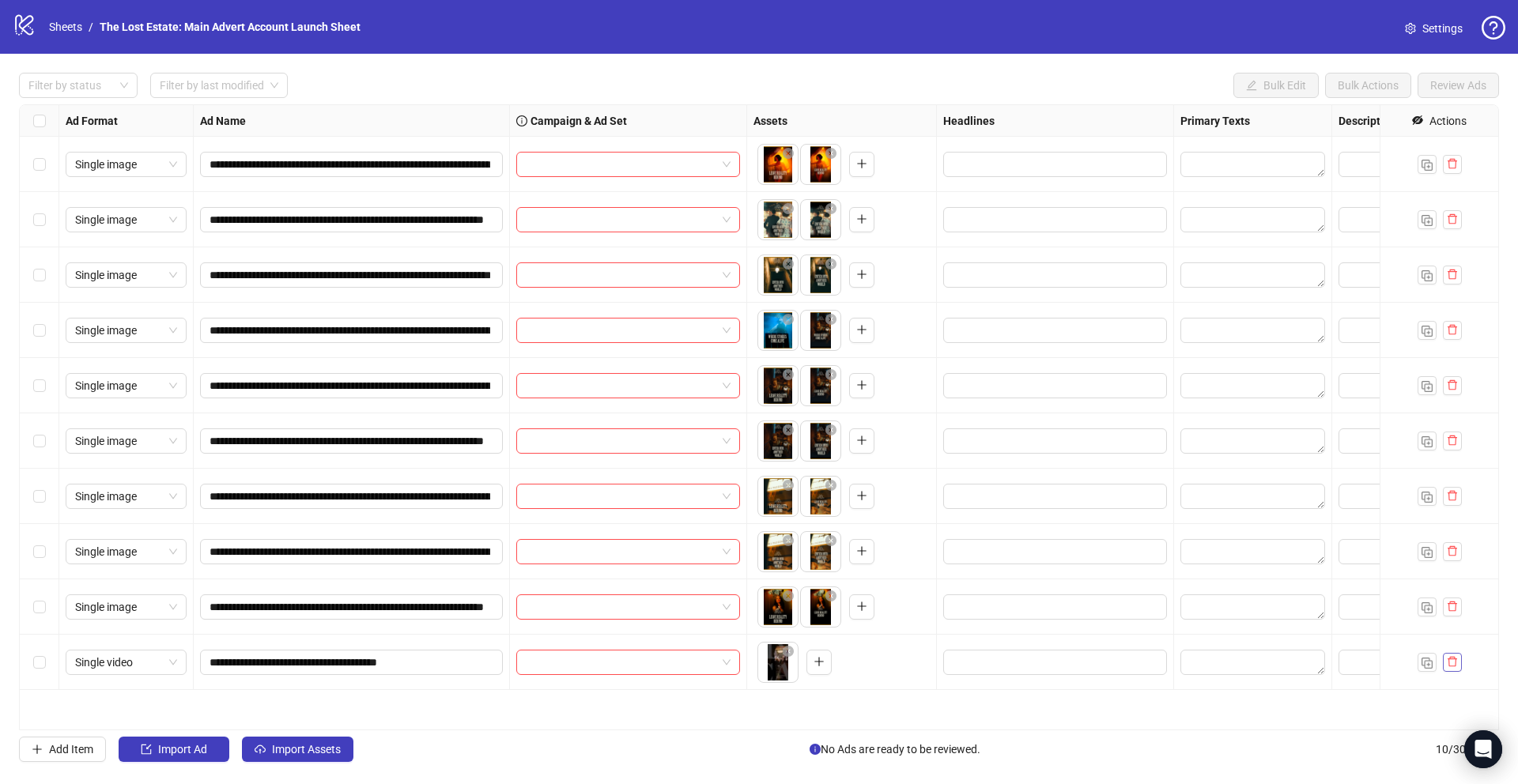 click 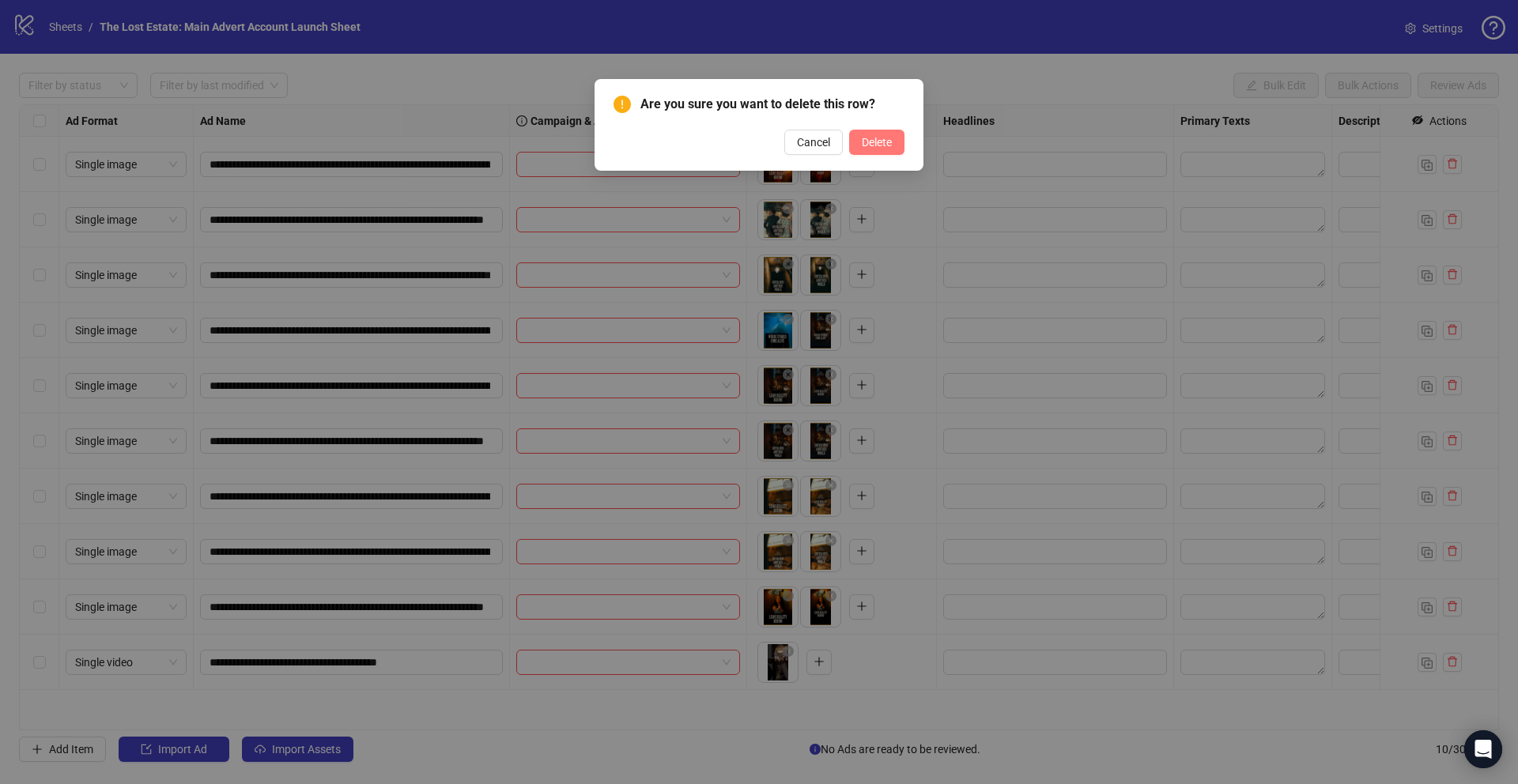 click on "Delete" at bounding box center (877, 142) 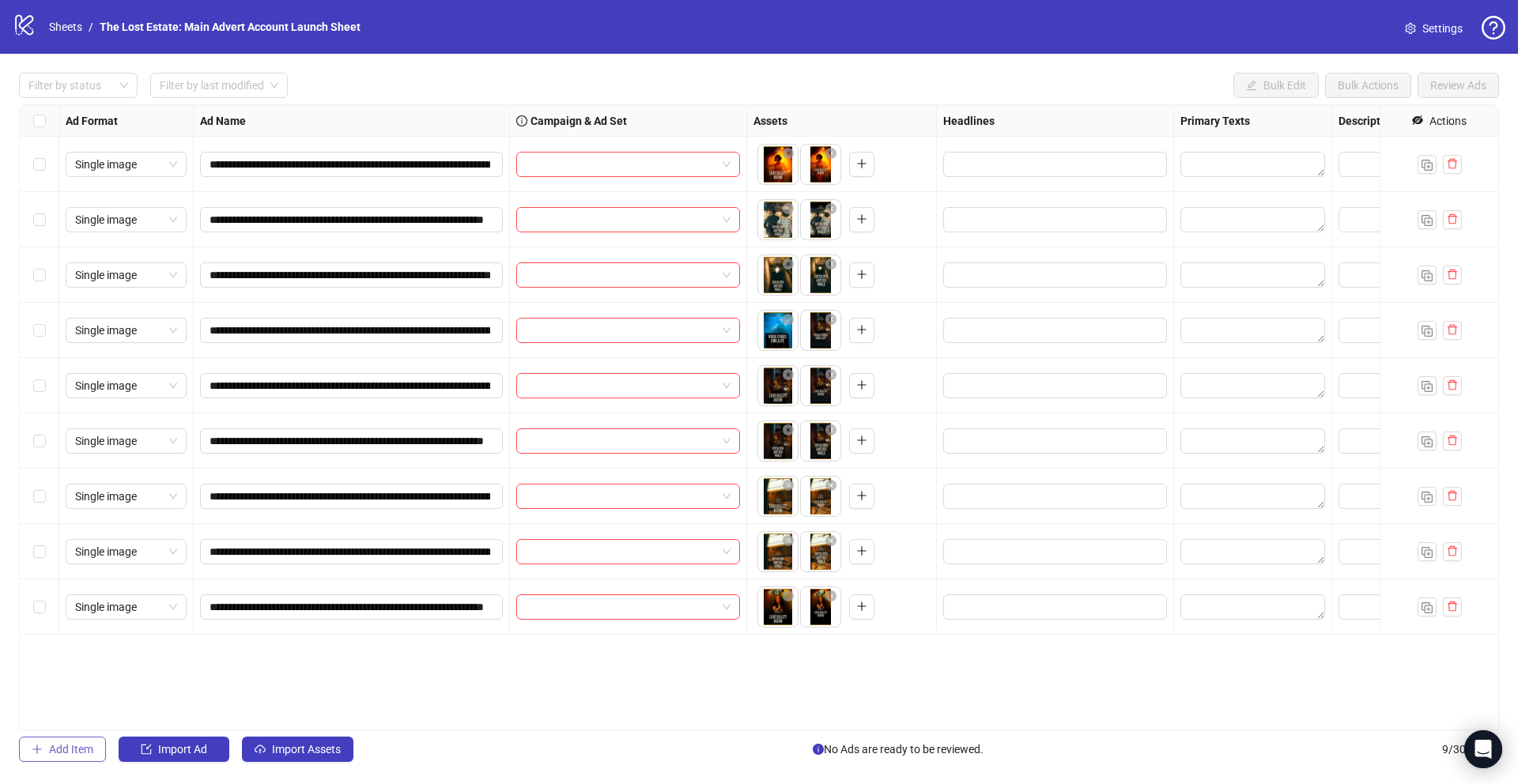 click on "Add Item" at bounding box center (71, 749) 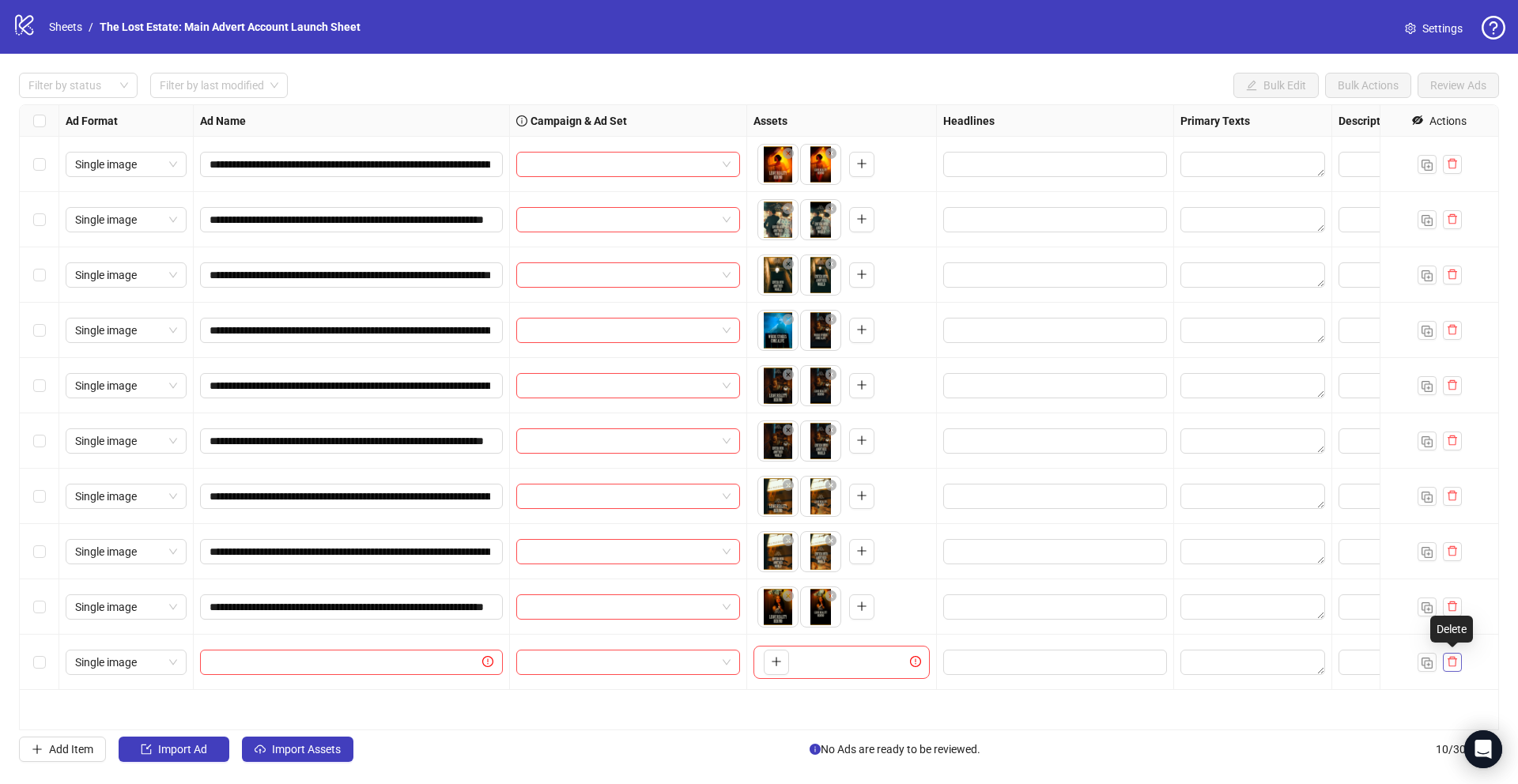 click 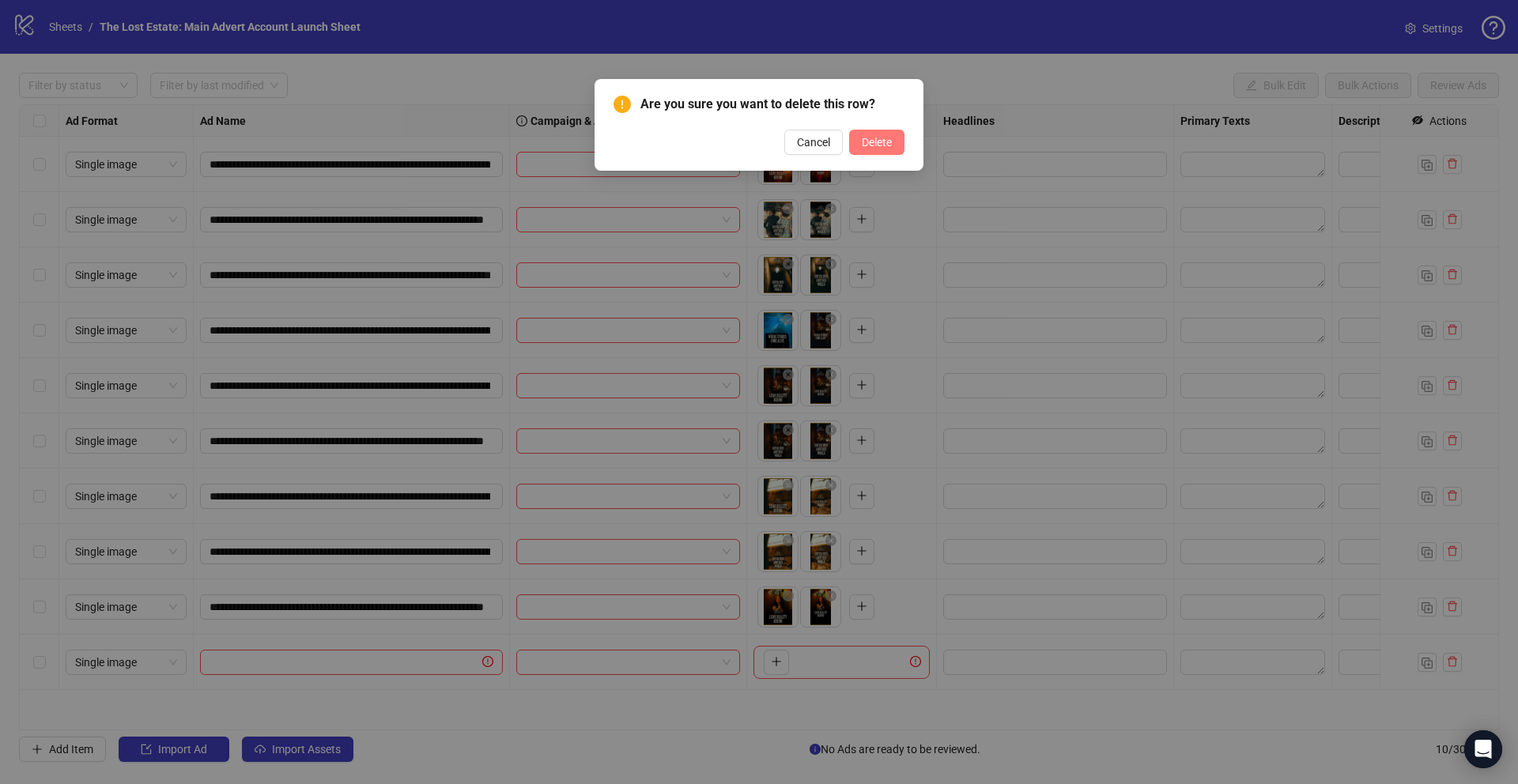 click on "Delete" at bounding box center (877, 142) 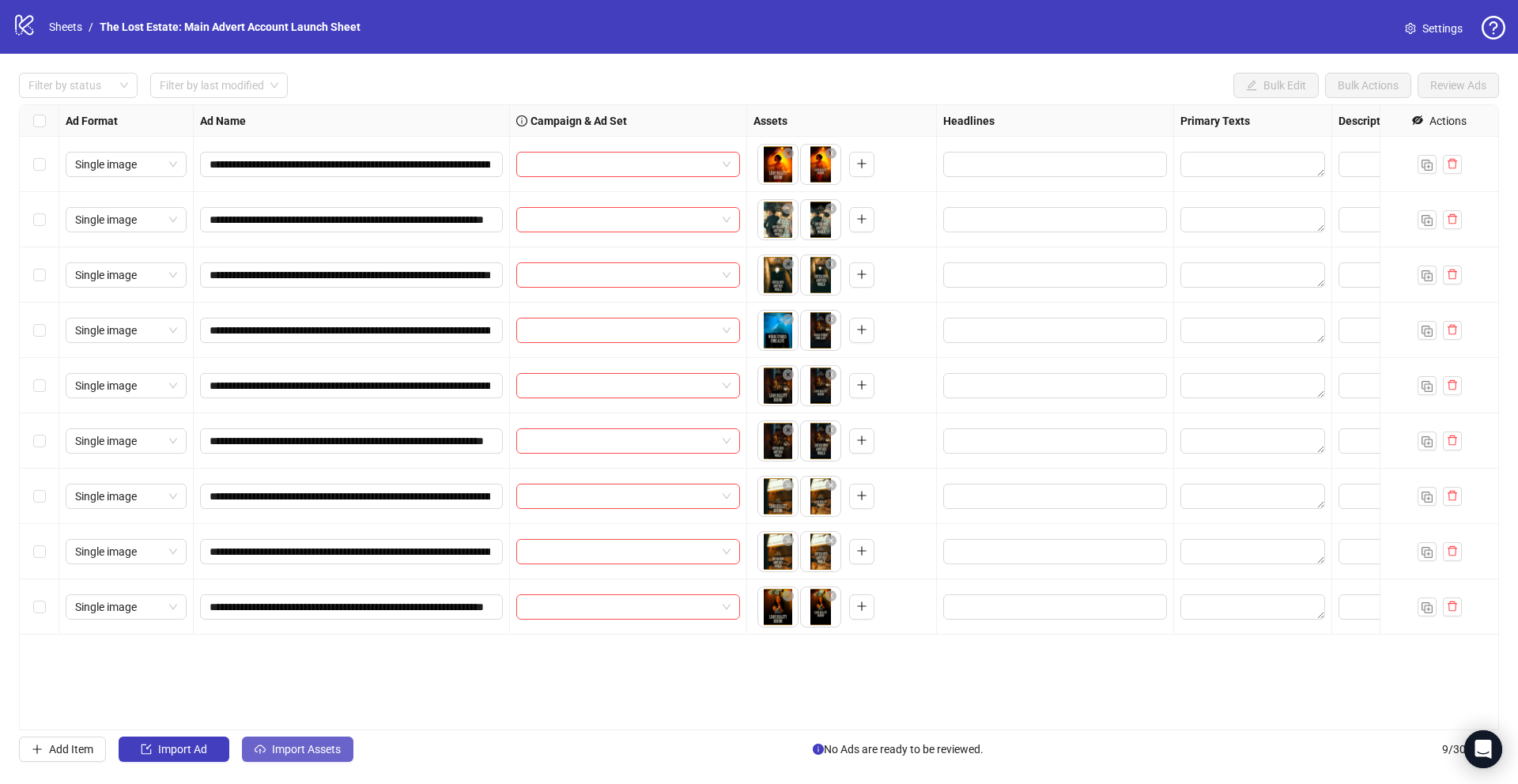 click on "Import Assets" at bounding box center [306, 749] 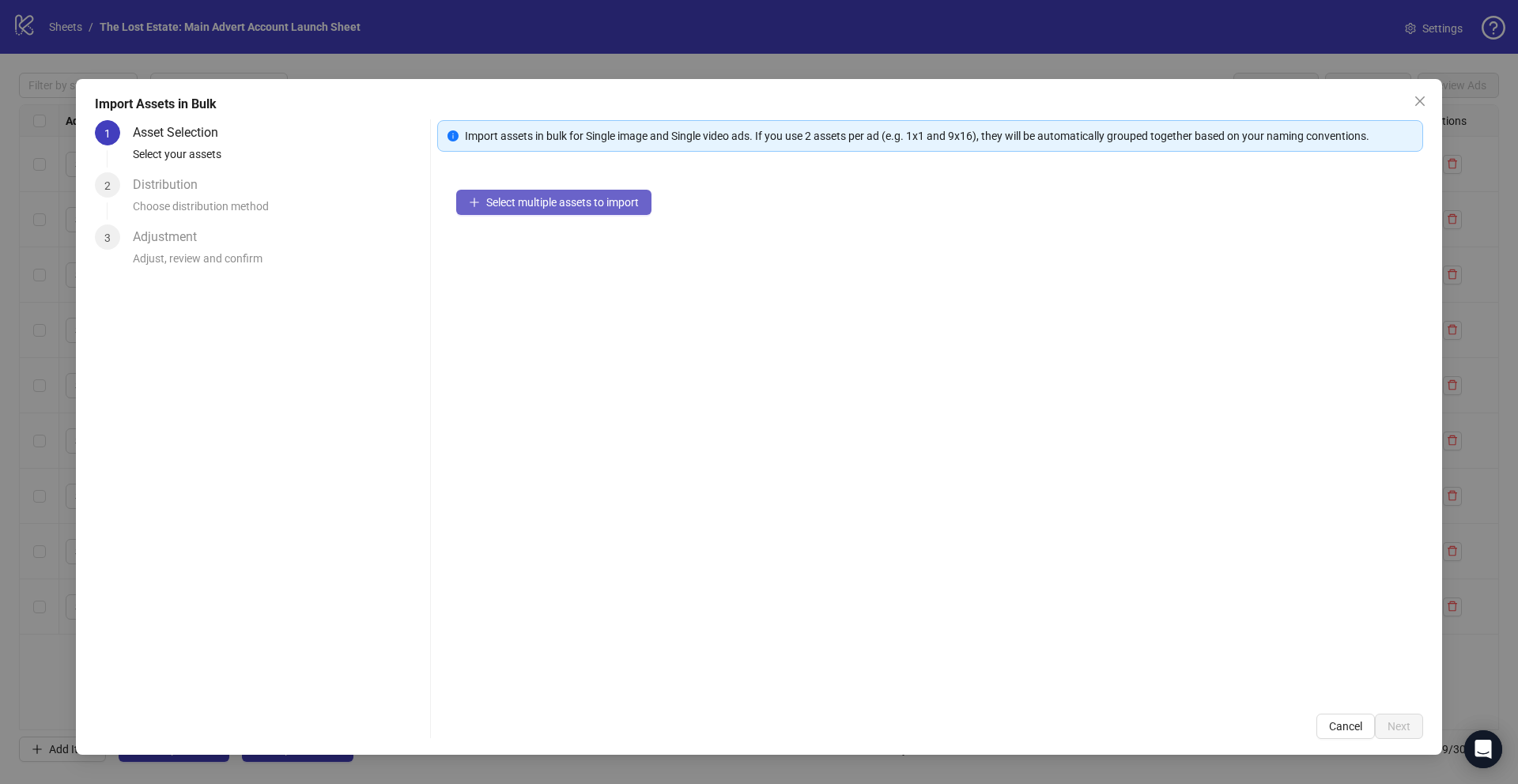 click on "Select multiple assets to import" at bounding box center (562, 202) 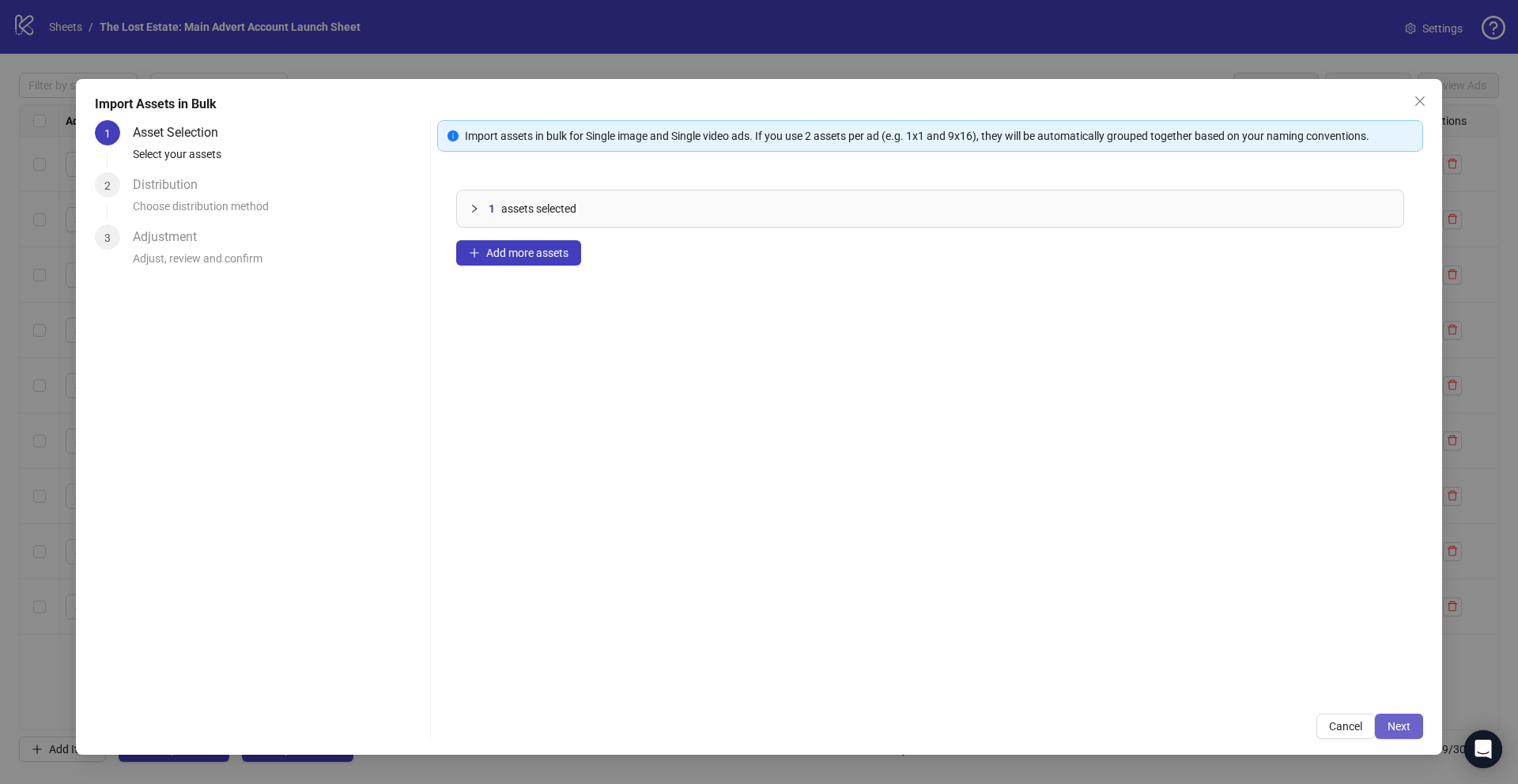 click on "Next" at bounding box center (1399, 726) 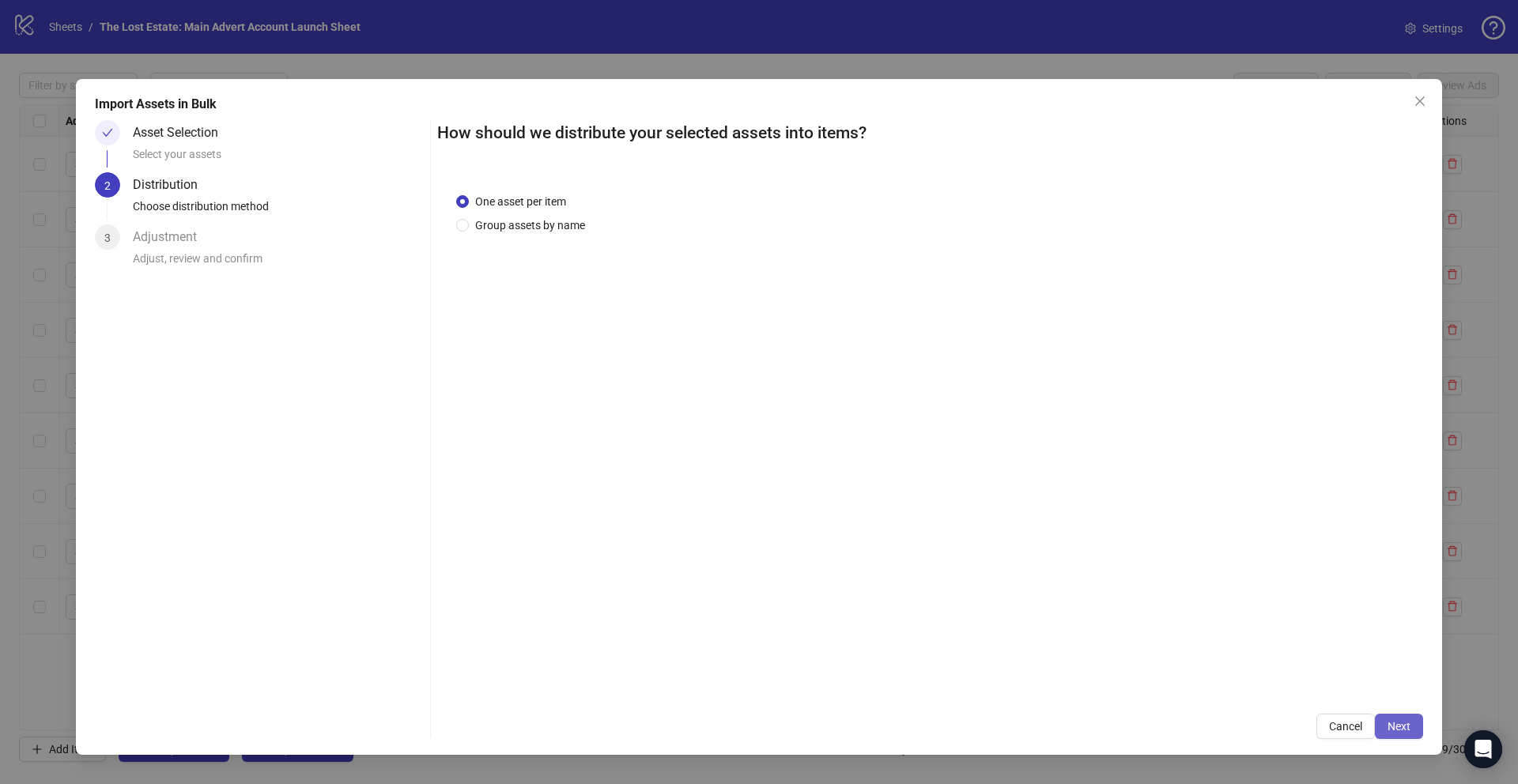 click on "Next" at bounding box center [1399, 726] 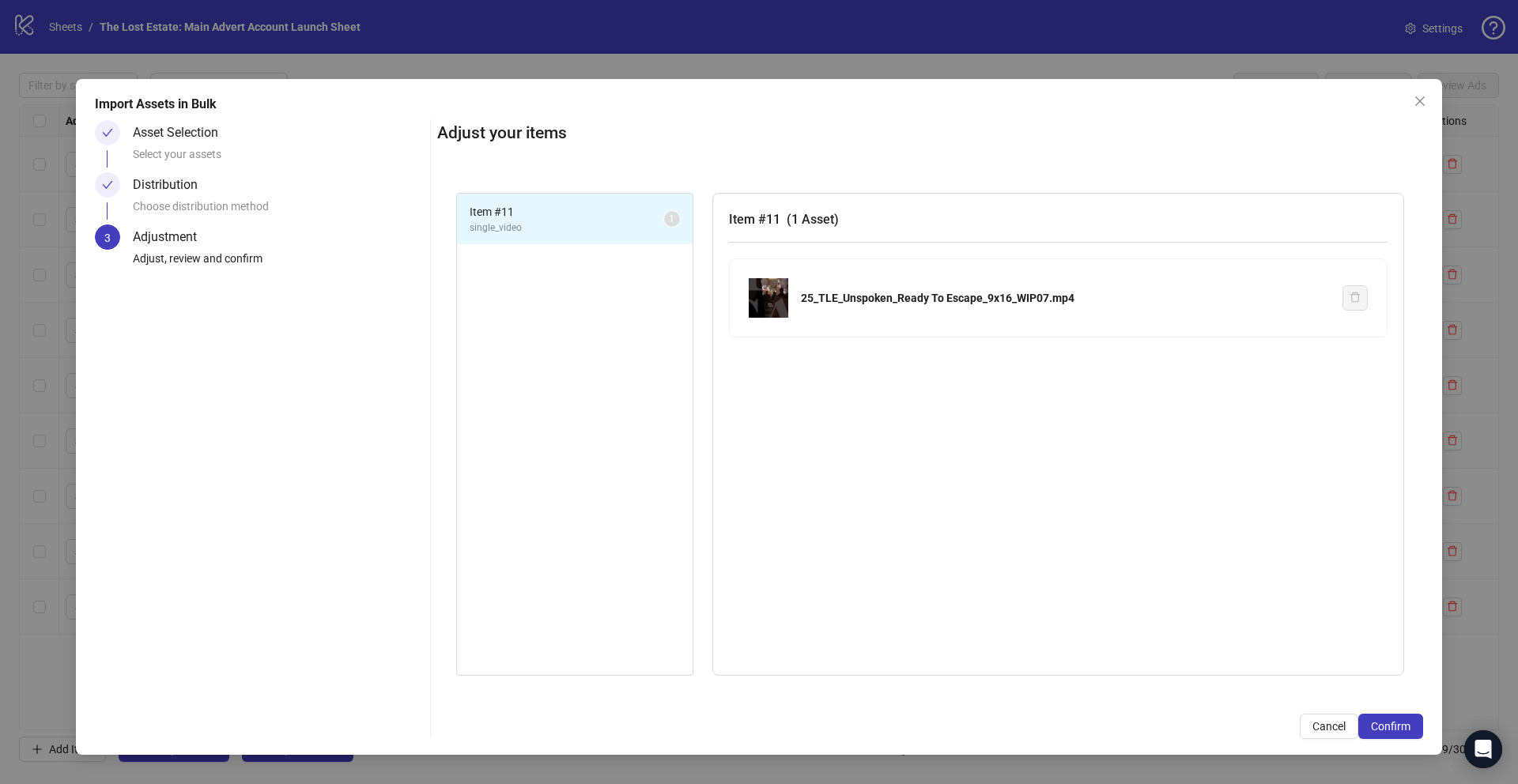 click on "Confirm" at bounding box center [1391, 726] 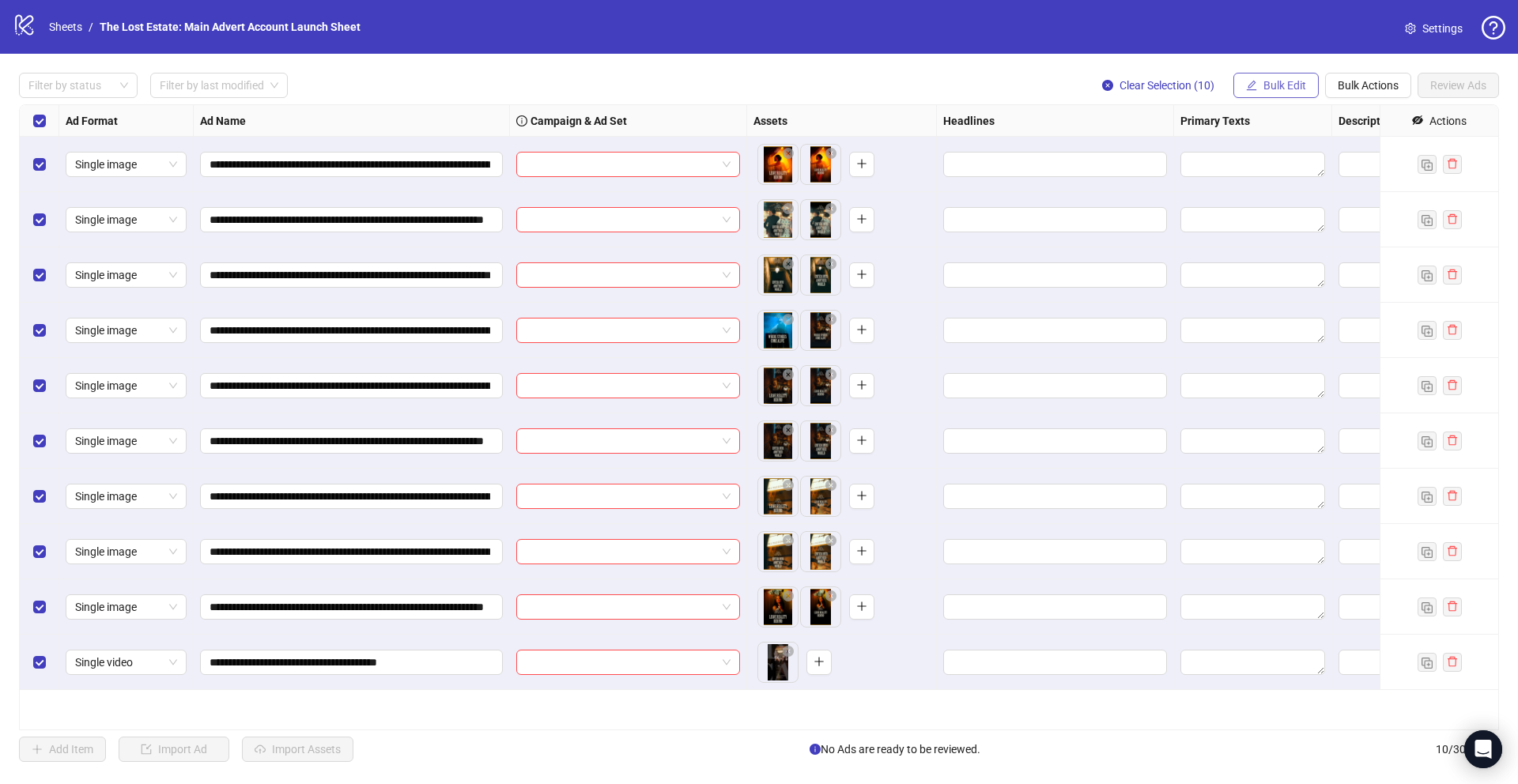 click on "Bulk Edit" at bounding box center (1276, 85) 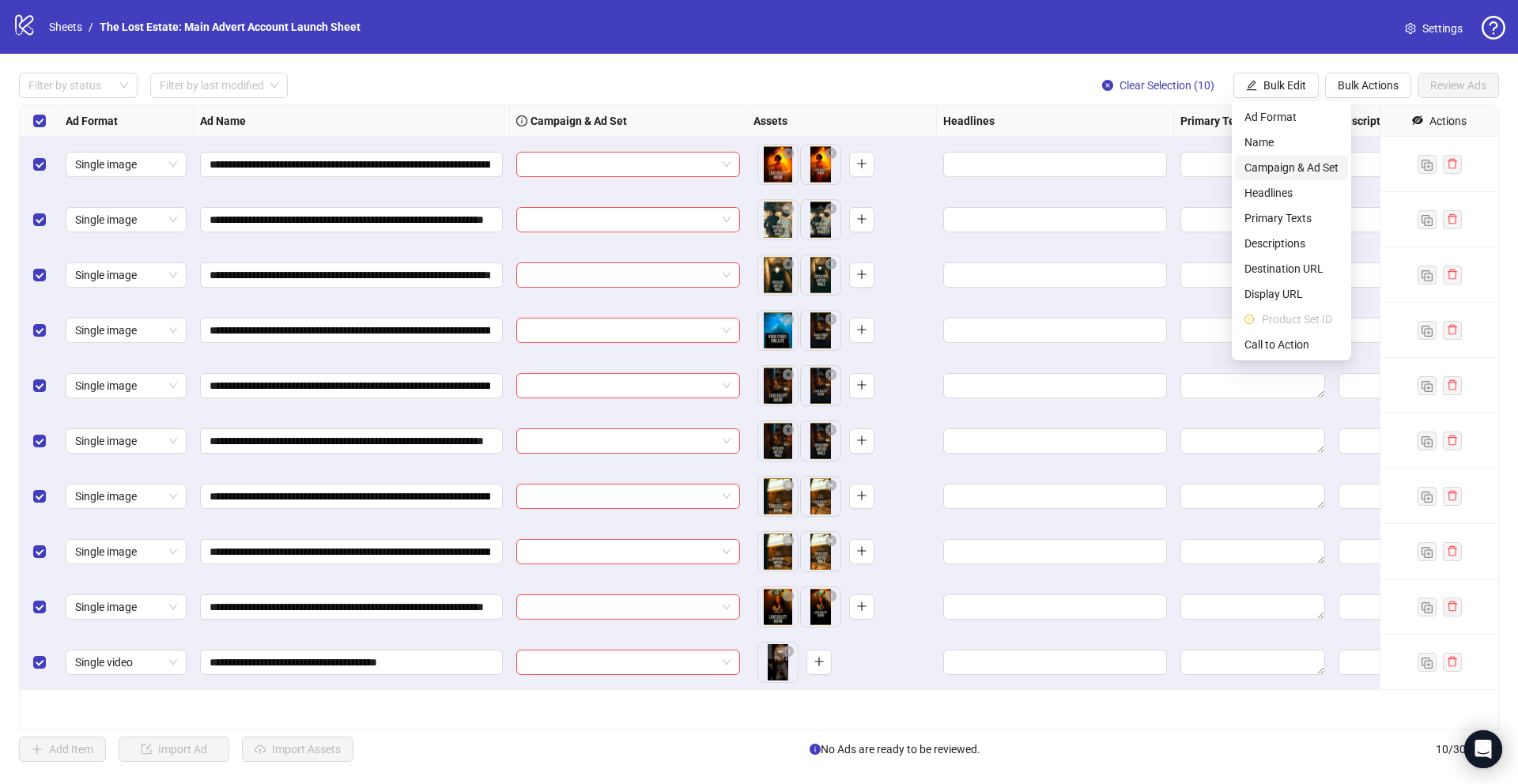 click on "Campaign & Ad Set" at bounding box center (1291, 168) 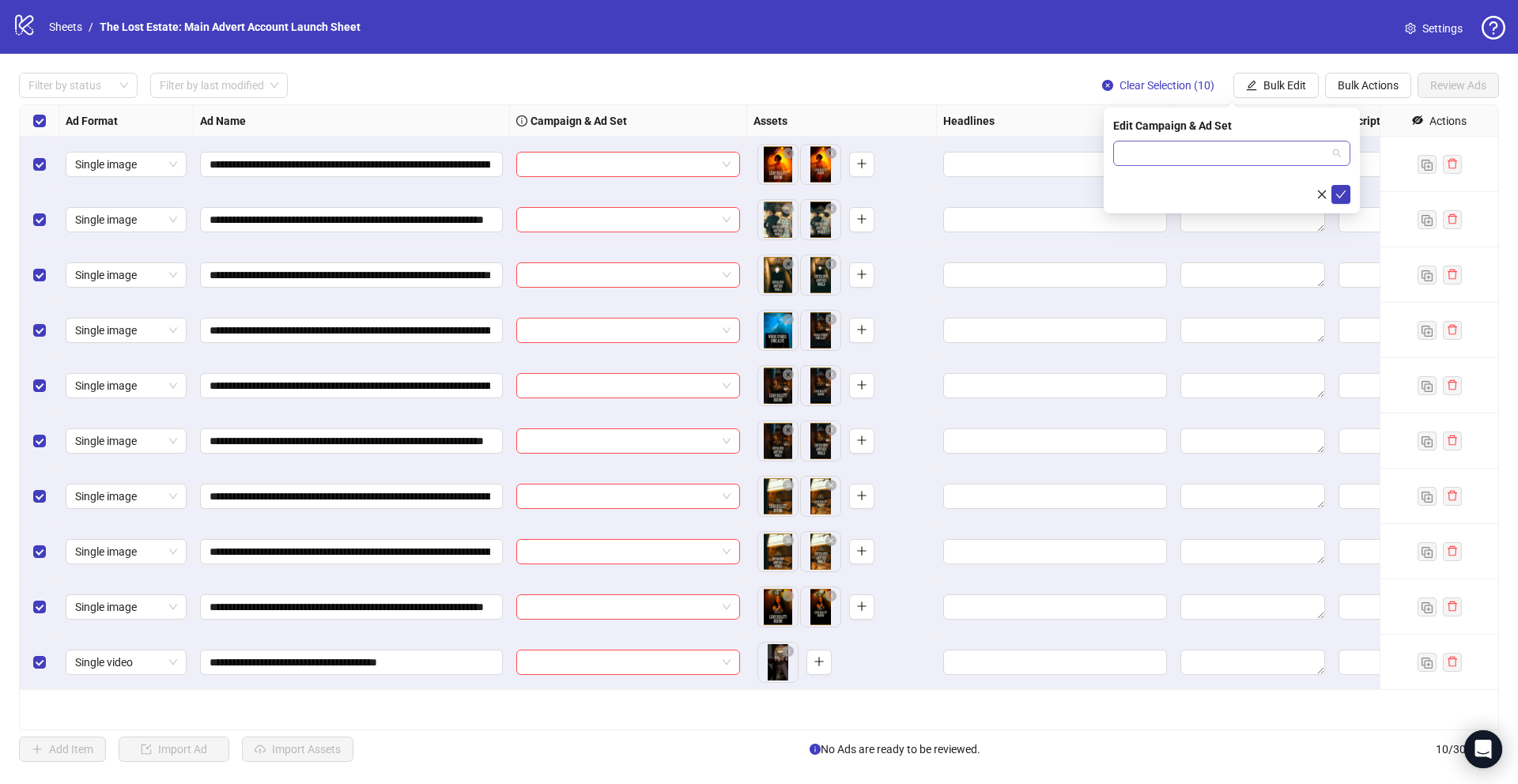 click at bounding box center (1225, 153) 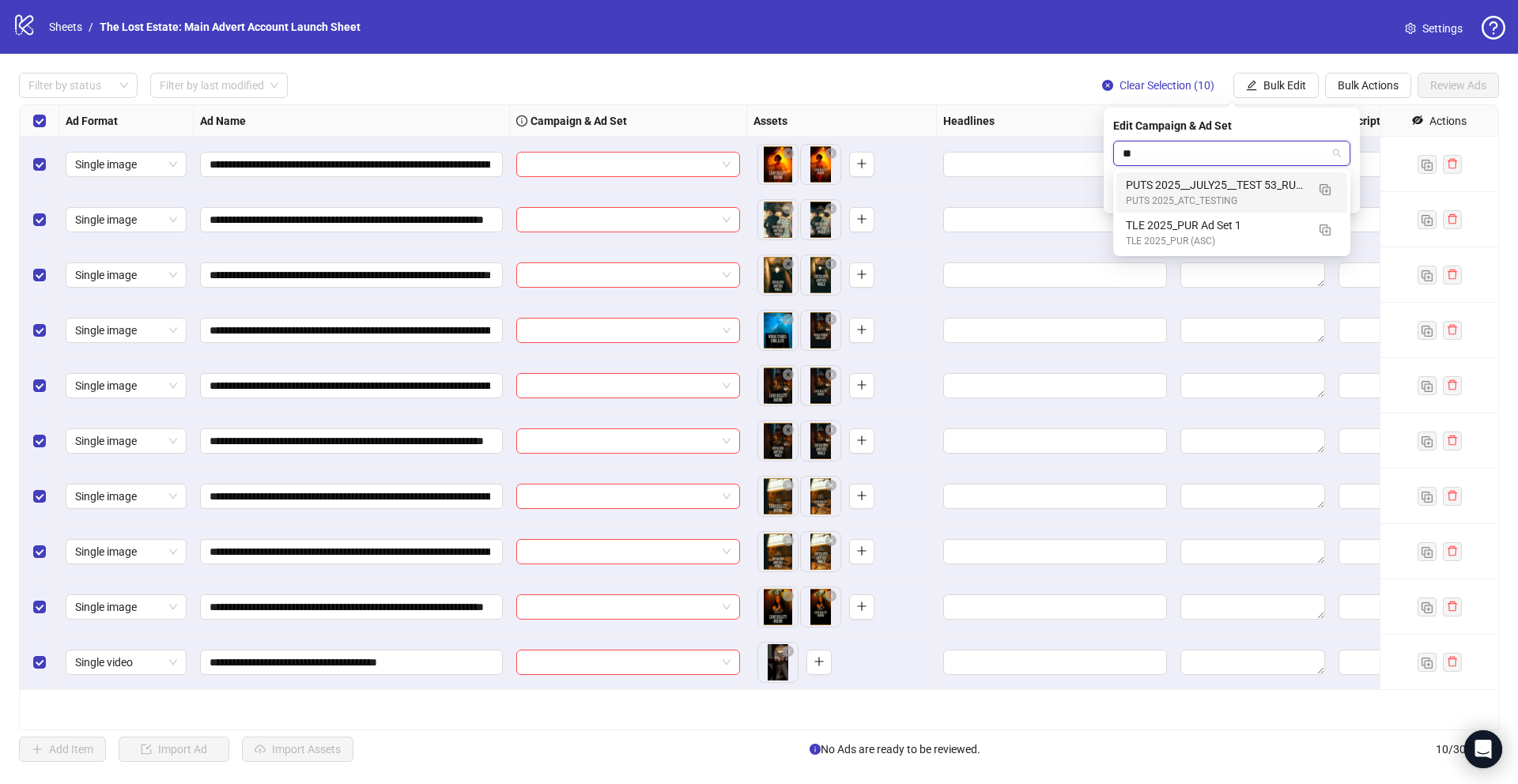 type on "***" 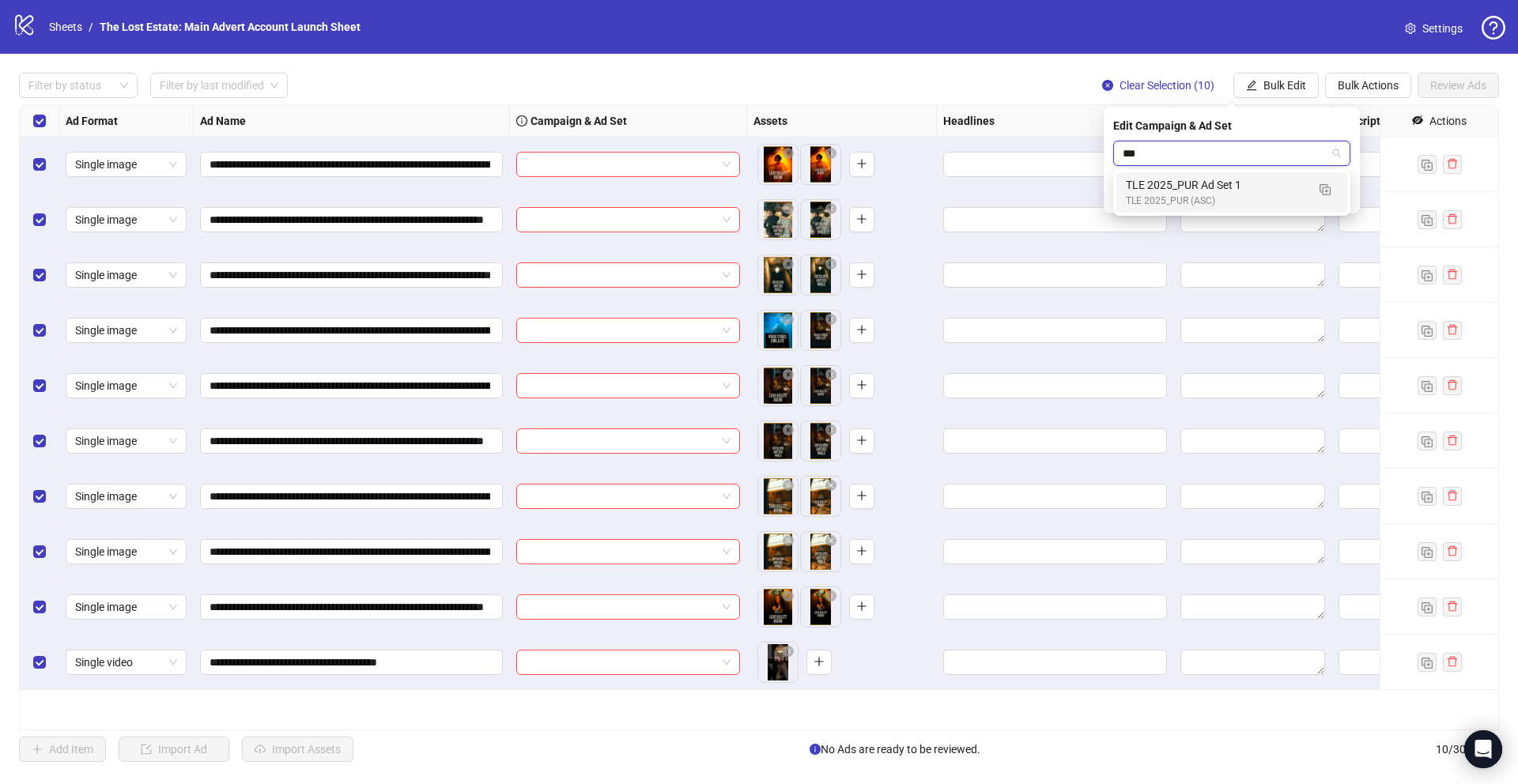 click on "TLE 2025_PUR Ad Set 1" at bounding box center (1216, 185) 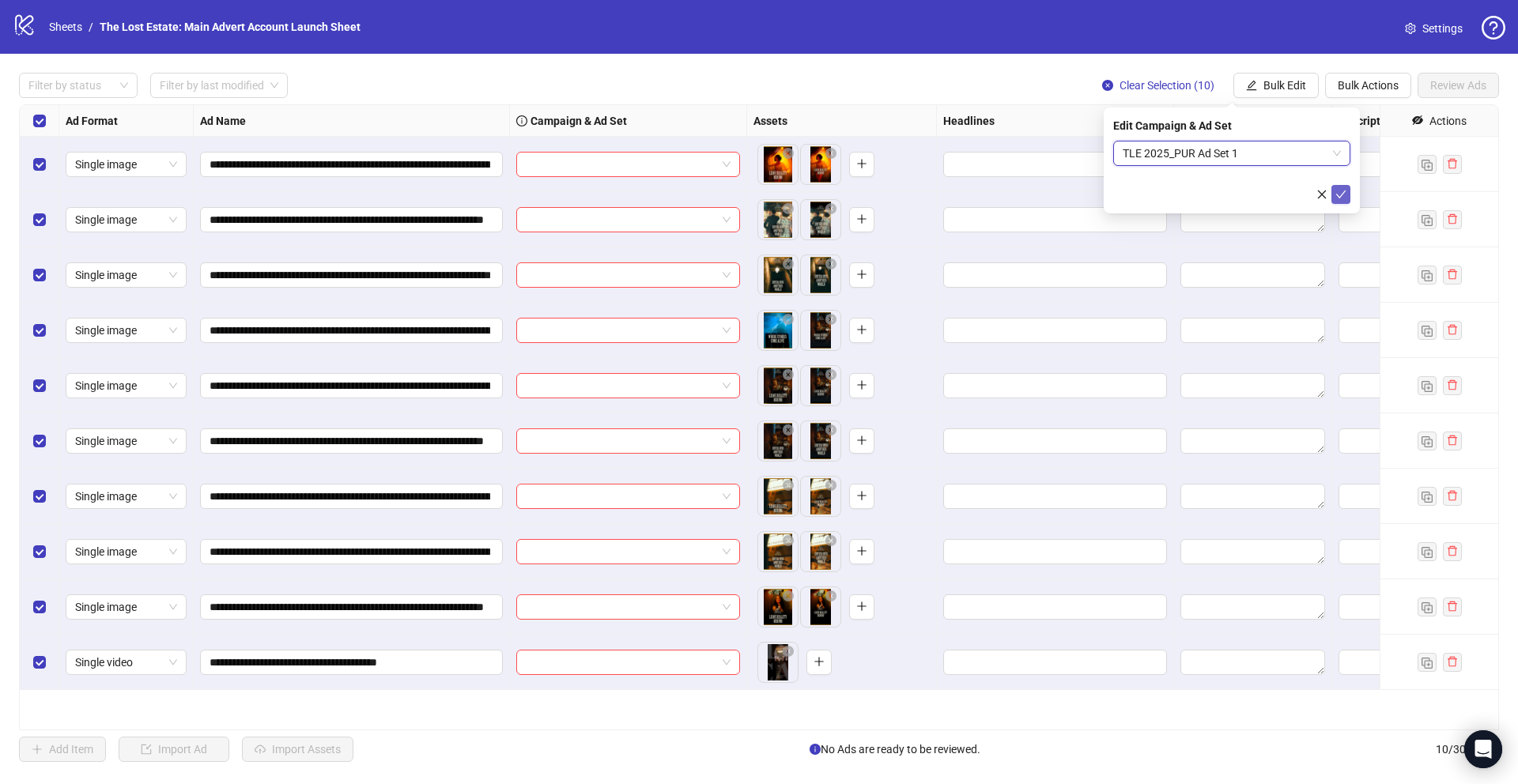 click 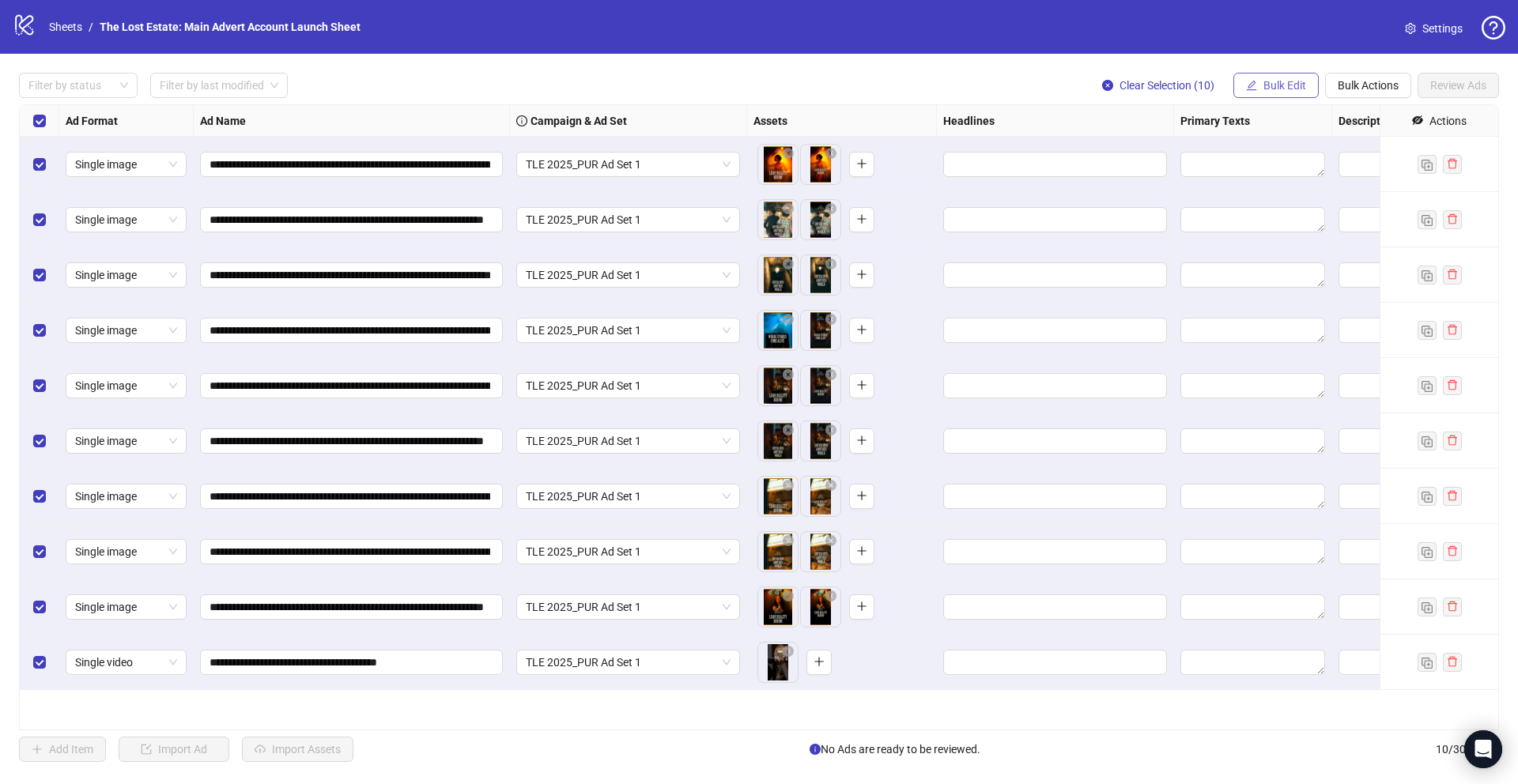 click on "Bulk Edit" at bounding box center (1285, 85) 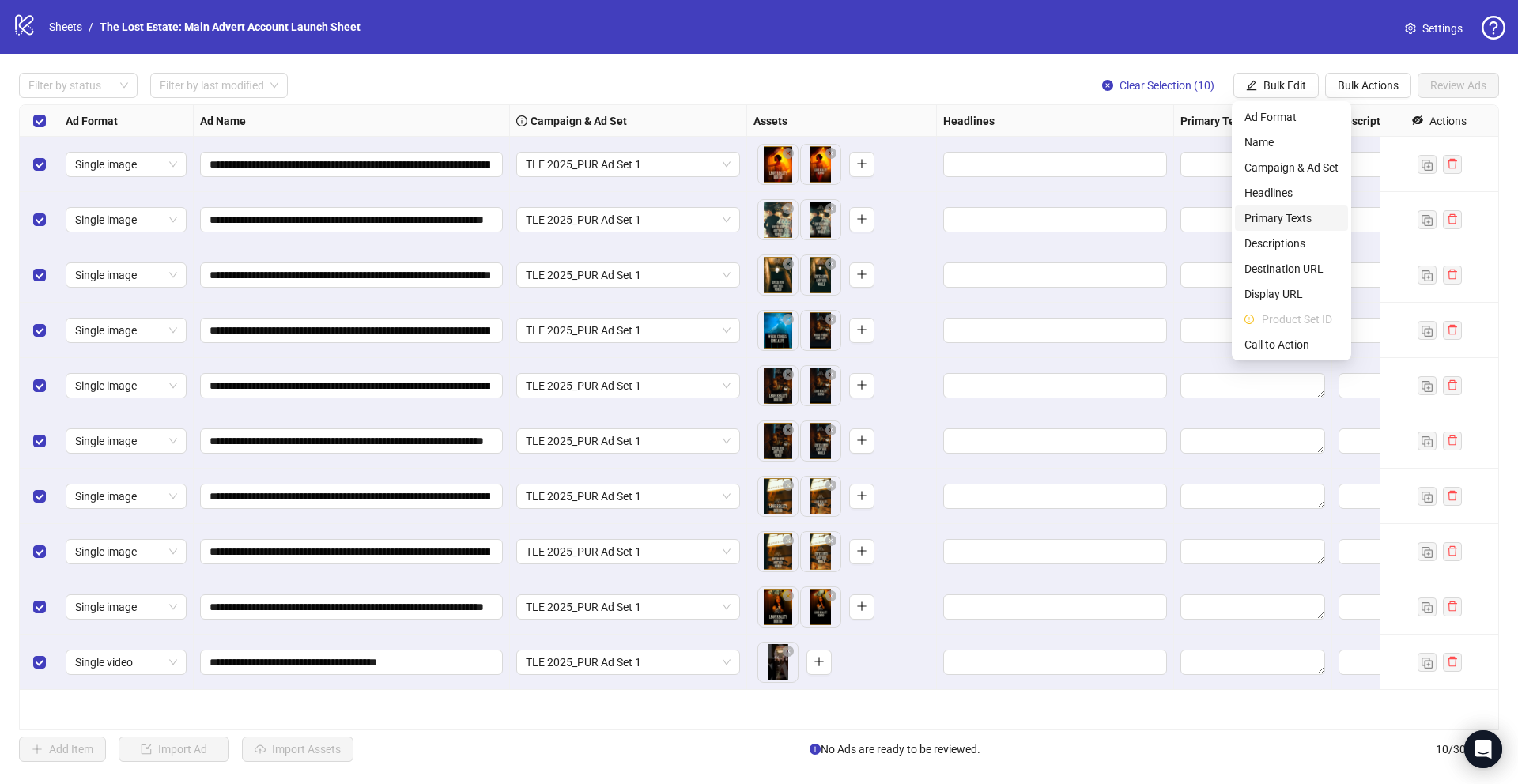 click on "Primary Texts" at bounding box center [1291, 218] 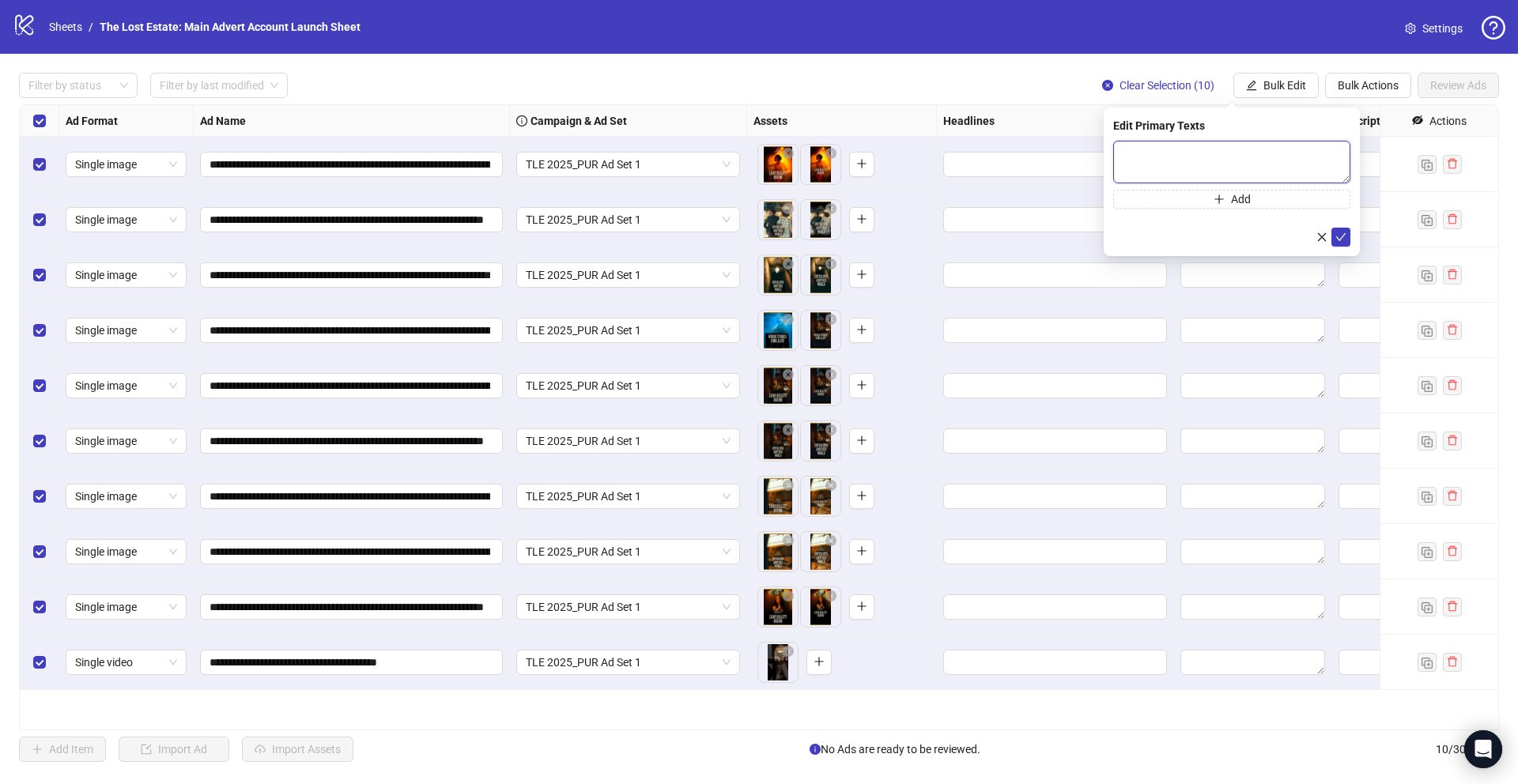 click at bounding box center [1232, 162] 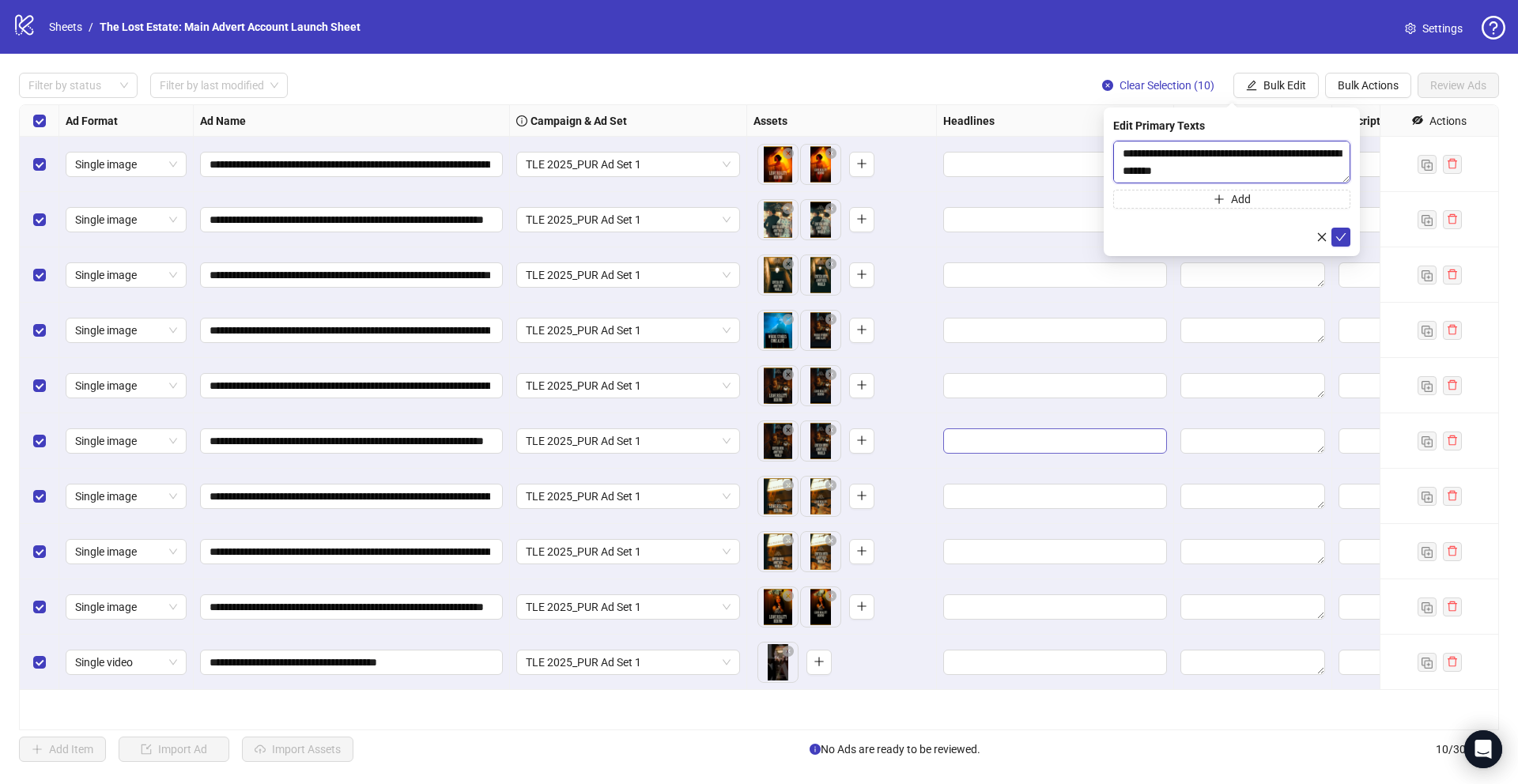scroll, scrollTop: 47, scrollLeft: 0, axis: vertical 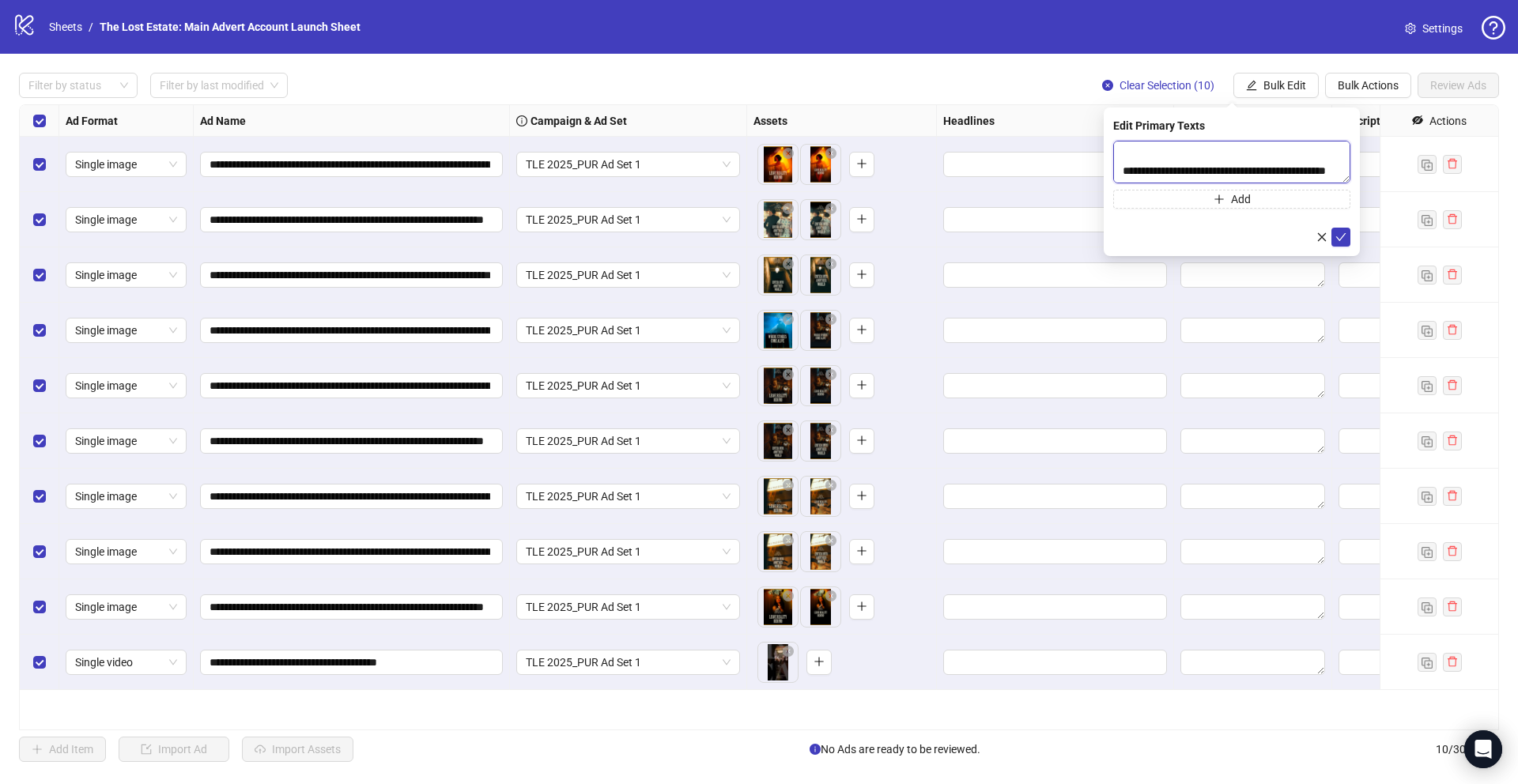 type on "**********" 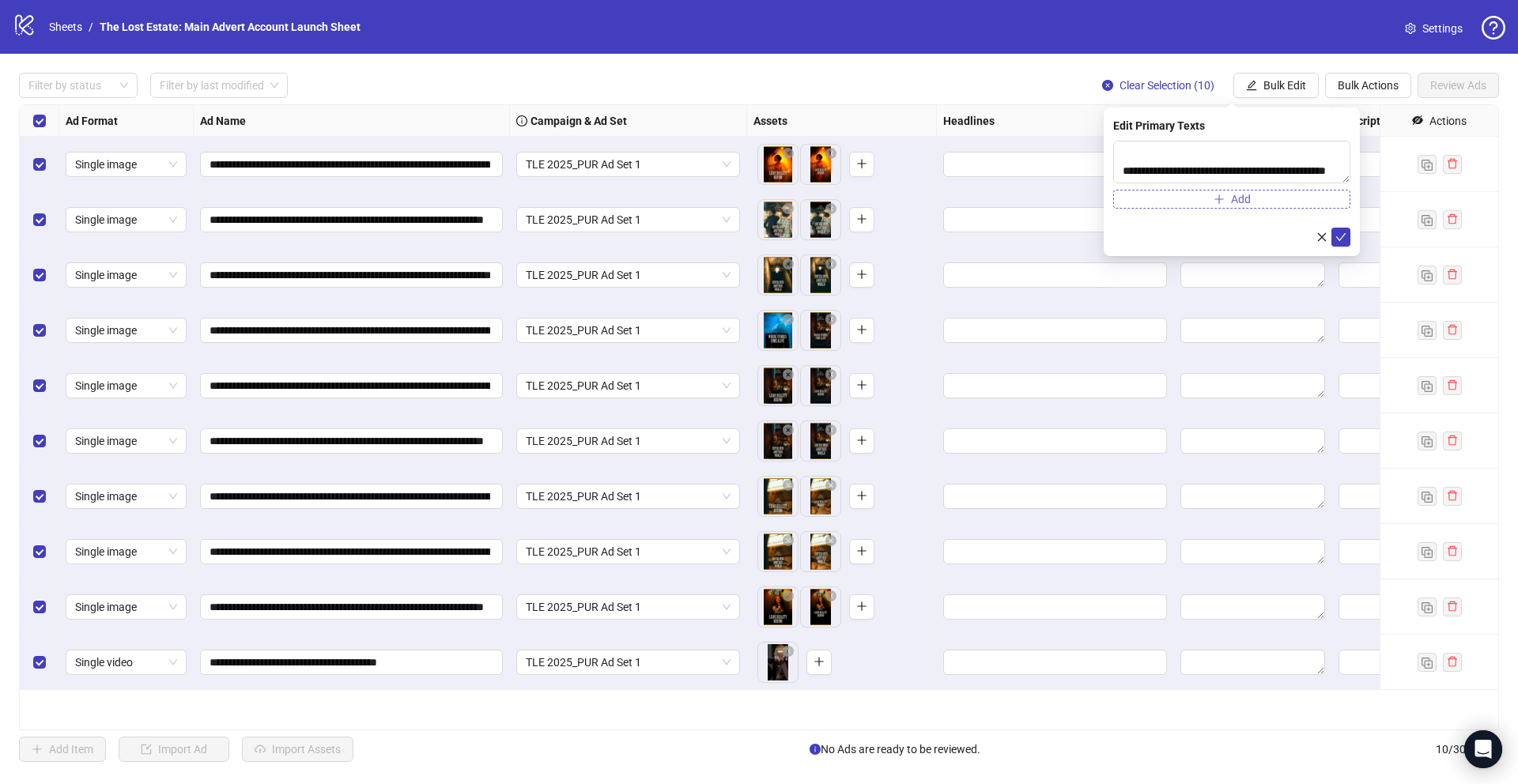 click 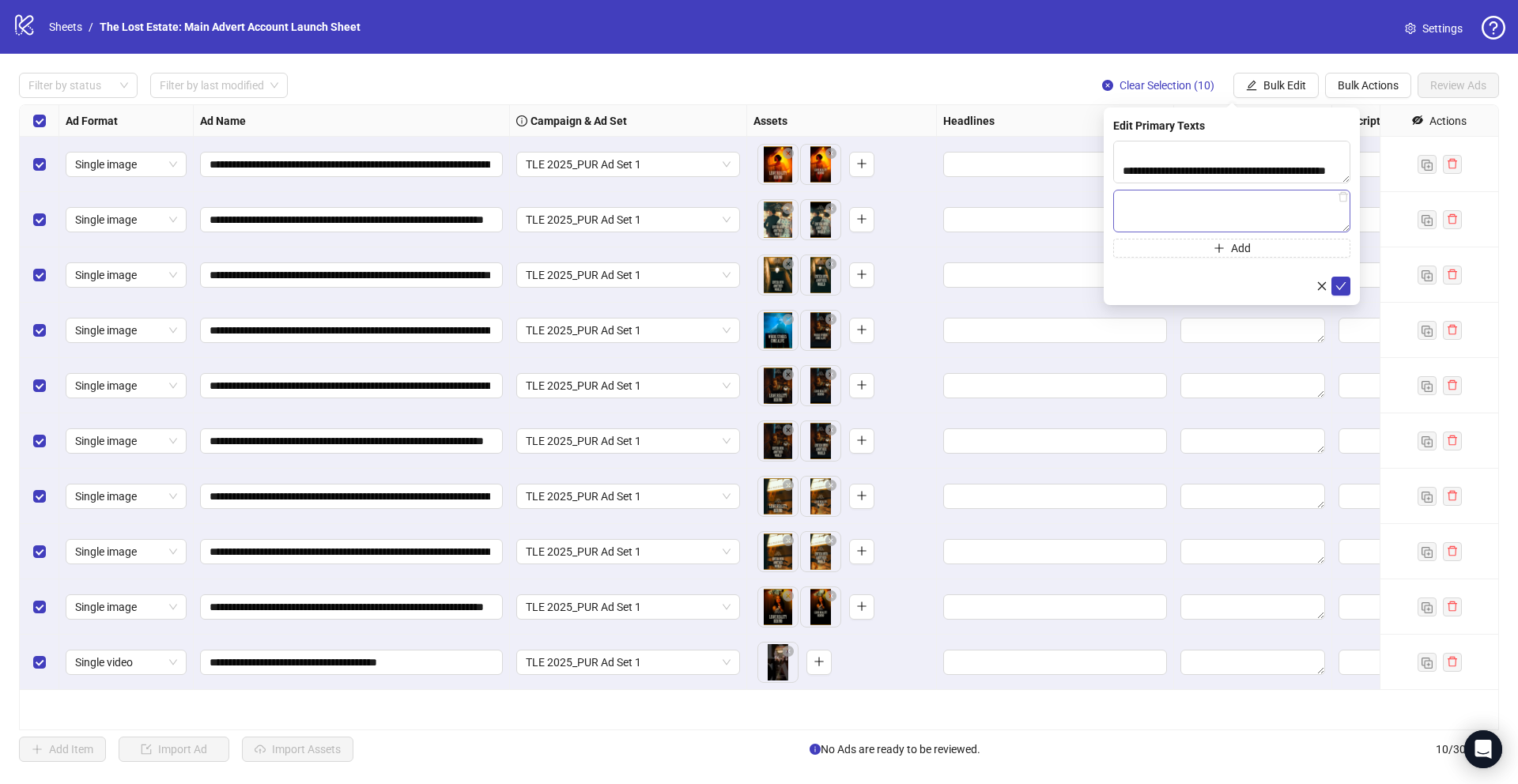 click at bounding box center [1232, 211] 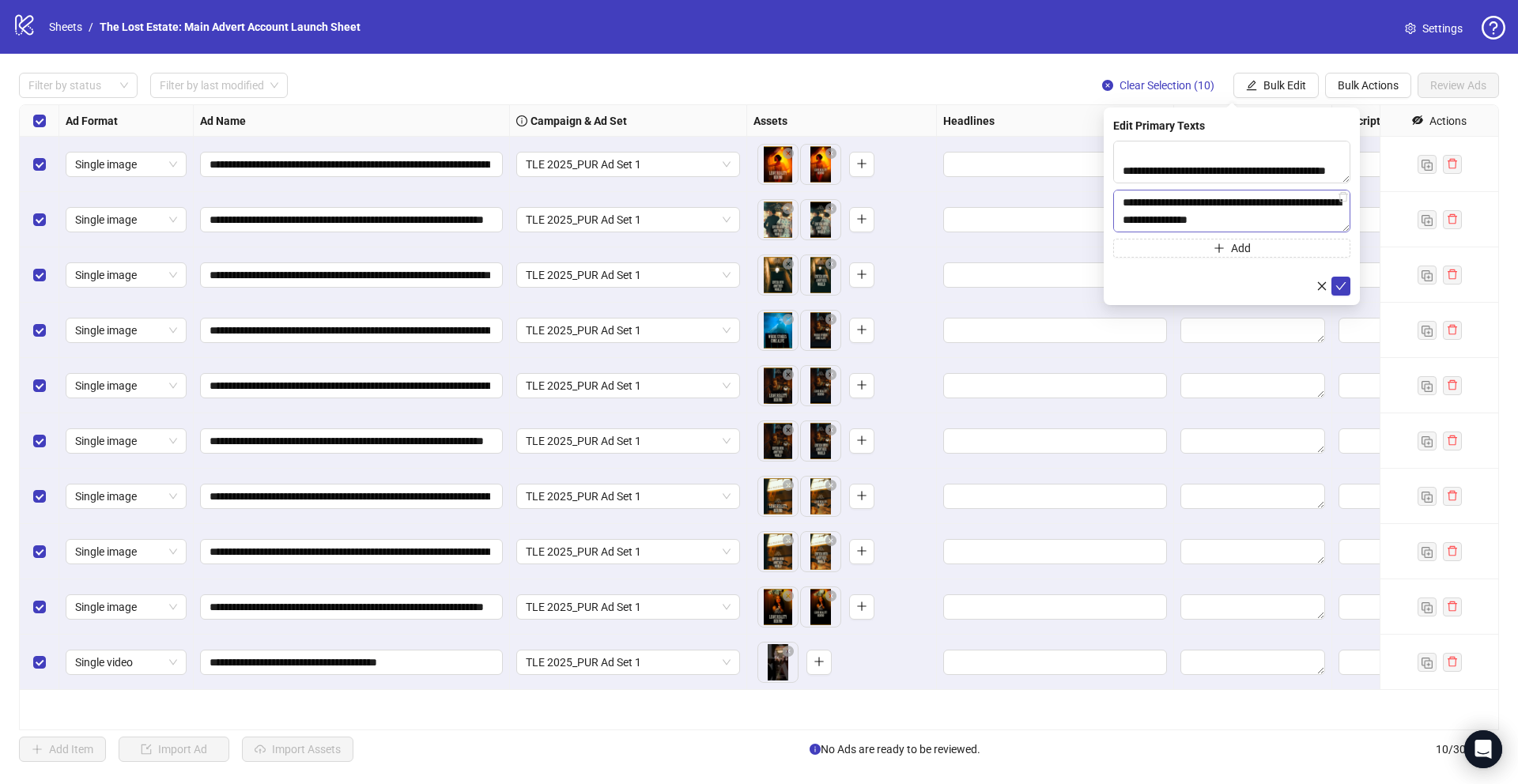 scroll, scrollTop: 47, scrollLeft: 0, axis: vertical 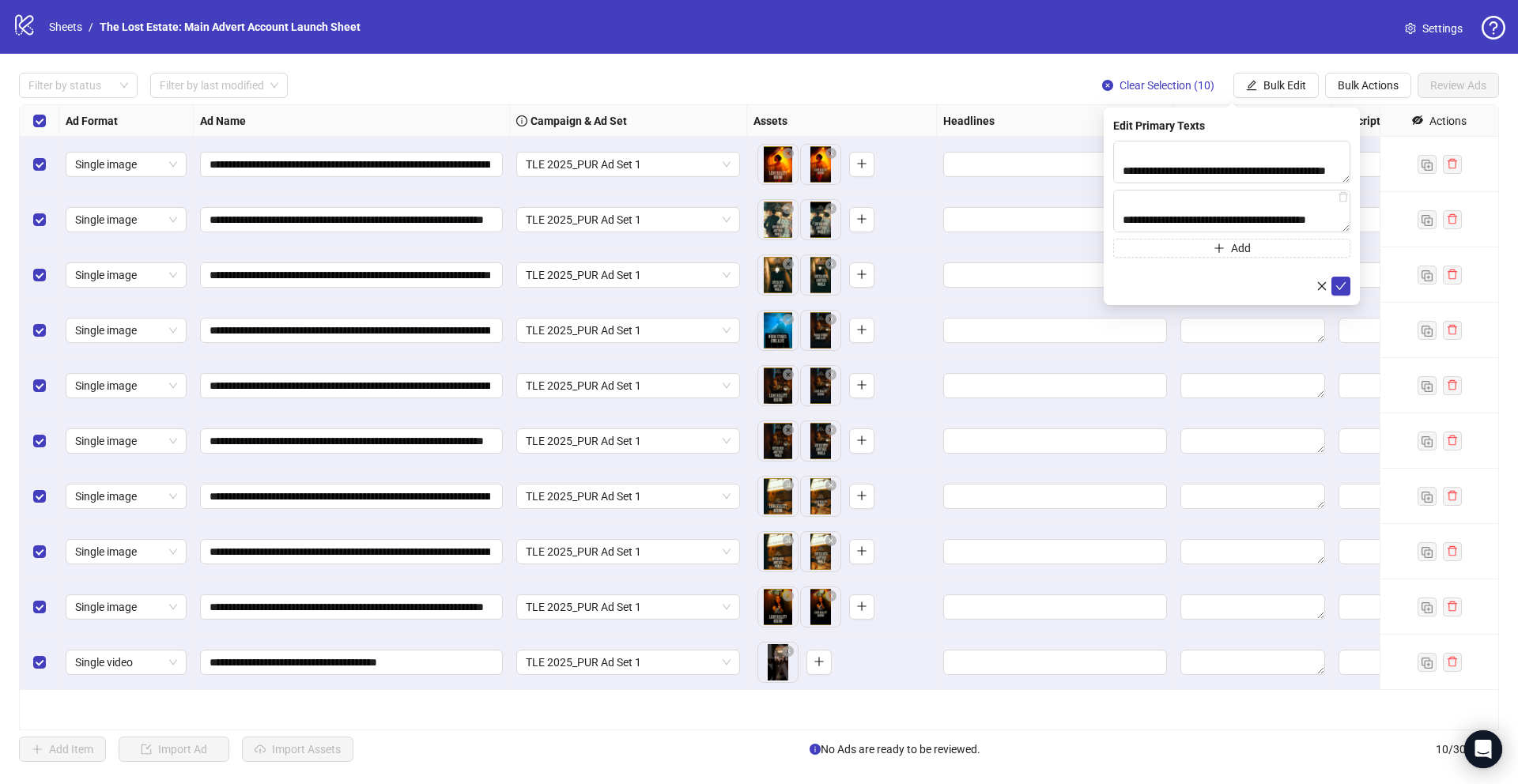 type on "**********" 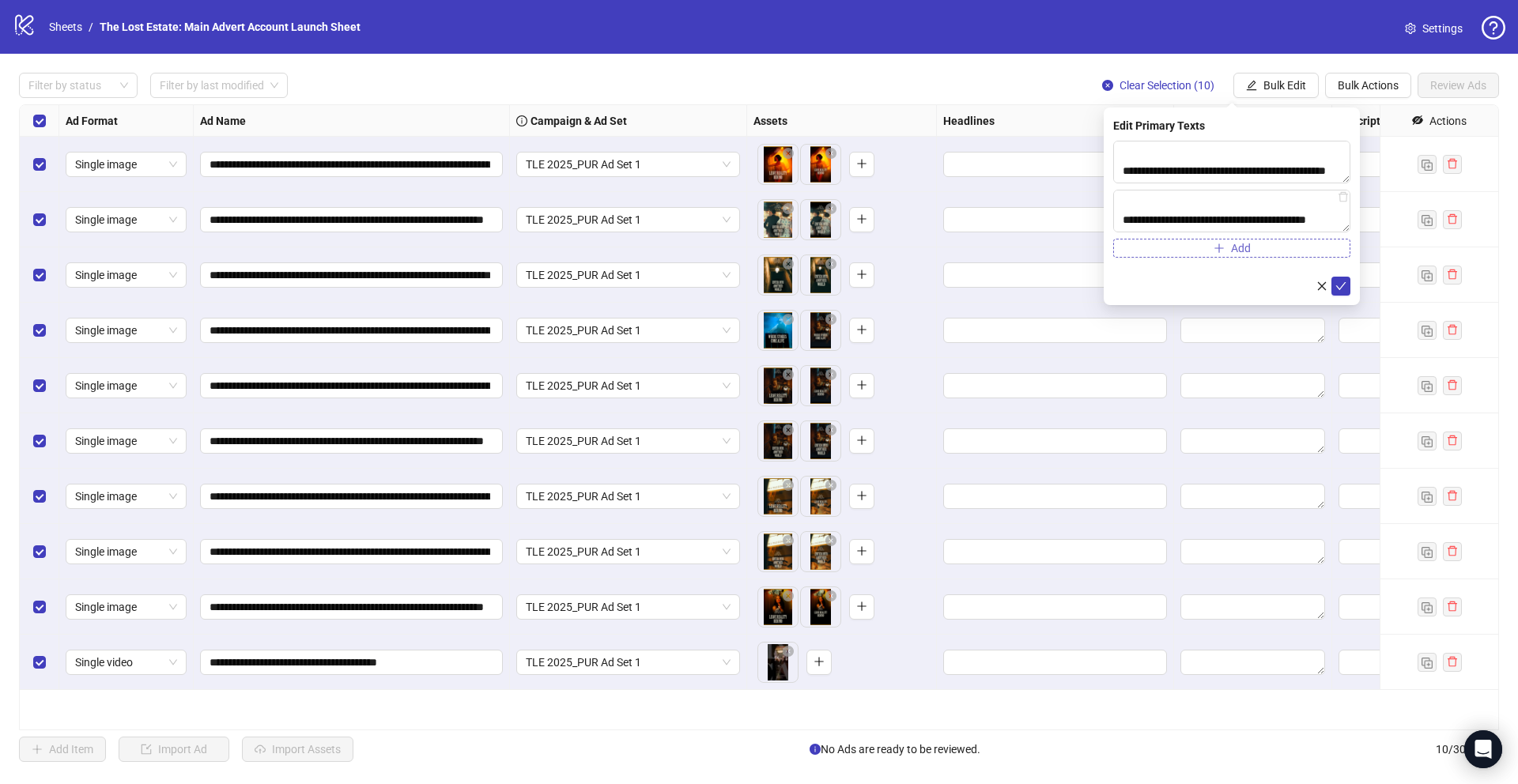 click on "Add" at bounding box center (1232, 248) 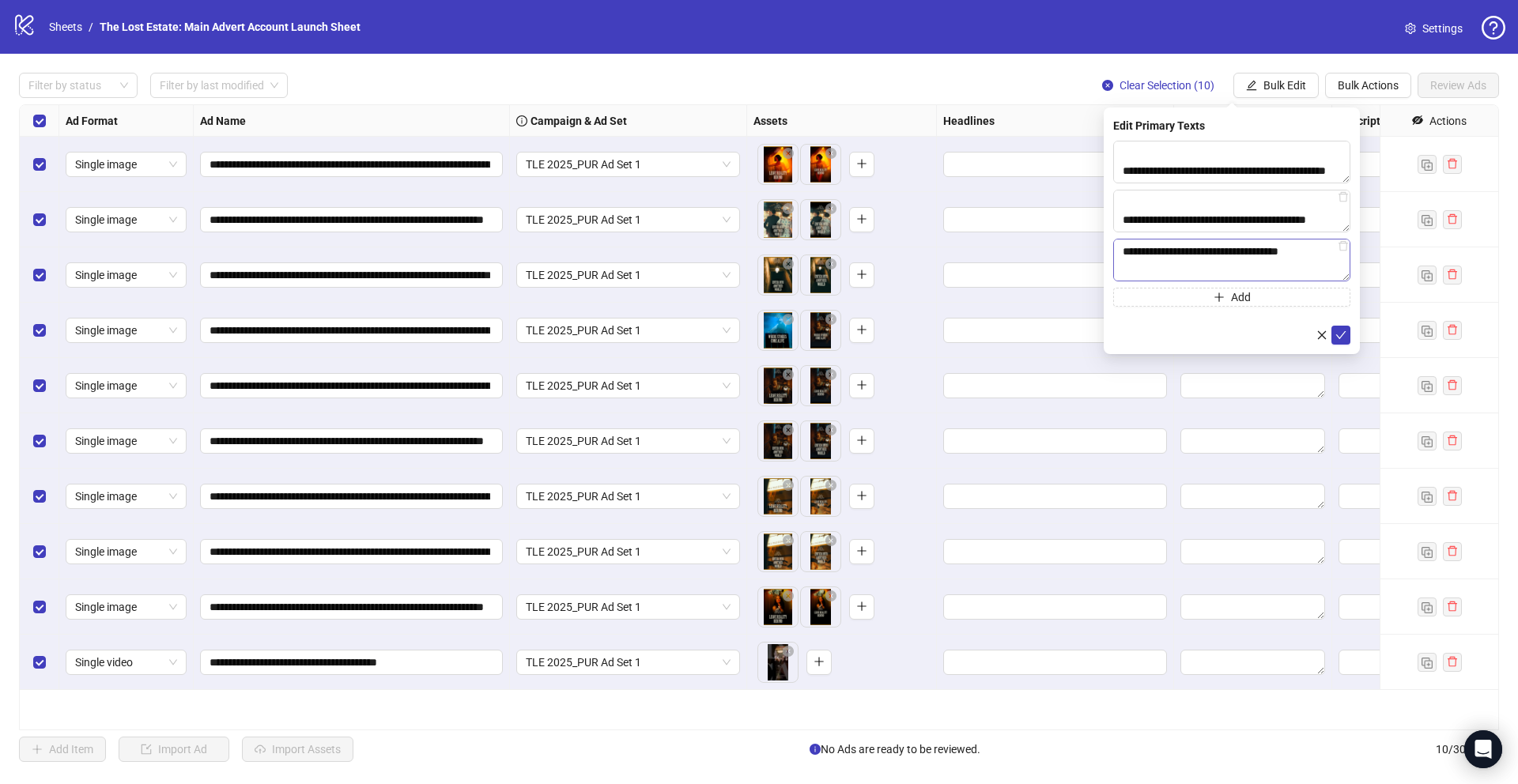 scroll, scrollTop: 134, scrollLeft: 0, axis: vertical 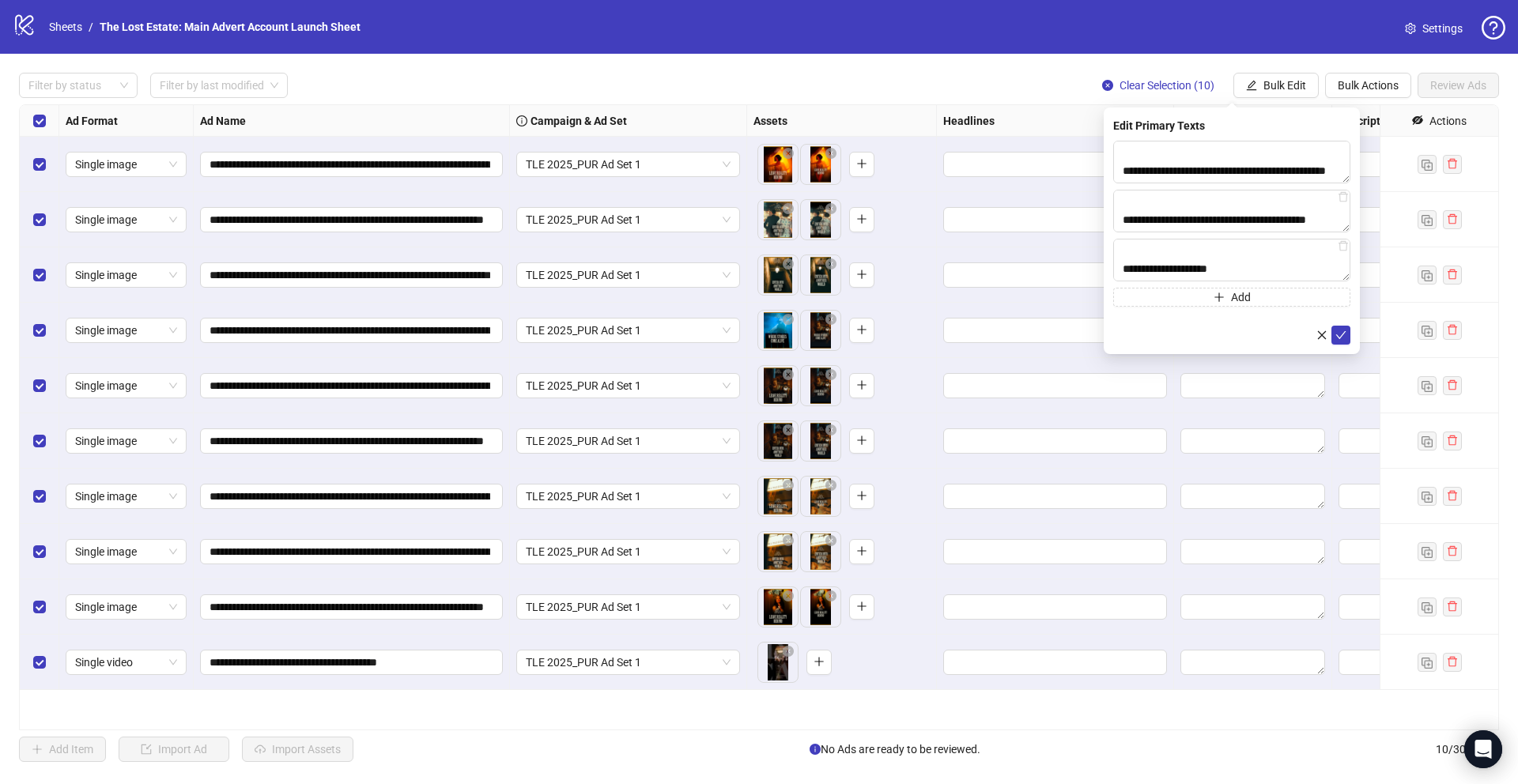 type on "**********" 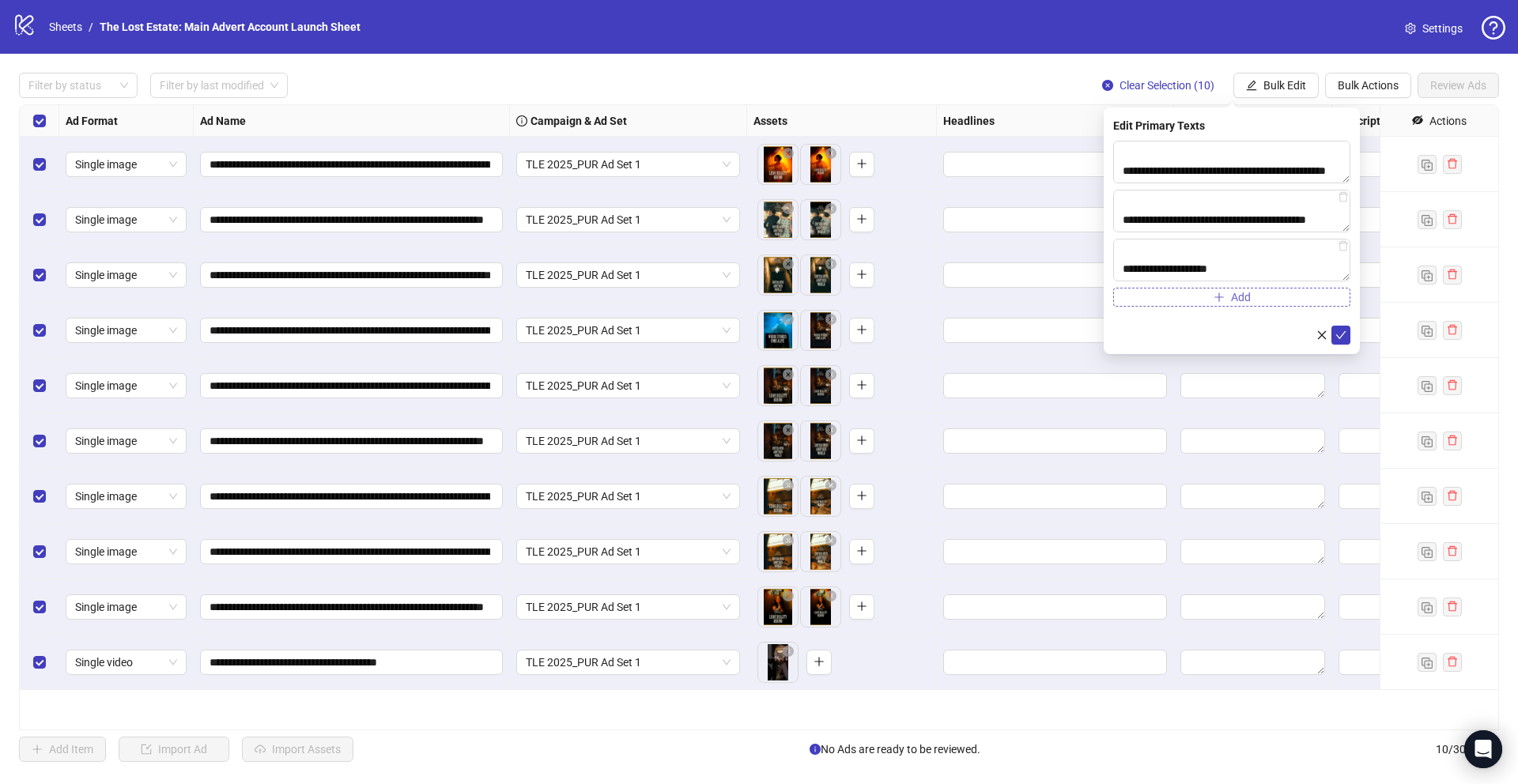 click on "Add" at bounding box center [1232, 297] 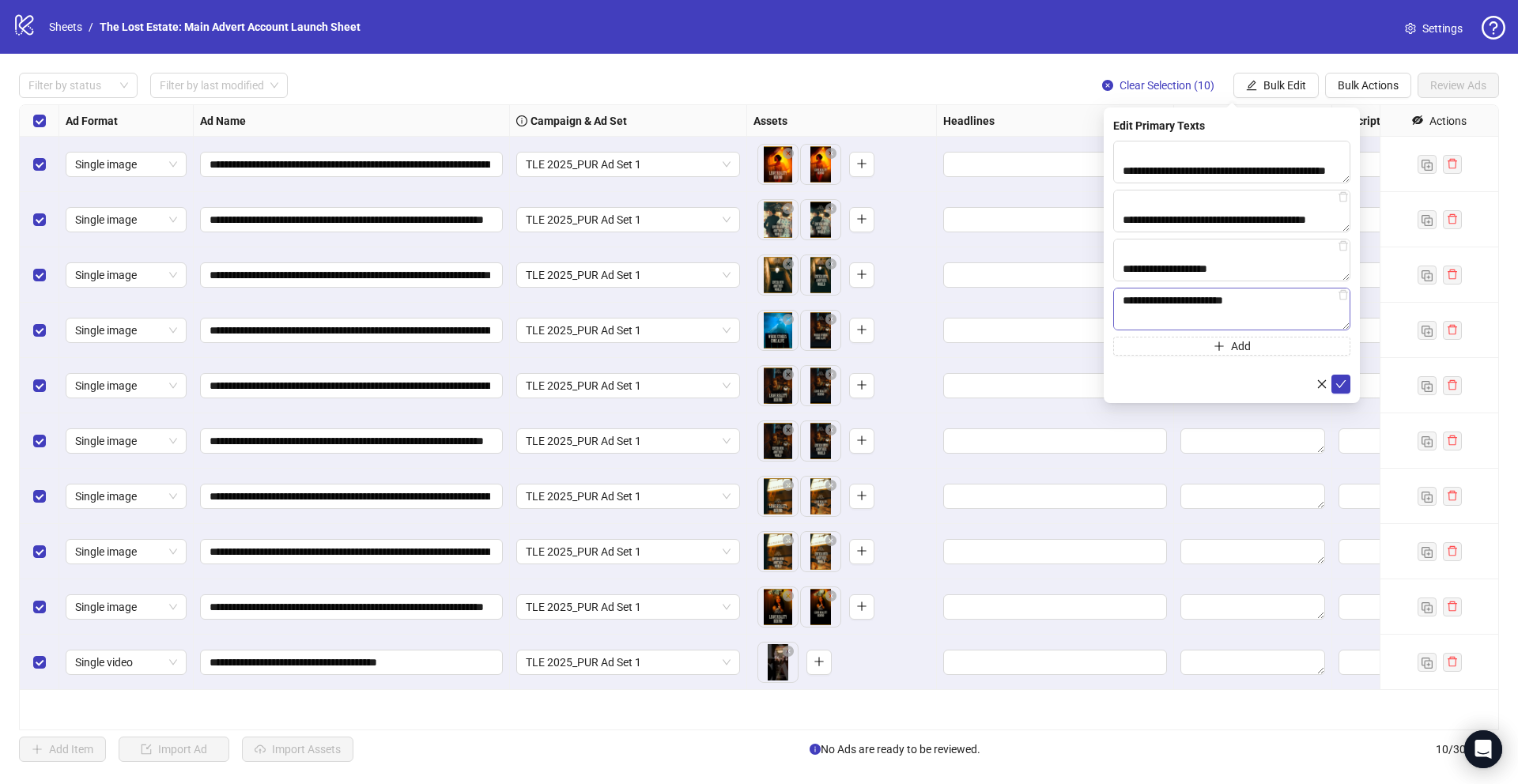 scroll, scrollTop: 12, scrollLeft: 0, axis: vertical 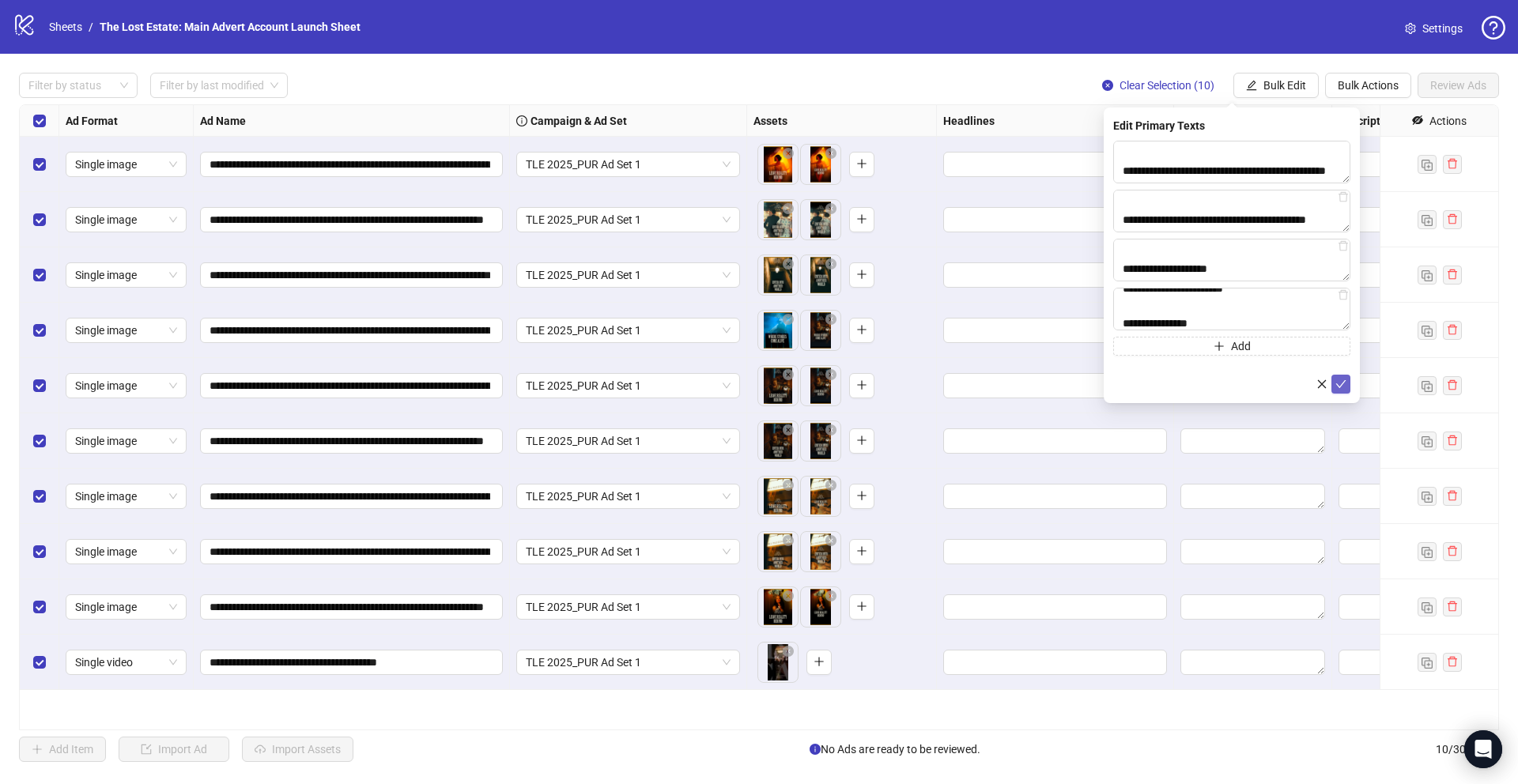 type on "**********" 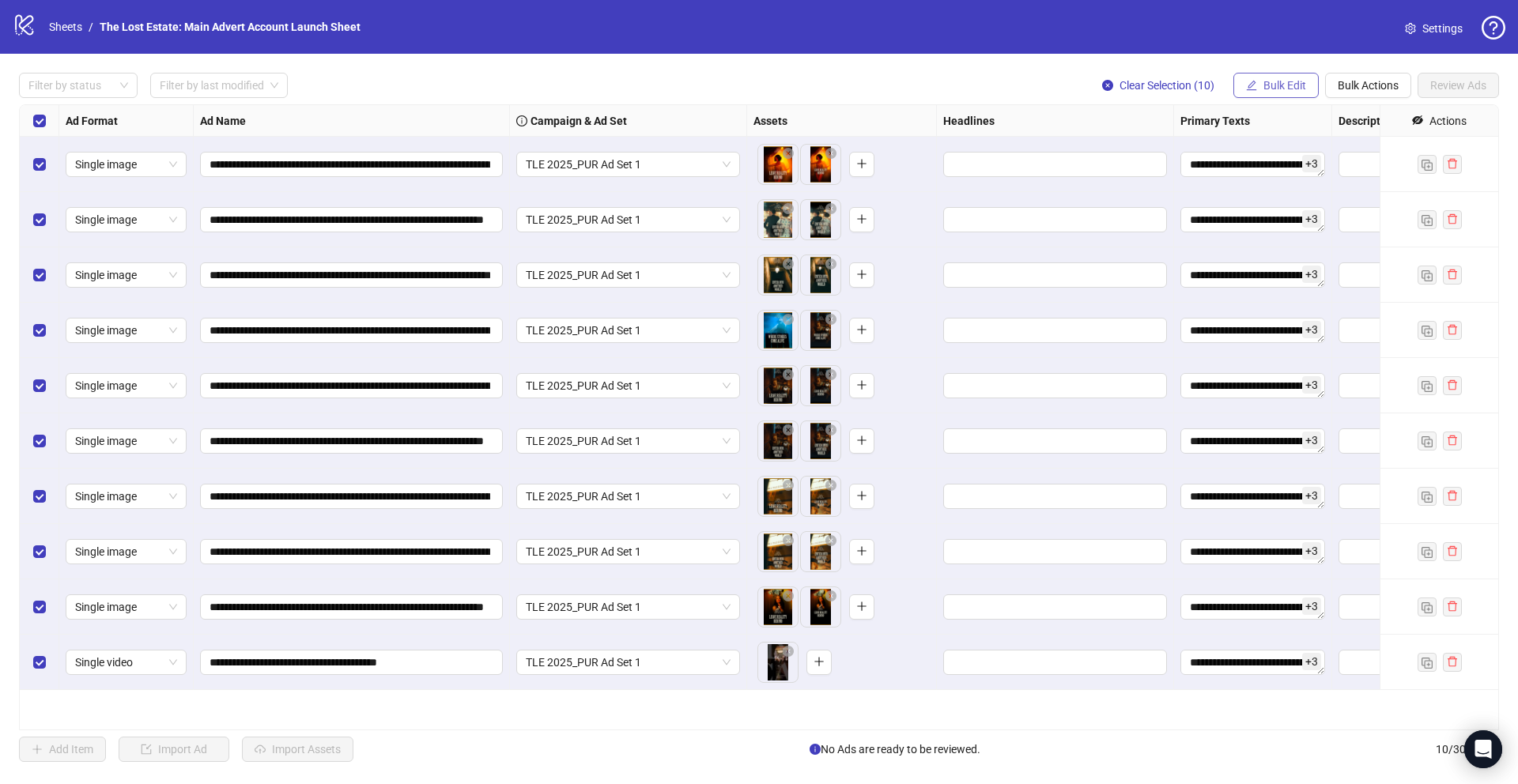click on "Bulk Edit" at bounding box center [1285, 85] 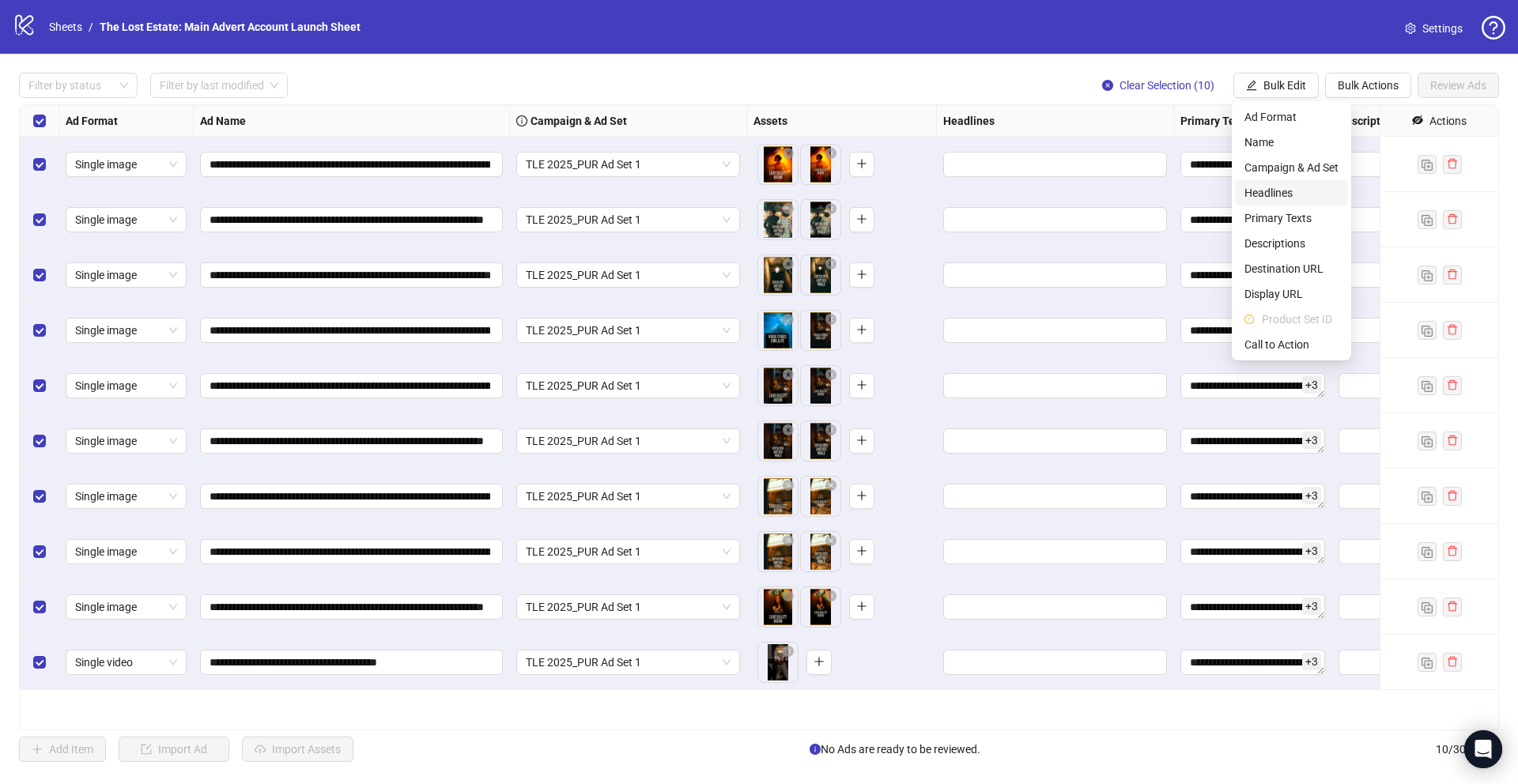 click on "Headlines" at bounding box center (1291, 193) 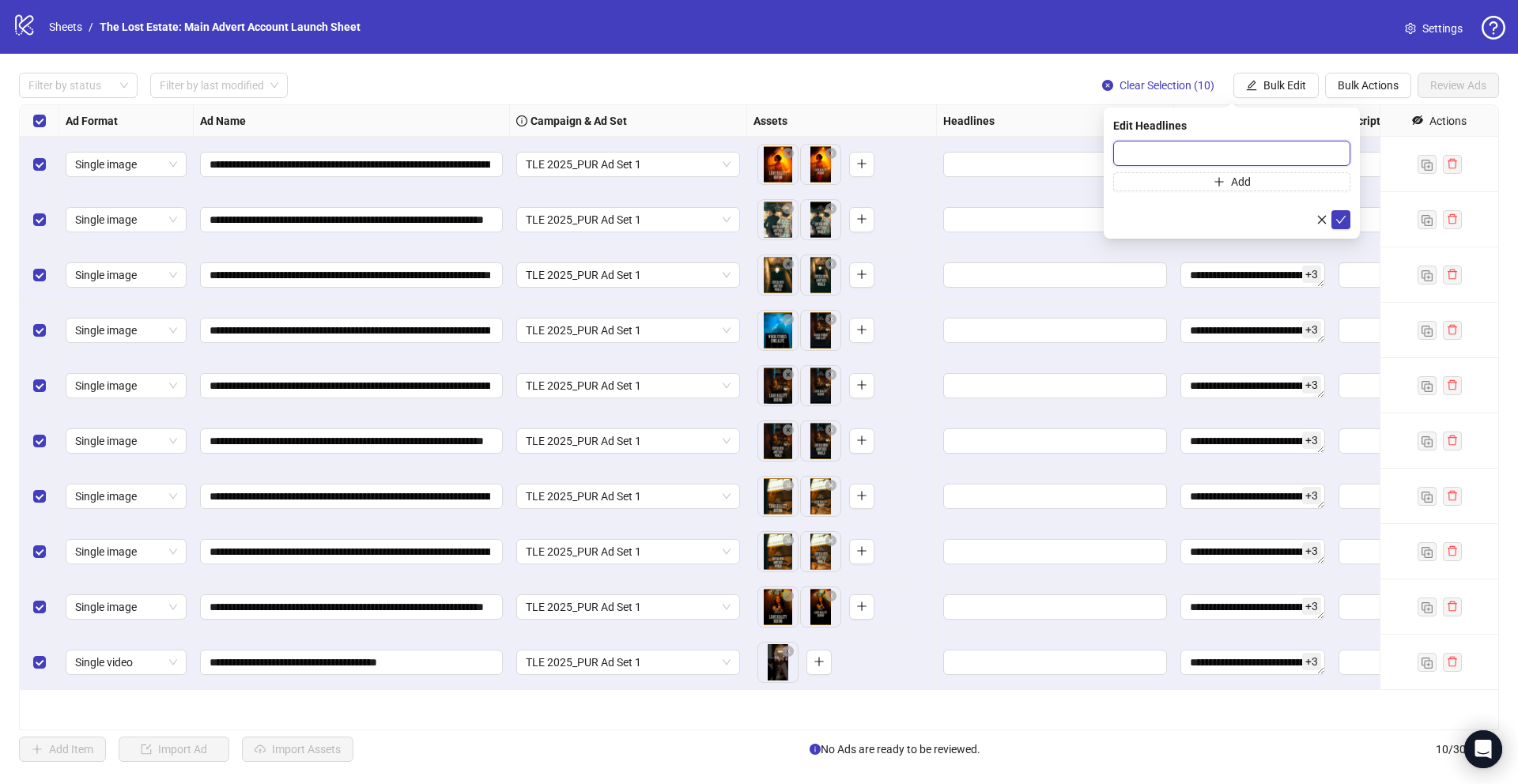 click at bounding box center [1232, 153] 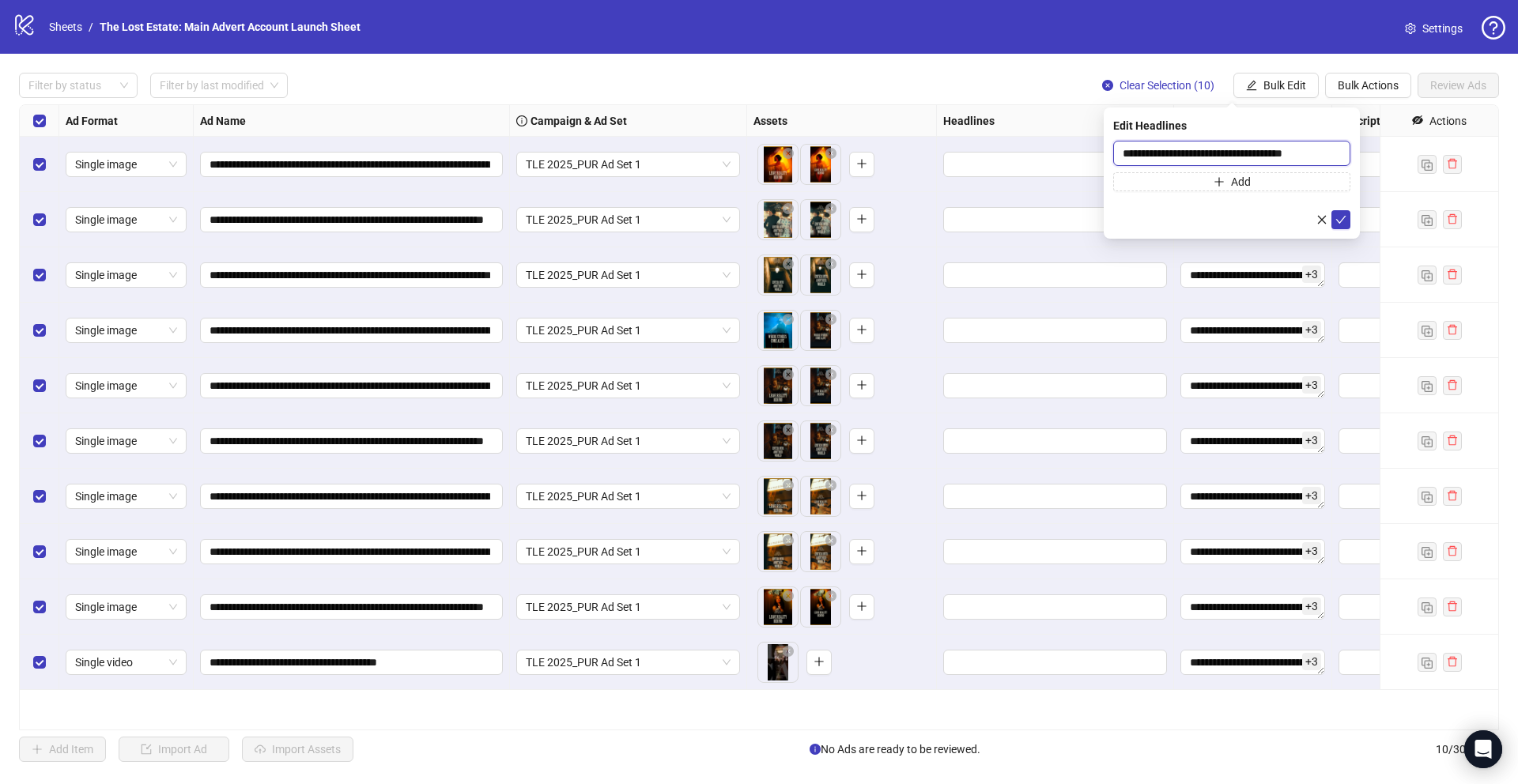 scroll, scrollTop: 0, scrollLeft: 30, axis: horizontal 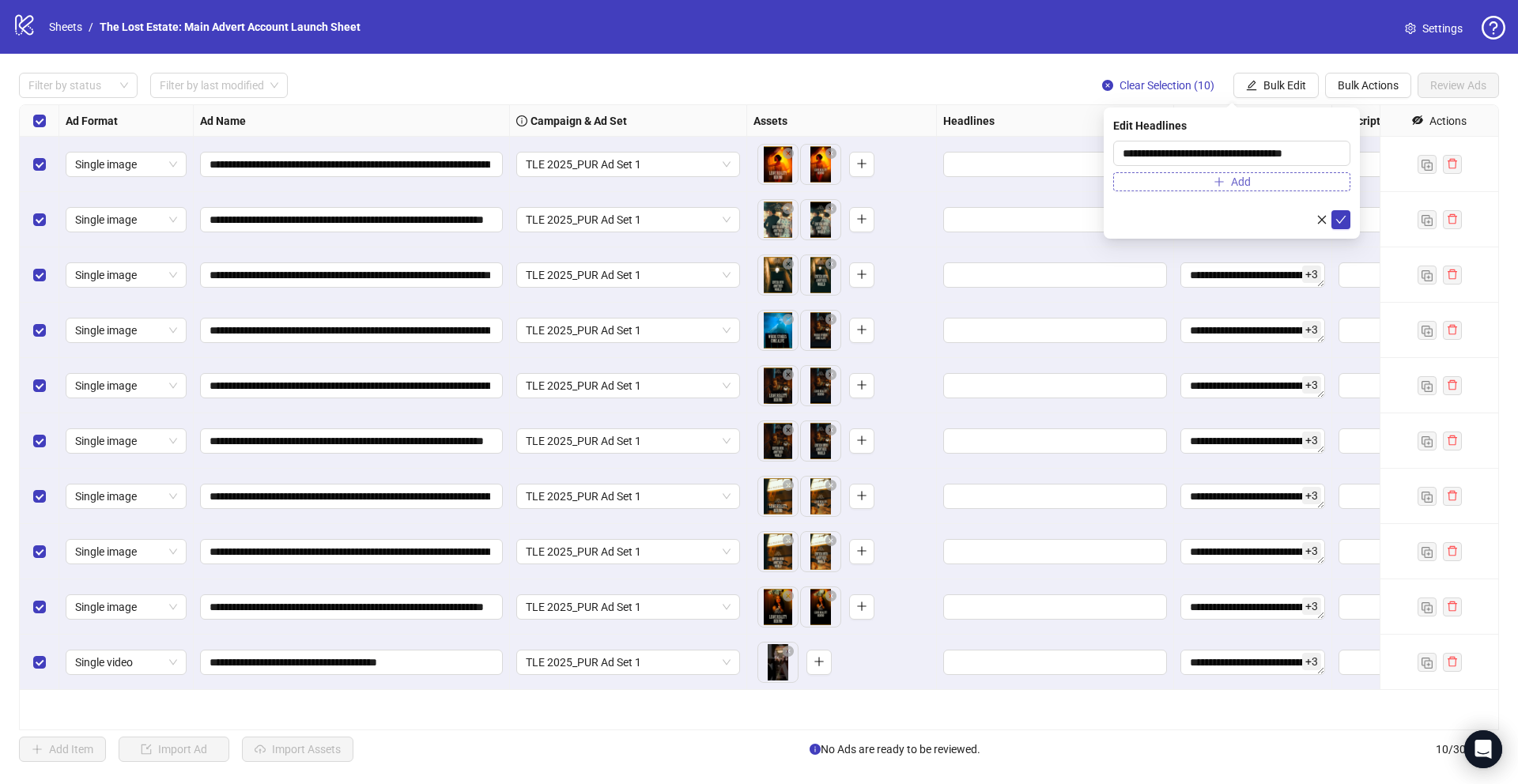 click on "Add" at bounding box center [1232, 182] 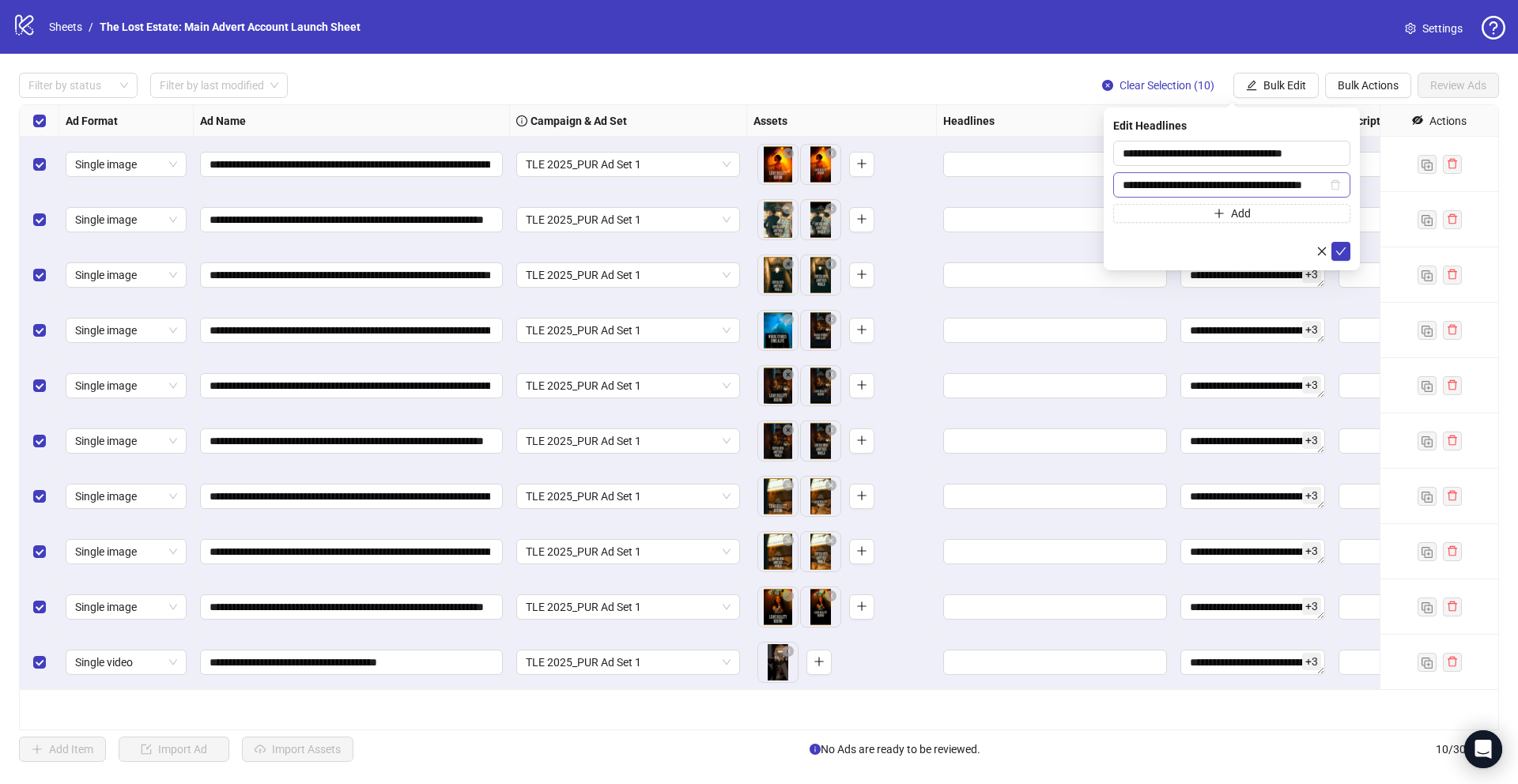 scroll, scrollTop: 0, scrollLeft: 28, axis: horizontal 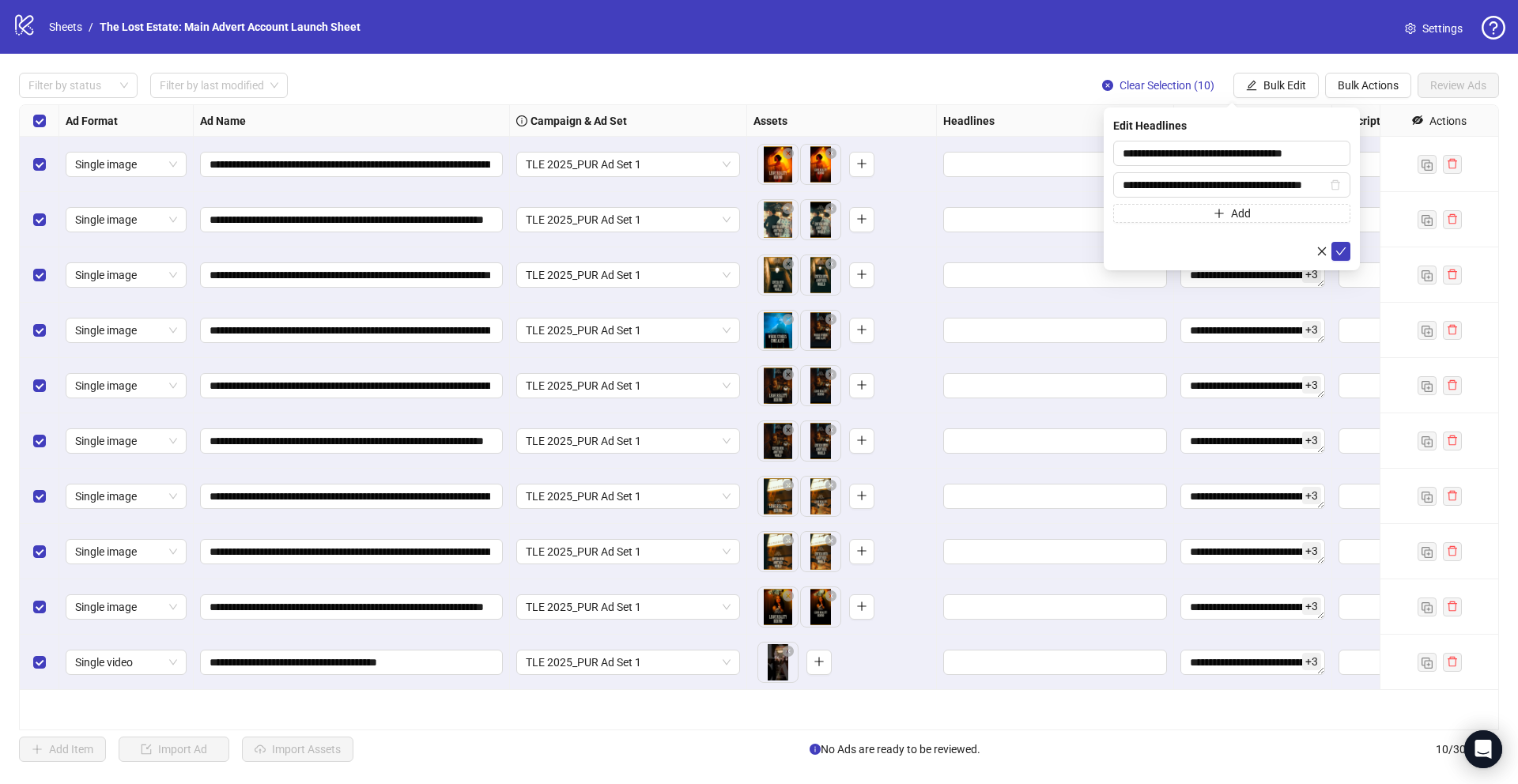 type on "**********" 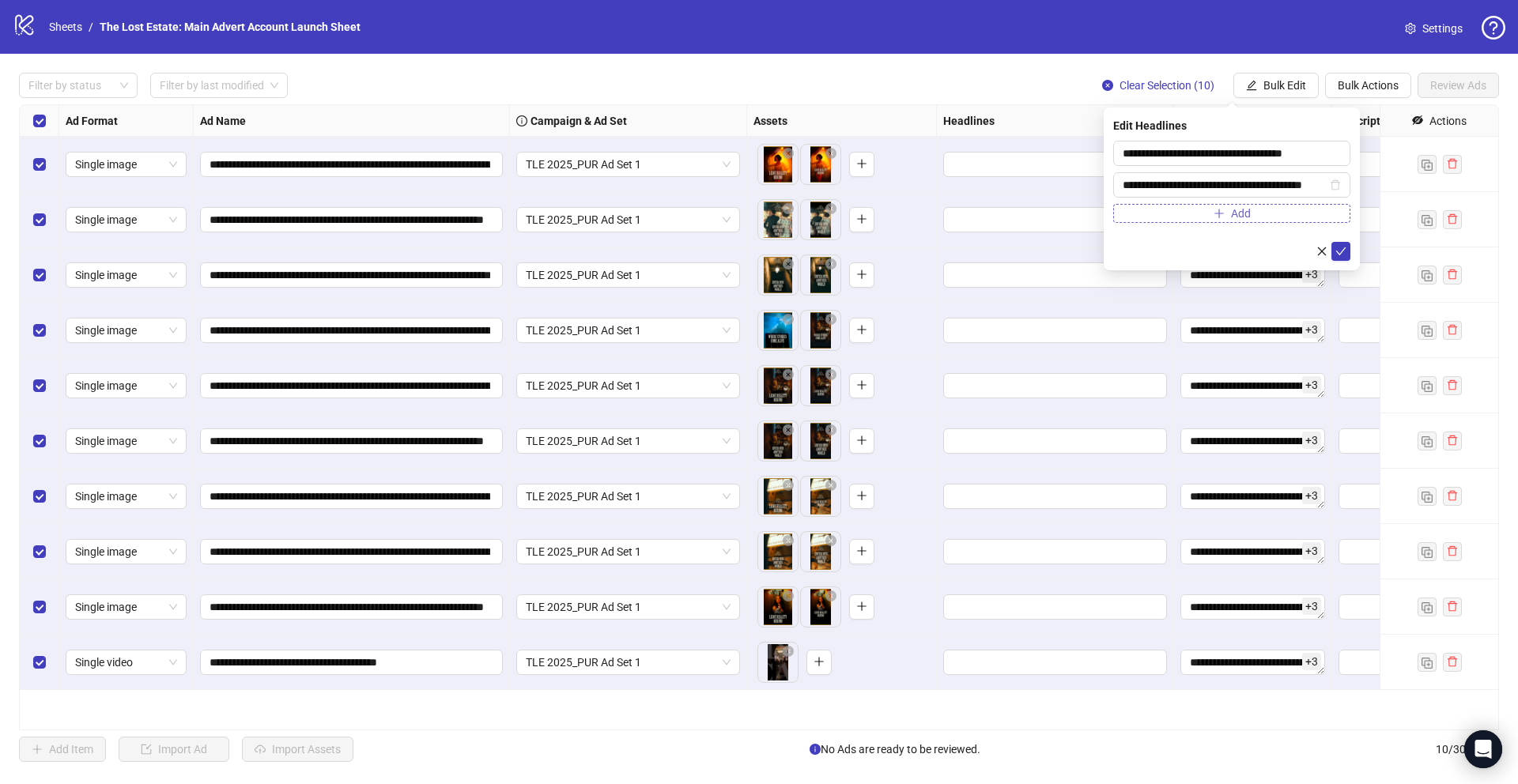 click on "Add" at bounding box center [1240, 213] 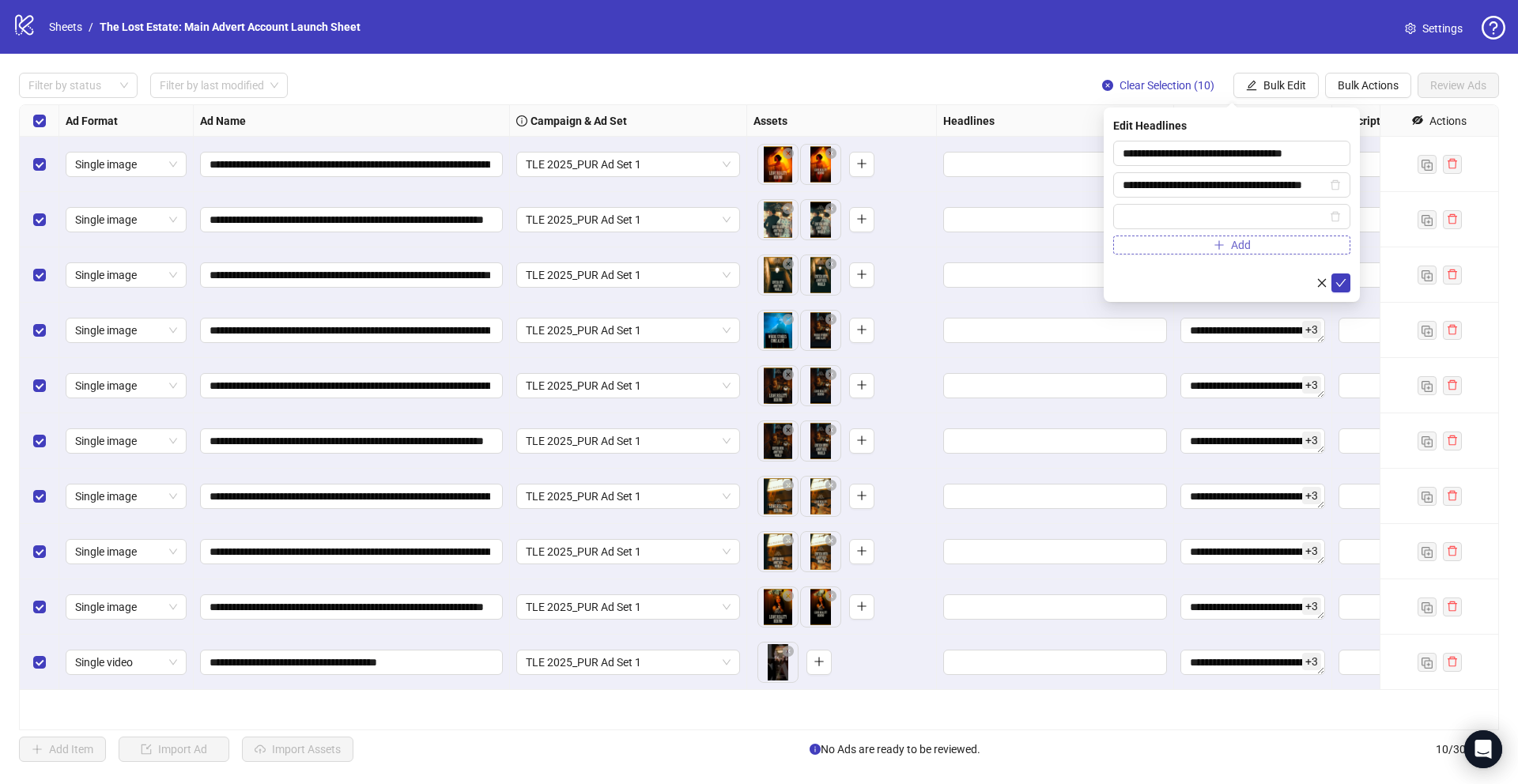 click at bounding box center (1225, 217) 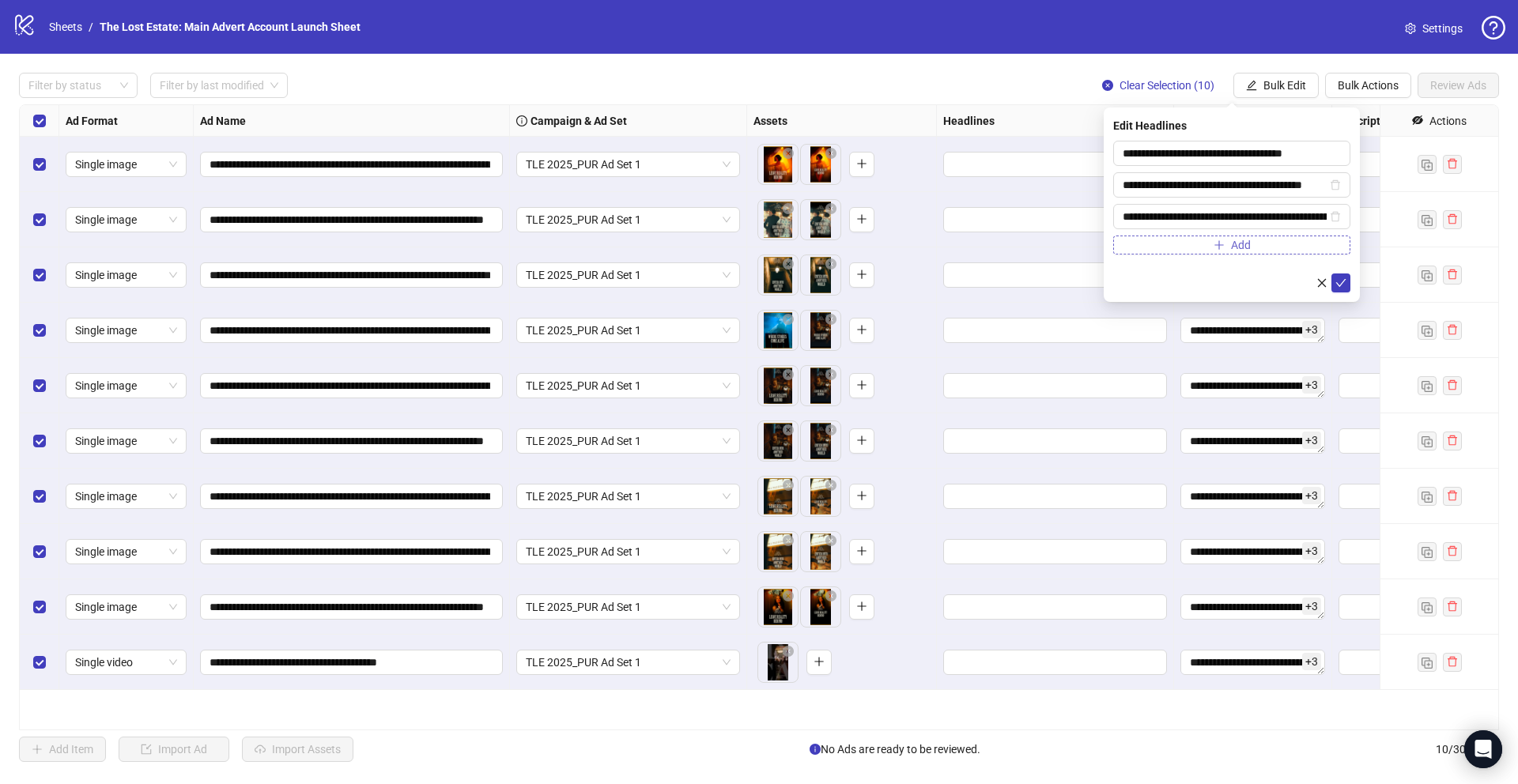 scroll, scrollTop: 0, scrollLeft: 117, axis: horizontal 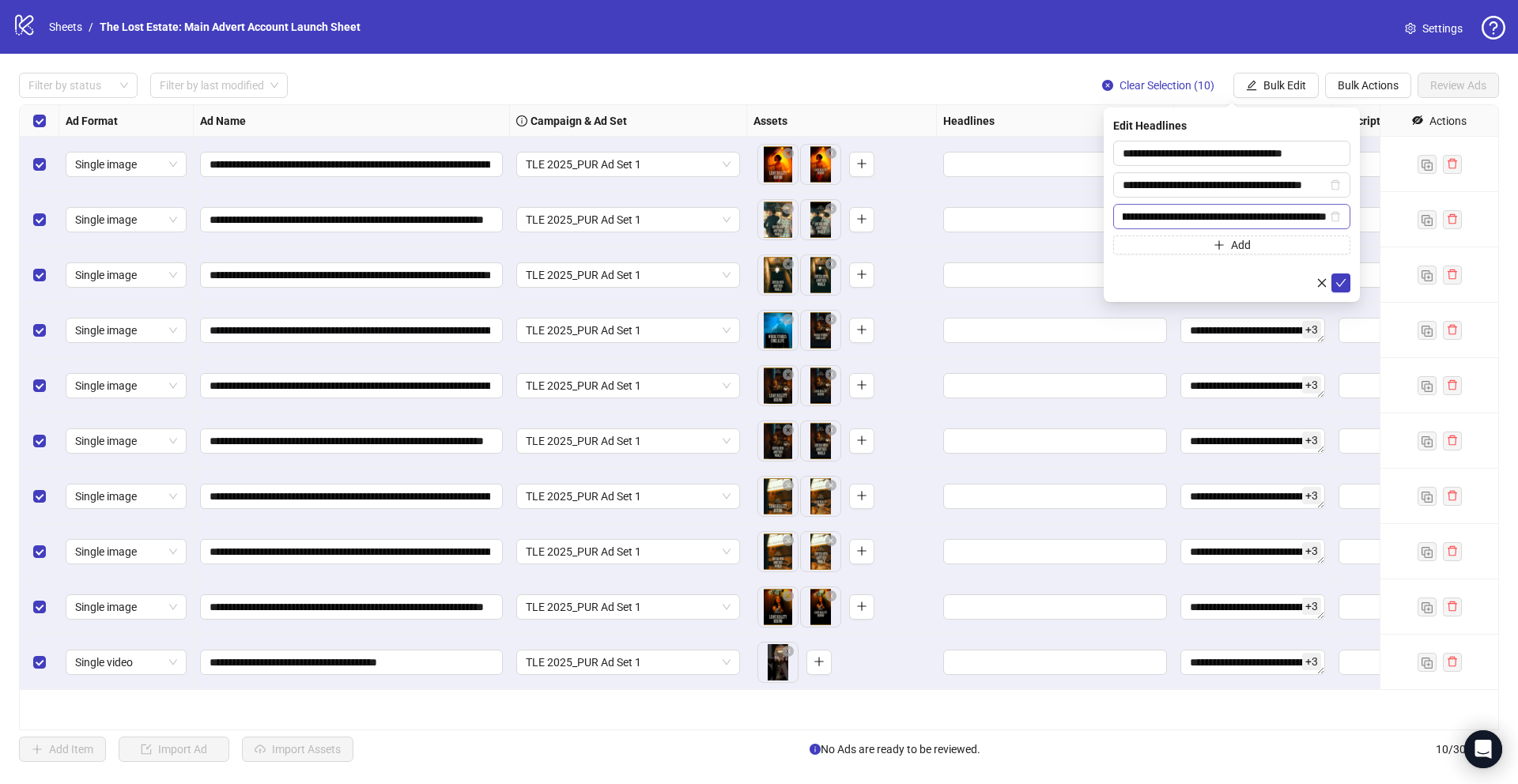 drag, startPoint x: 1222, startPoint y: 216, endPoint x: 1150, endPoint y: 216, distance: 72 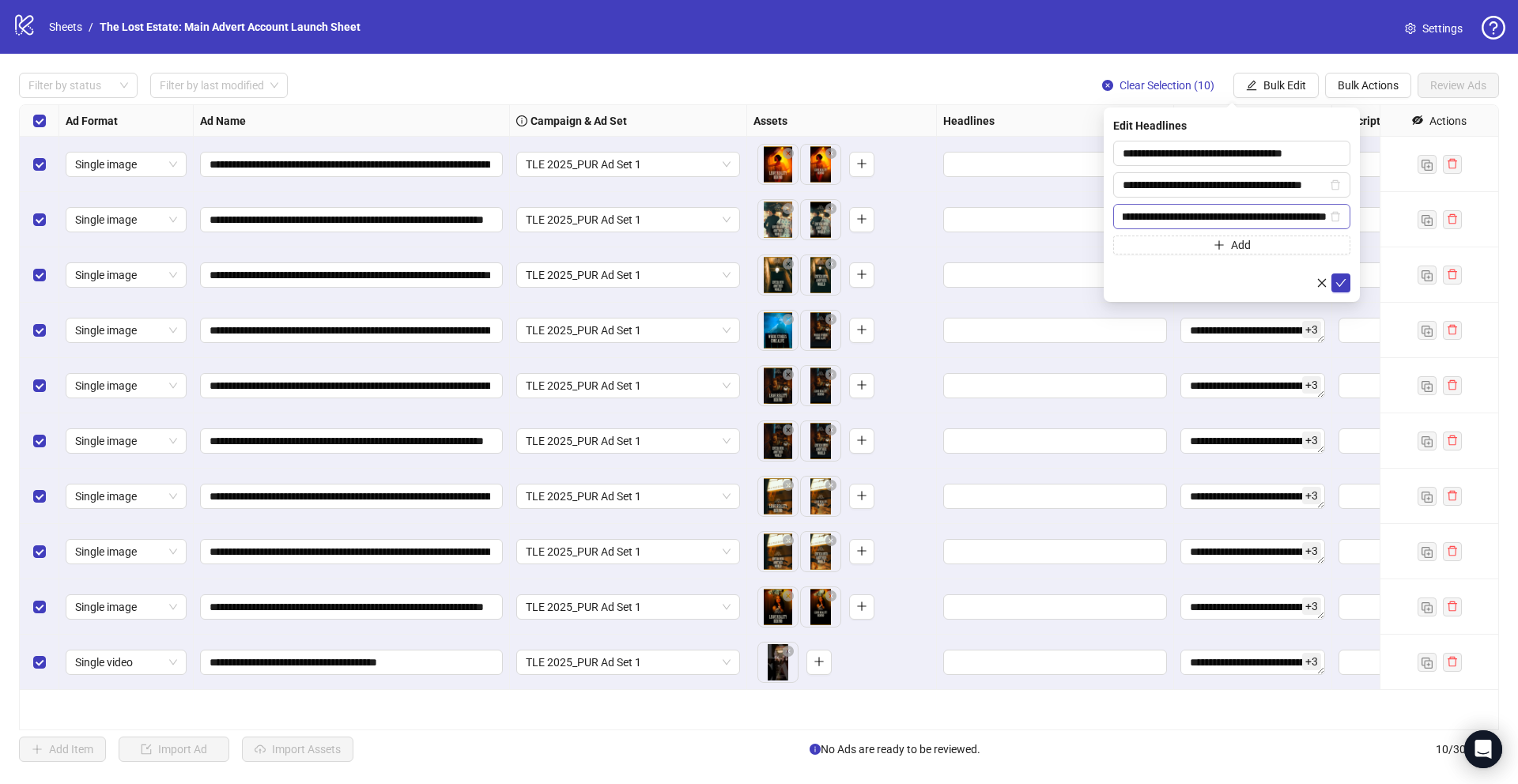 scroll, scrollTop: 0, scrollLeft: 0, axis: both 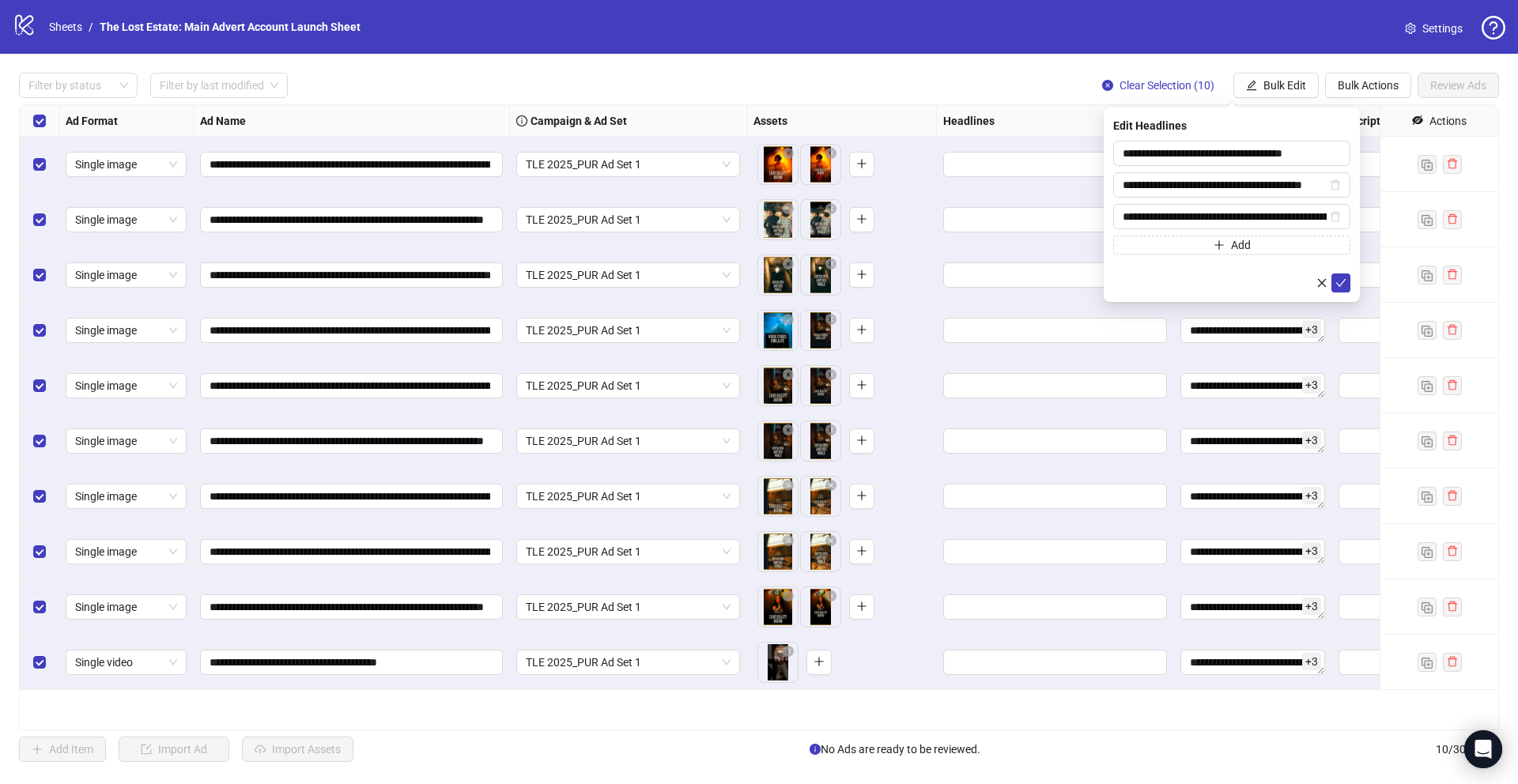 type on "**********" 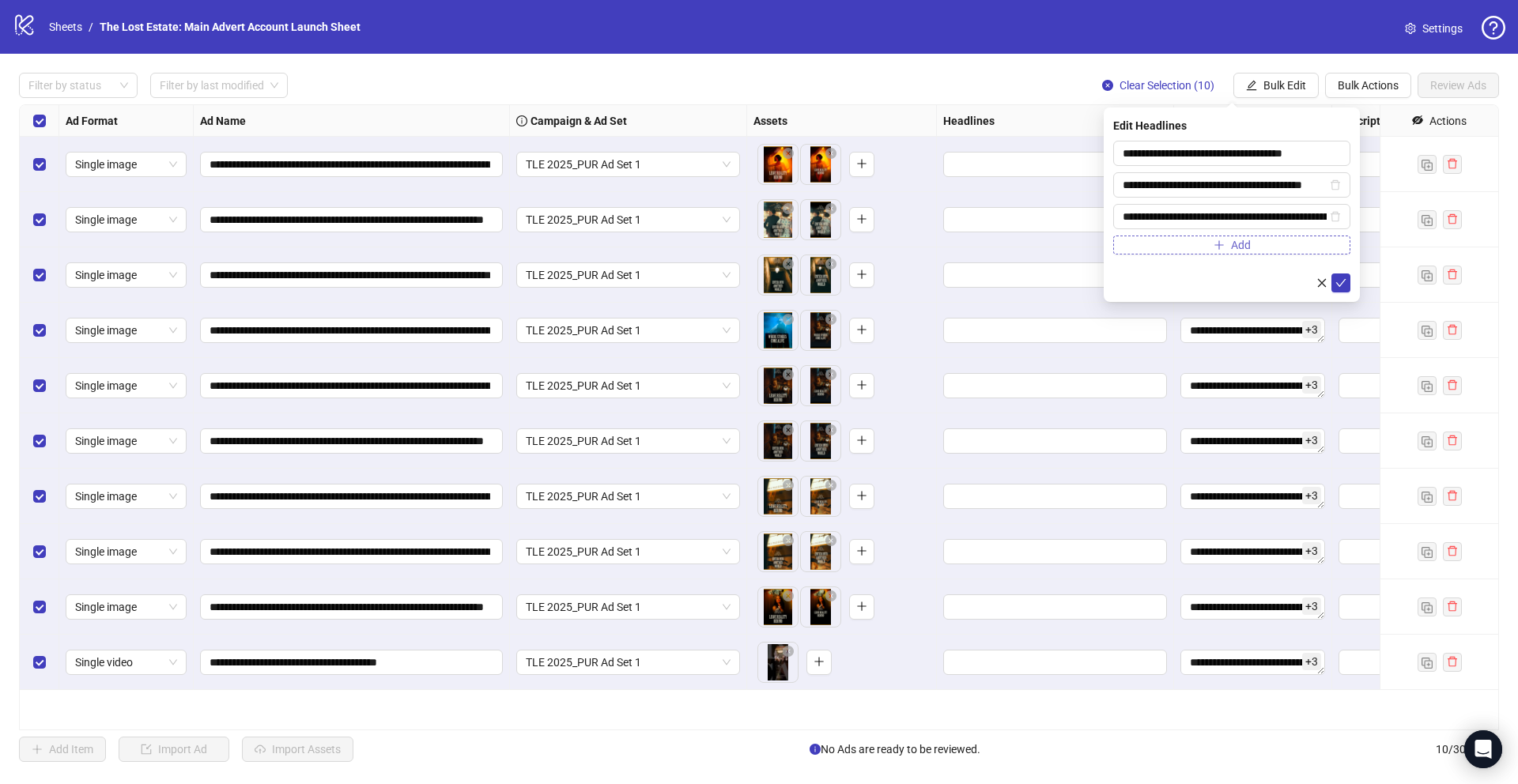 click on "Add" at bounding box center (1232, 245) 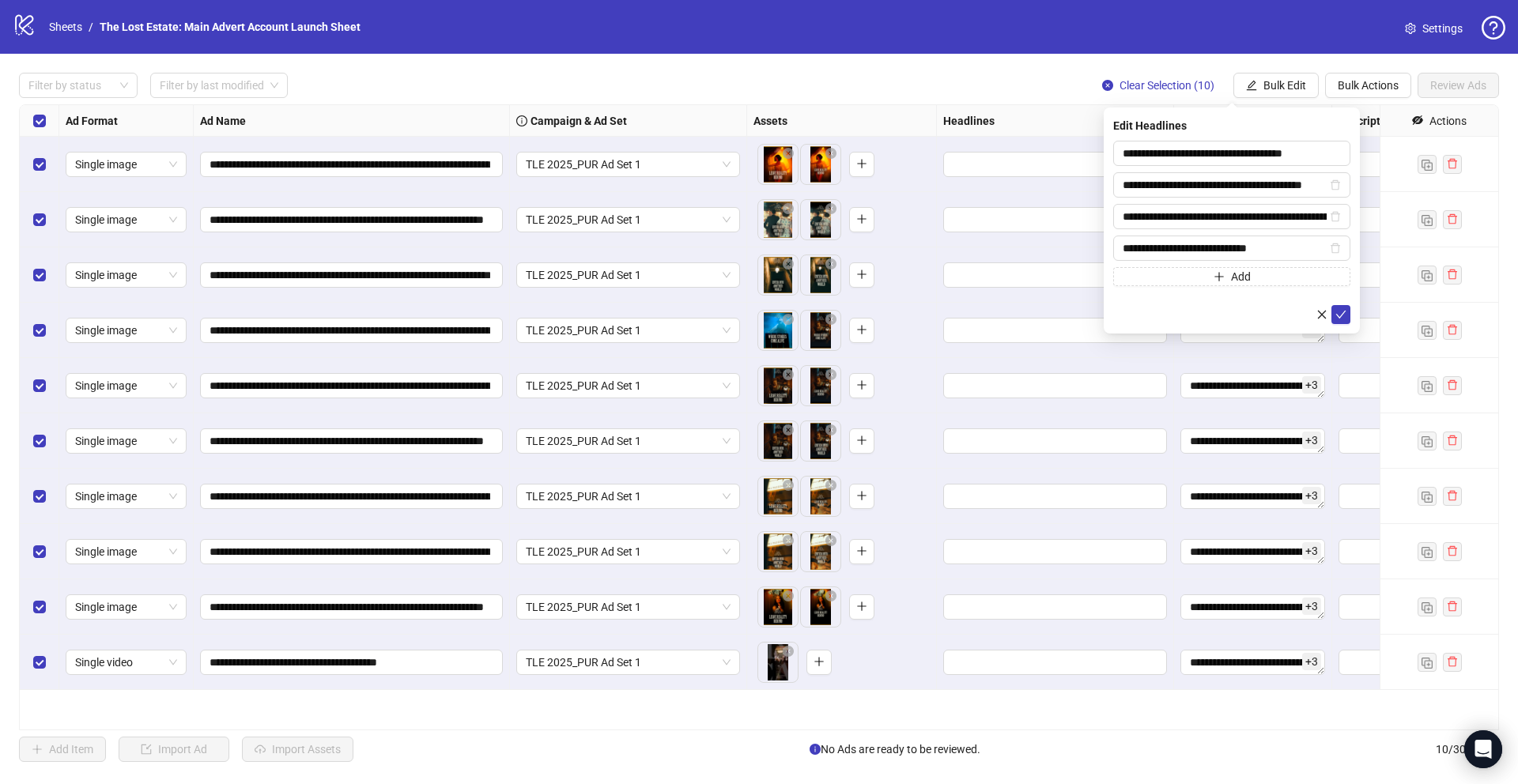 type on "**********" 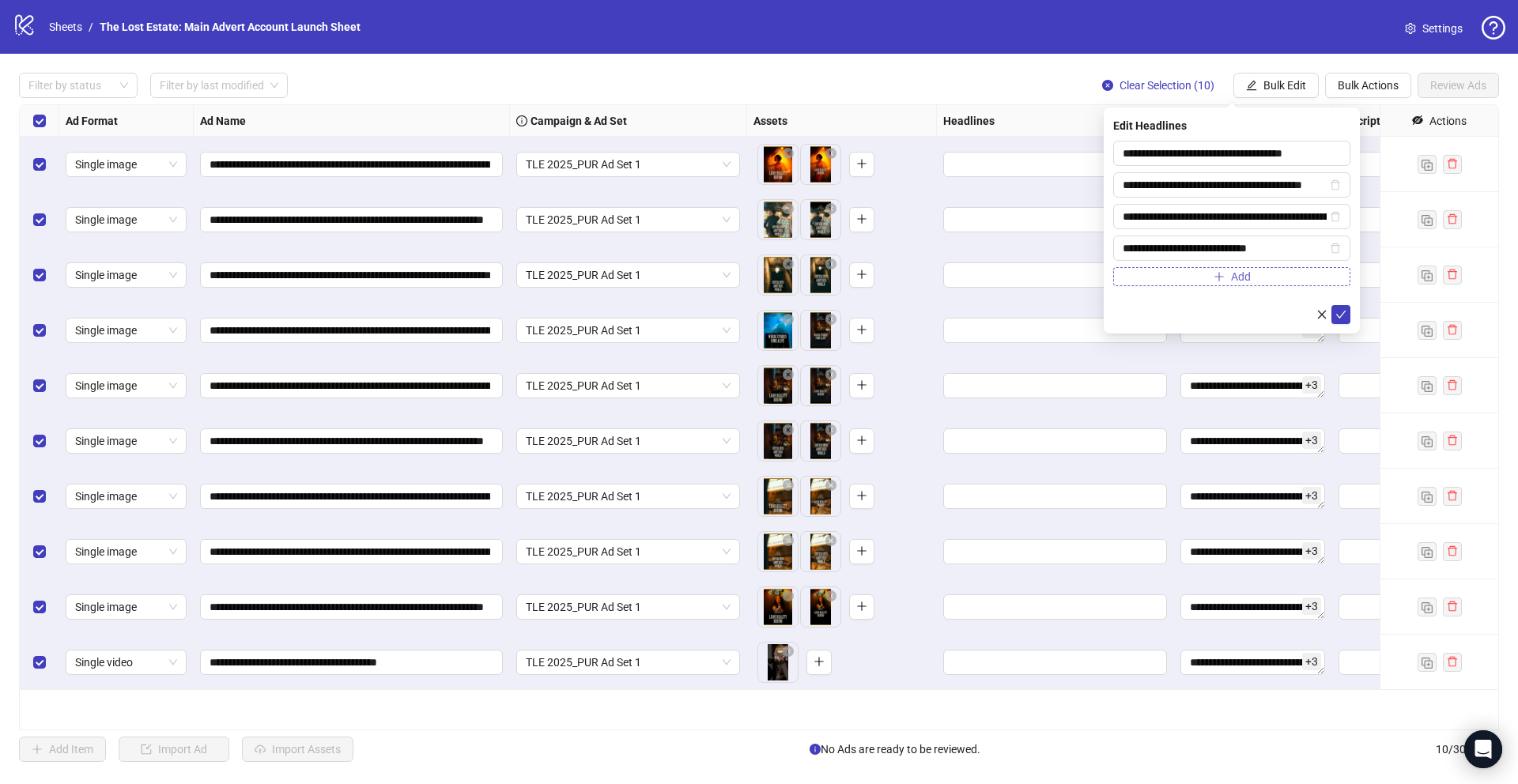 click on "Add" at bounding box center [1232, 277] 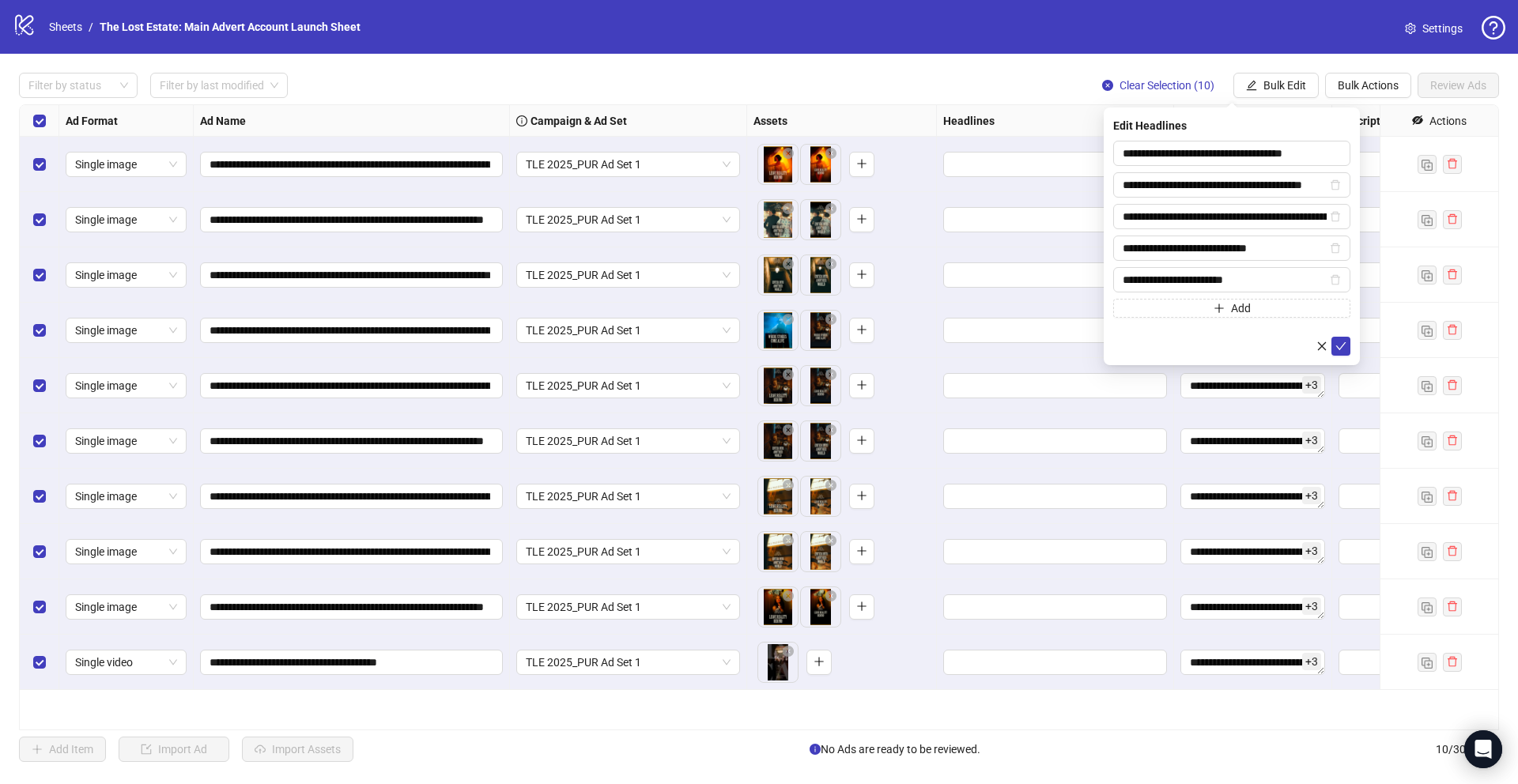 type on "**********" 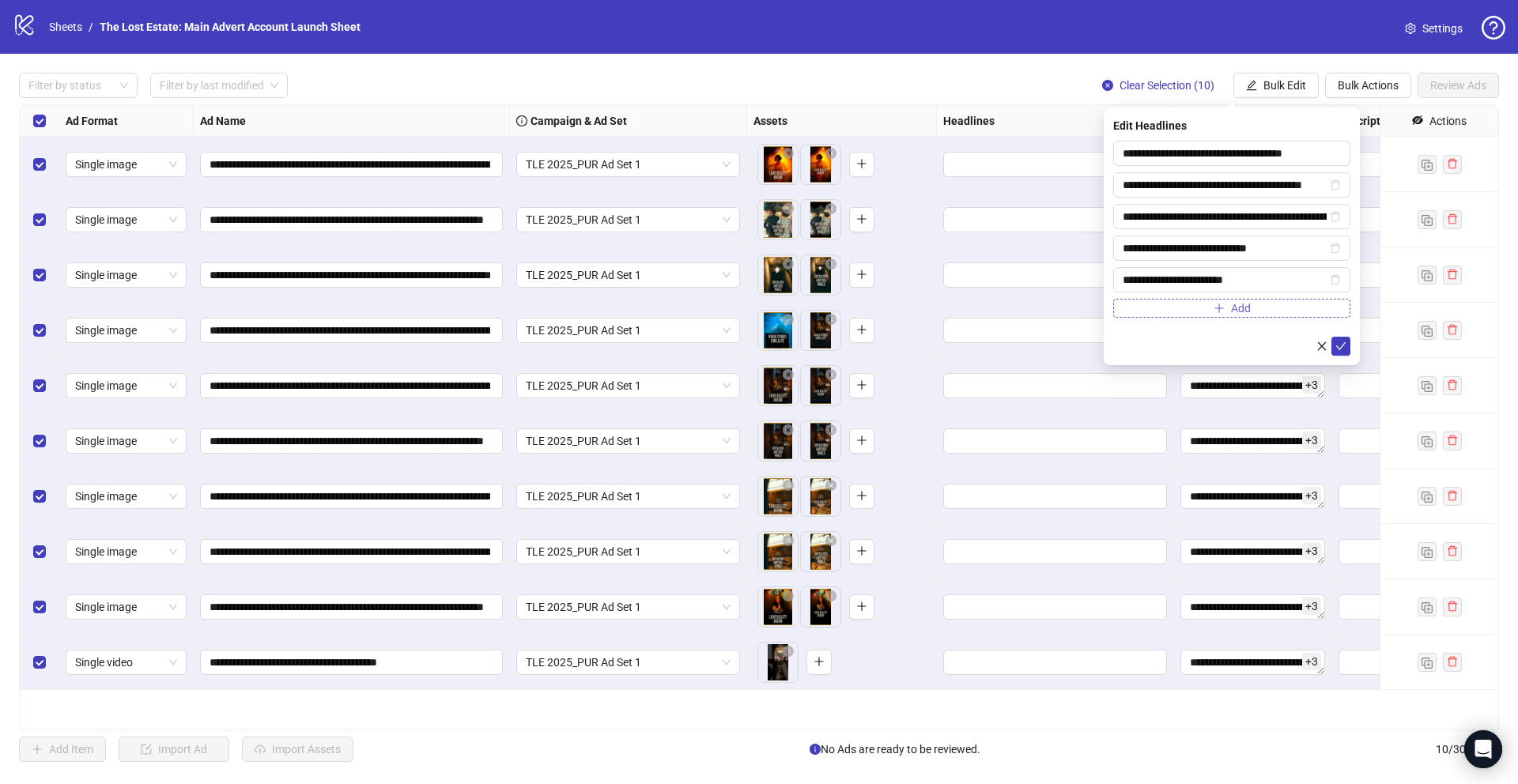 click on "Add" at bounding box center (1232, 308) 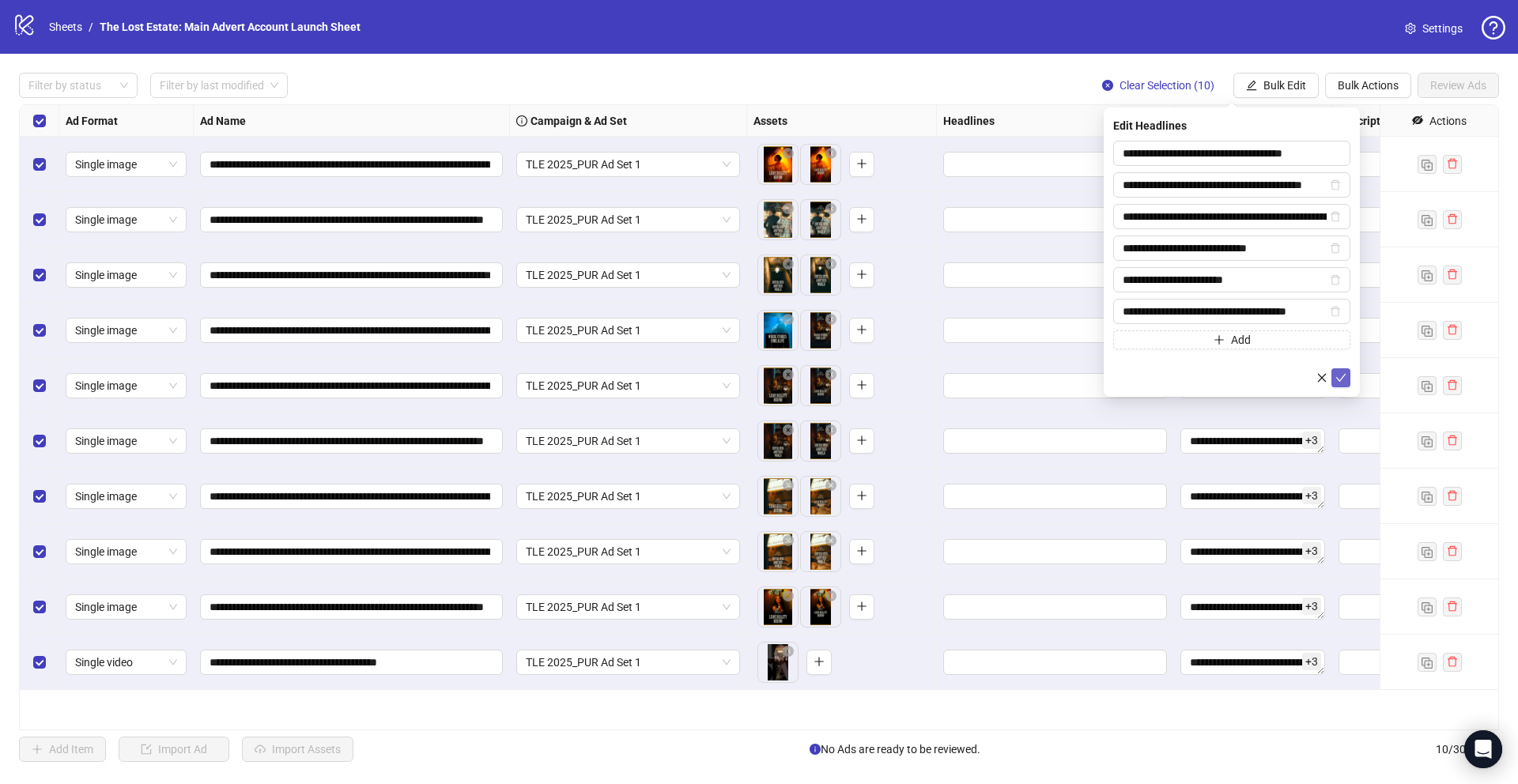 type on "**********" 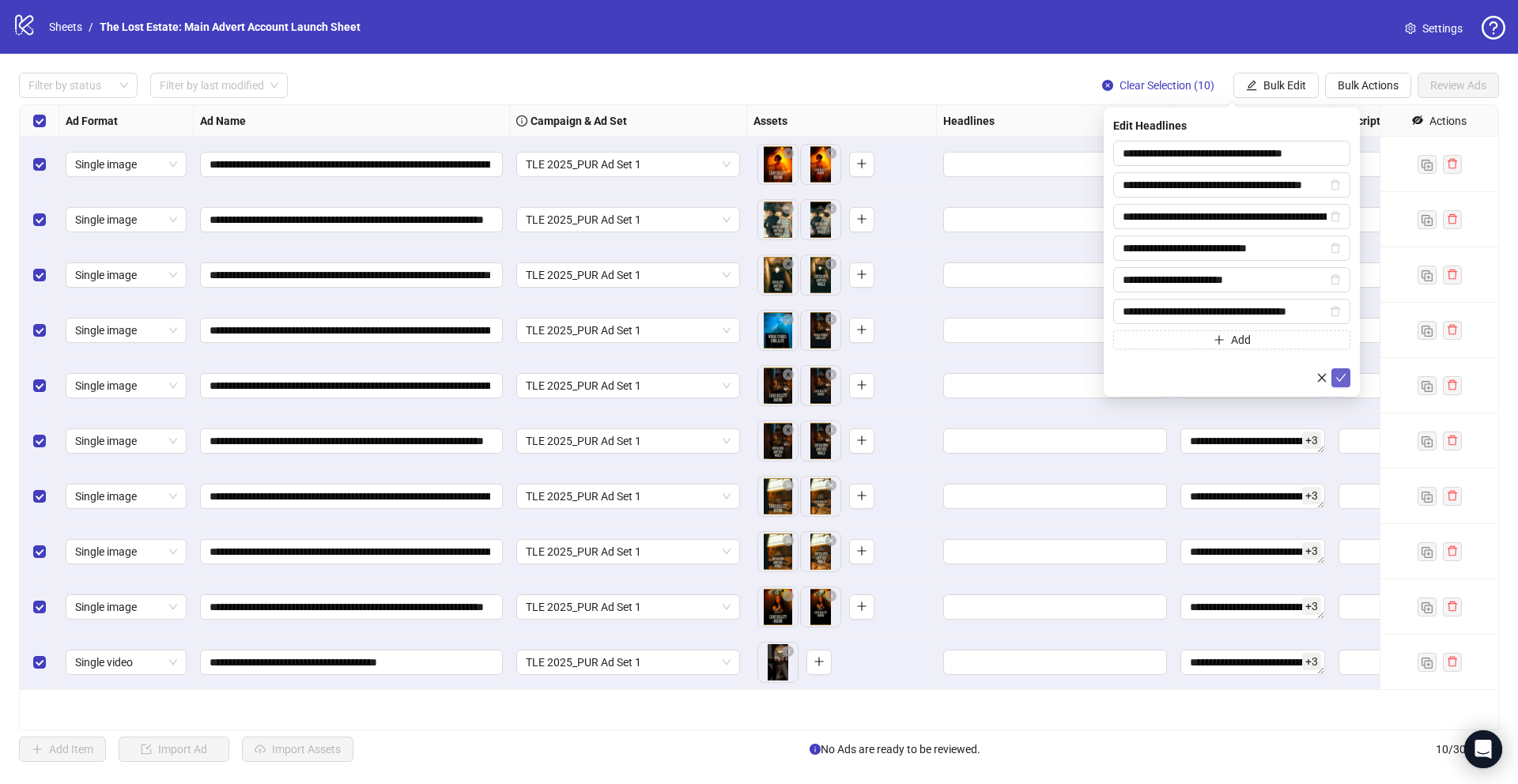 click 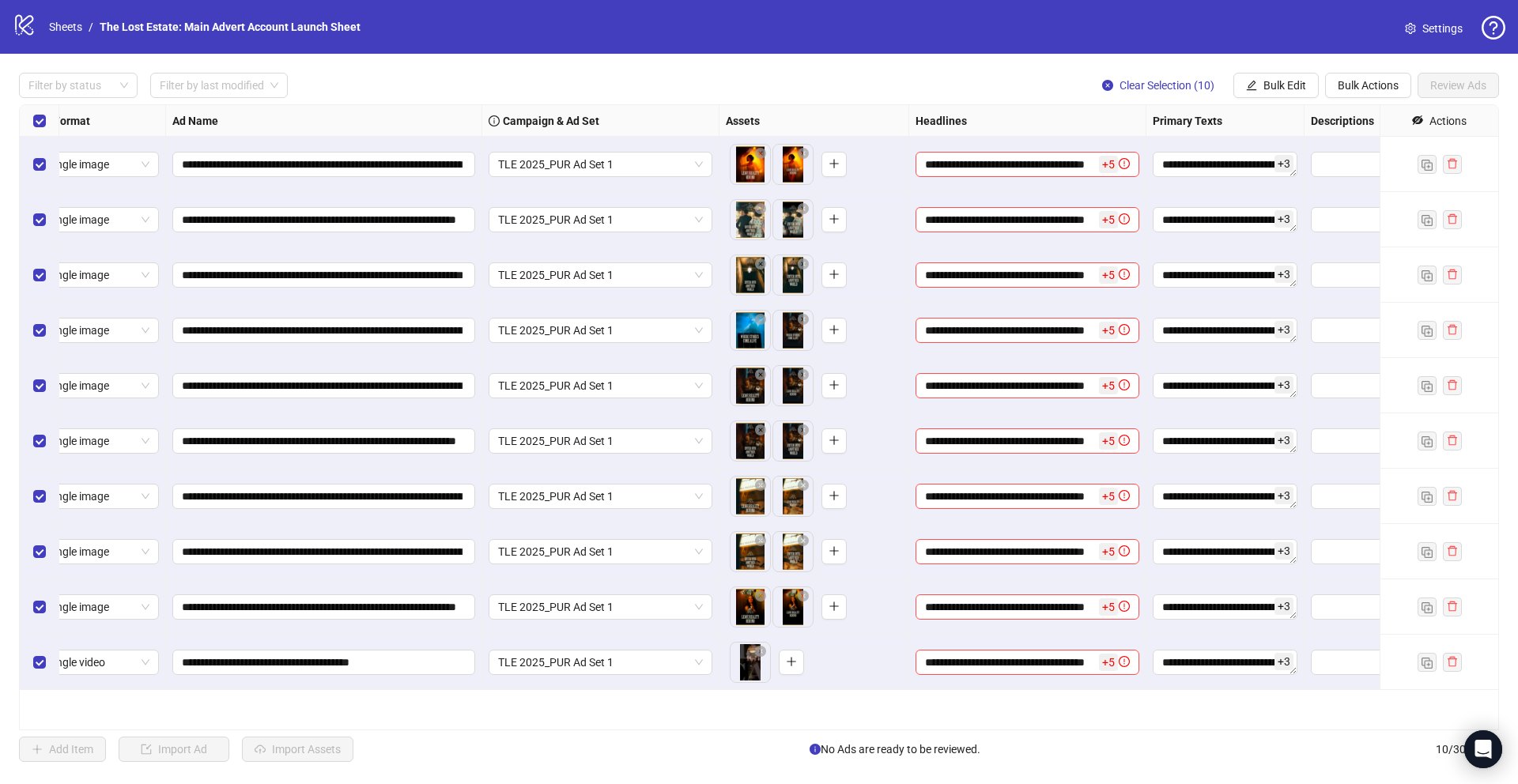 scroll, scrollTop: 0, scrollLeft: 28, axis: horizontal 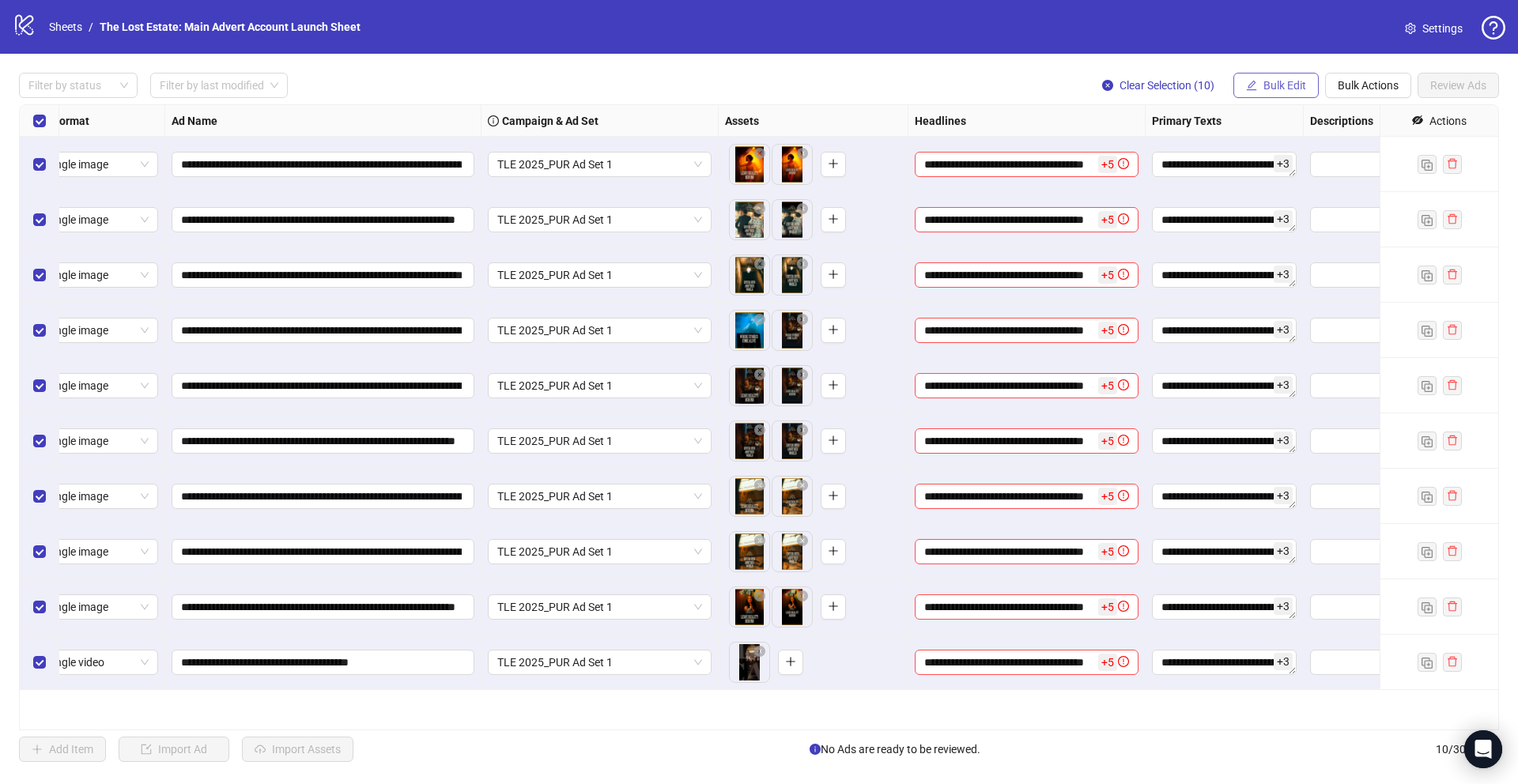 click on "Bulk Edit" at bounding box center [1285, 85] 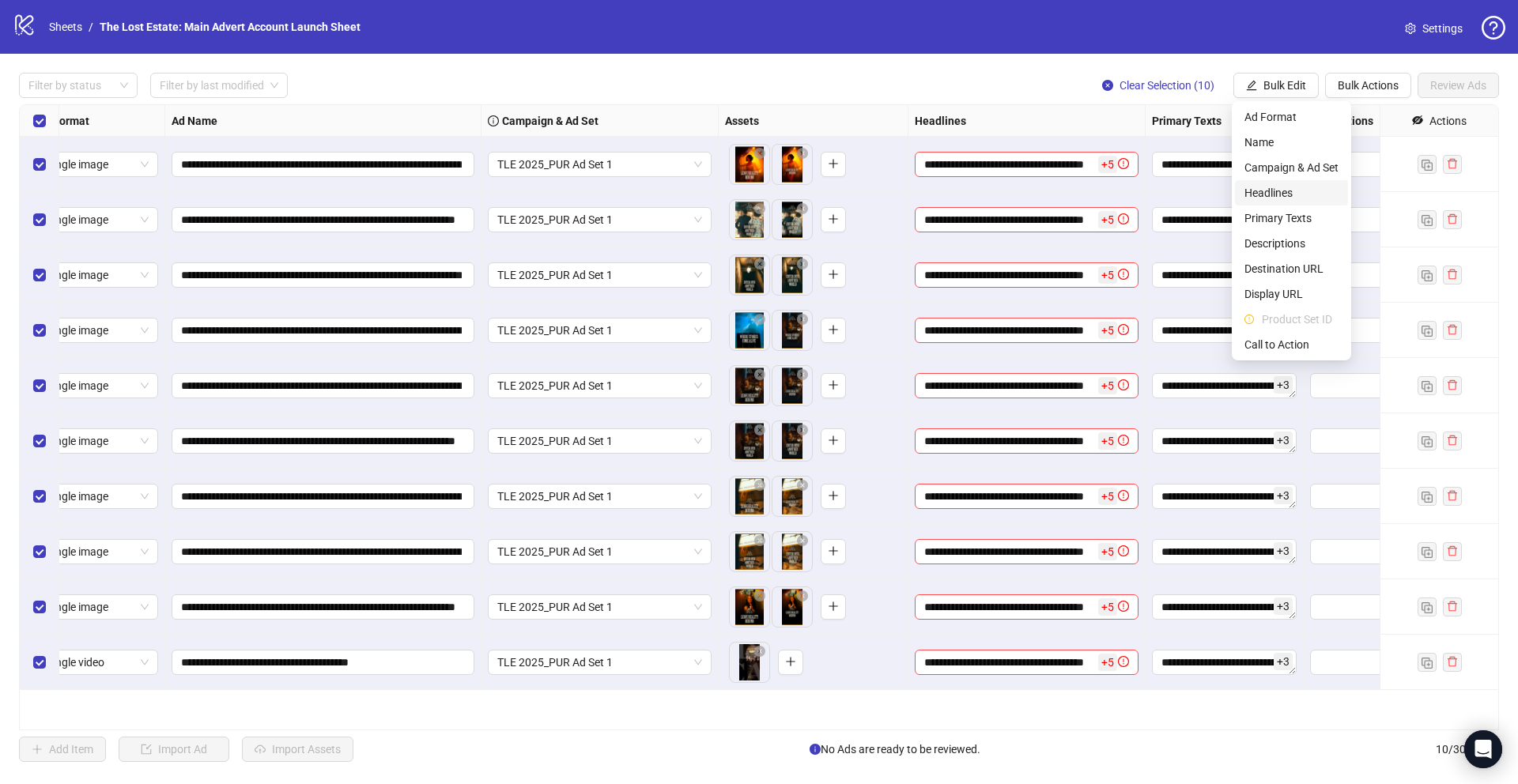 click on "Headlines" at bounding box center [1291, 193] 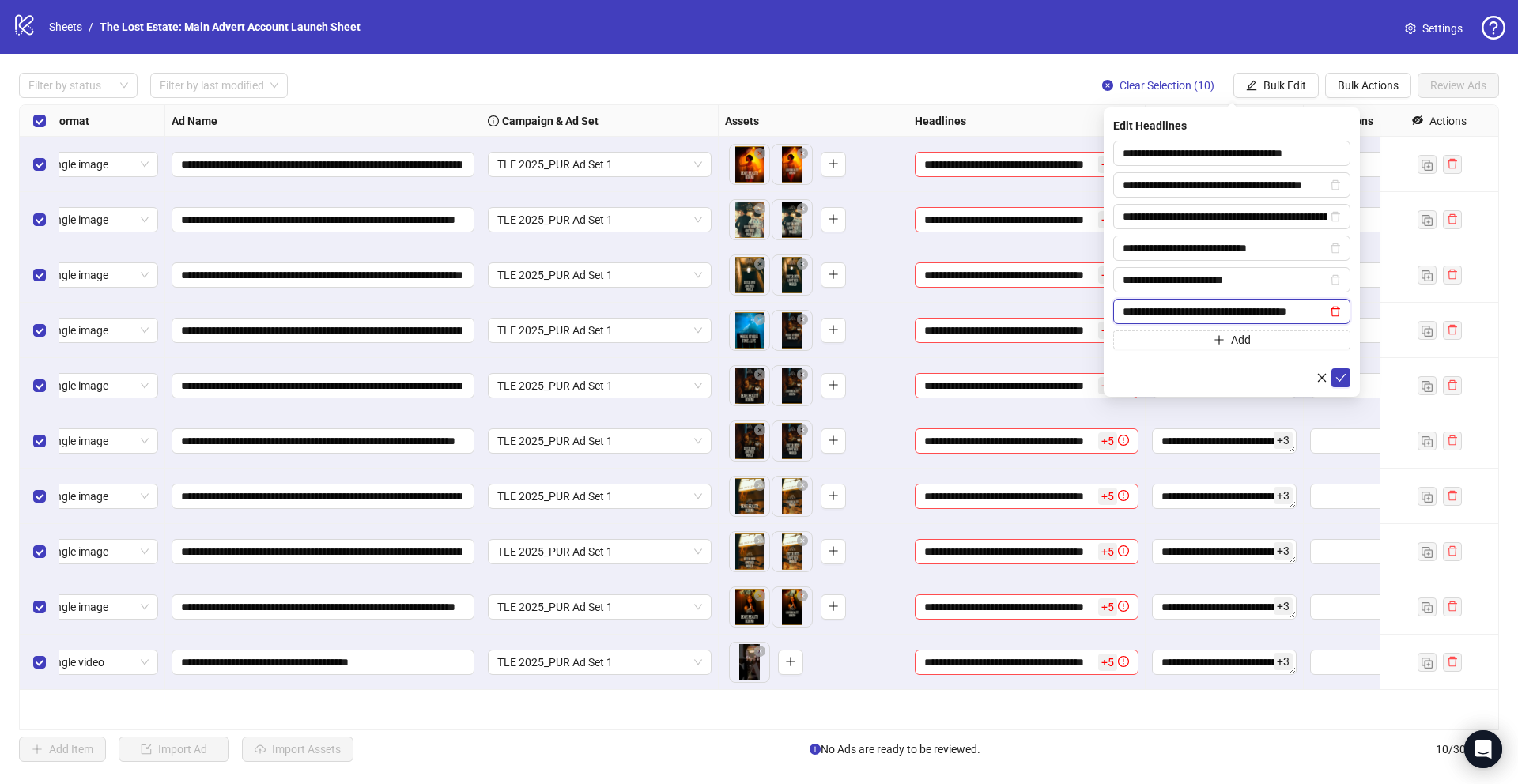 click 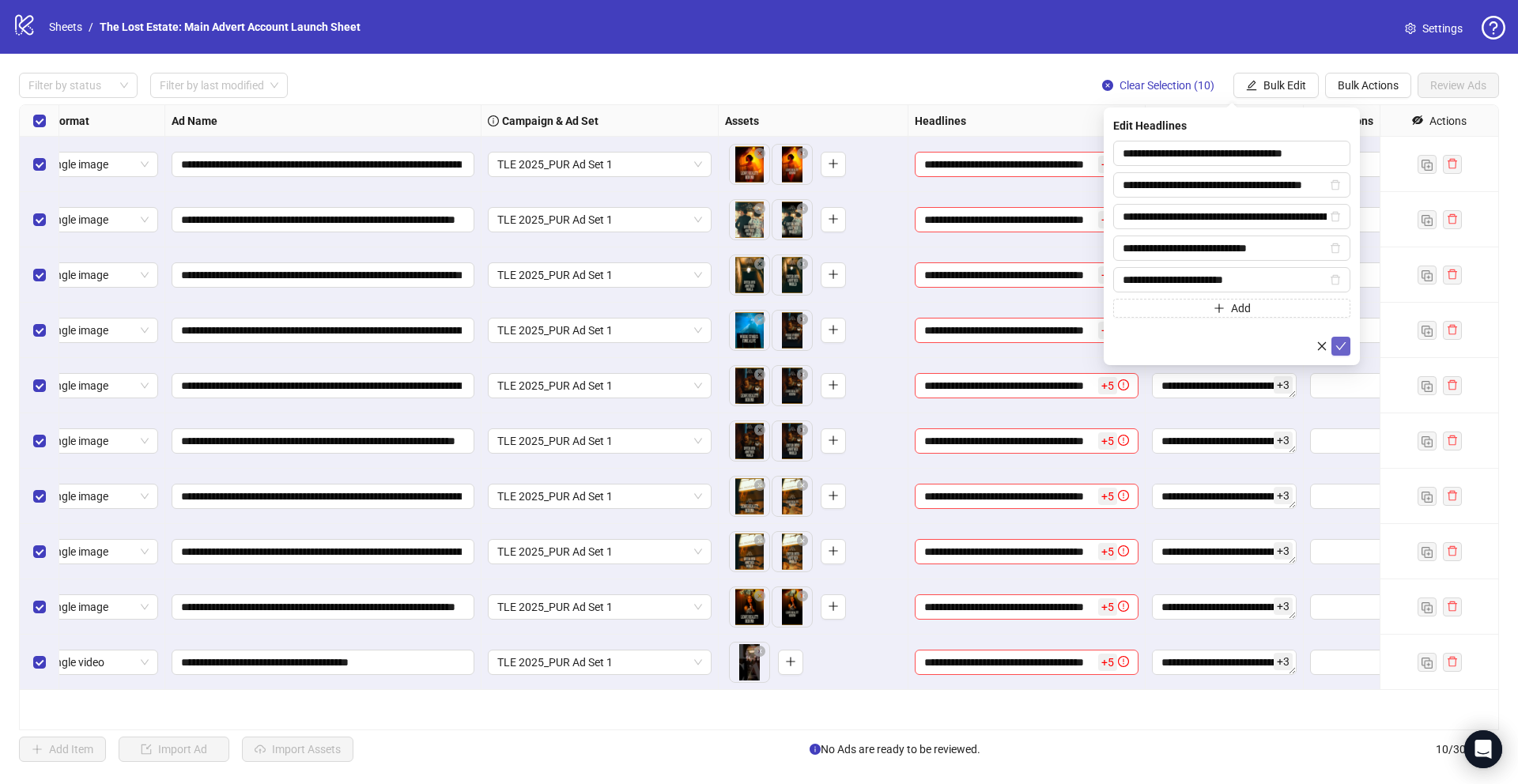 click at bounding box center [1341, 346] 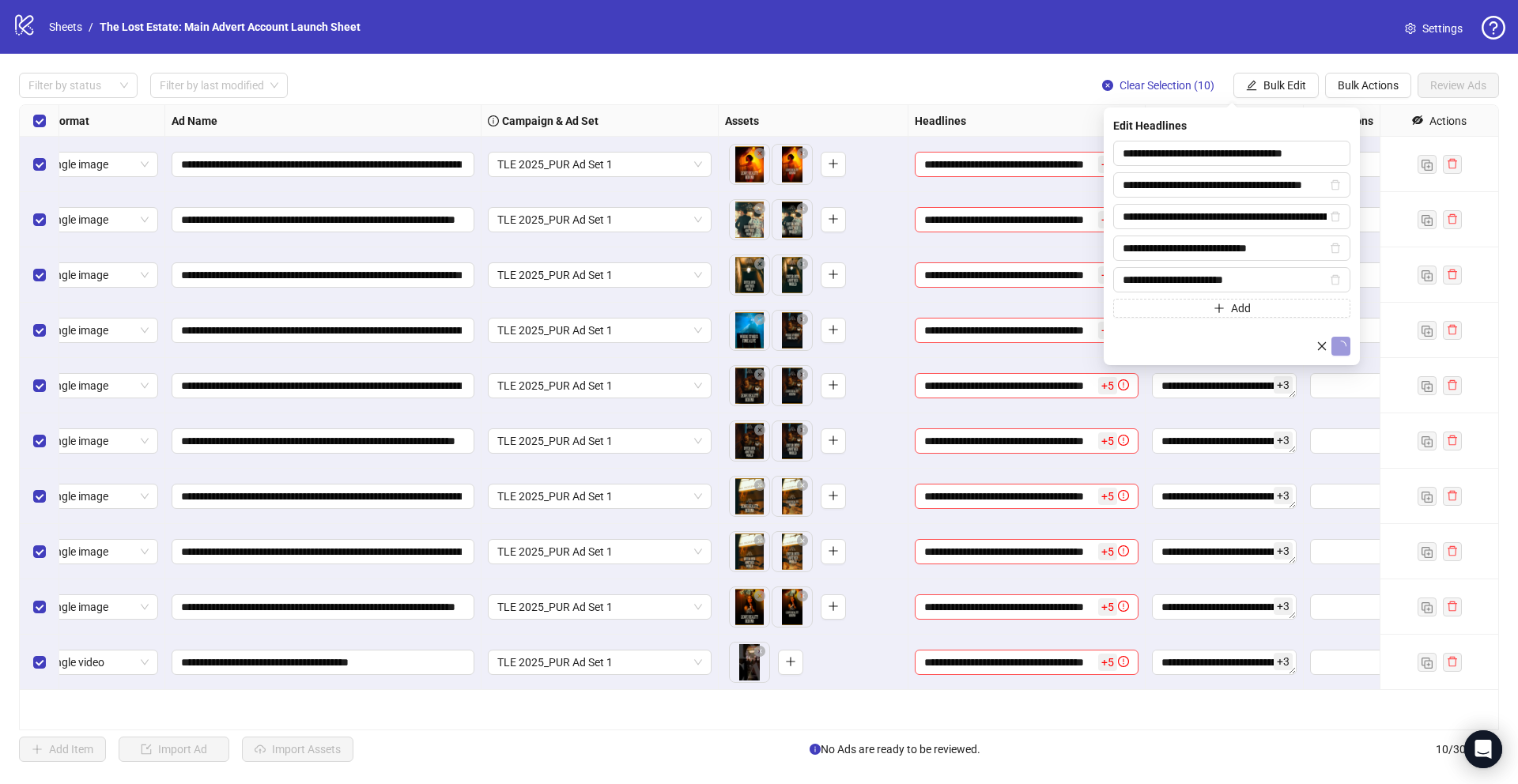 click at bounding box center (1341, 346) 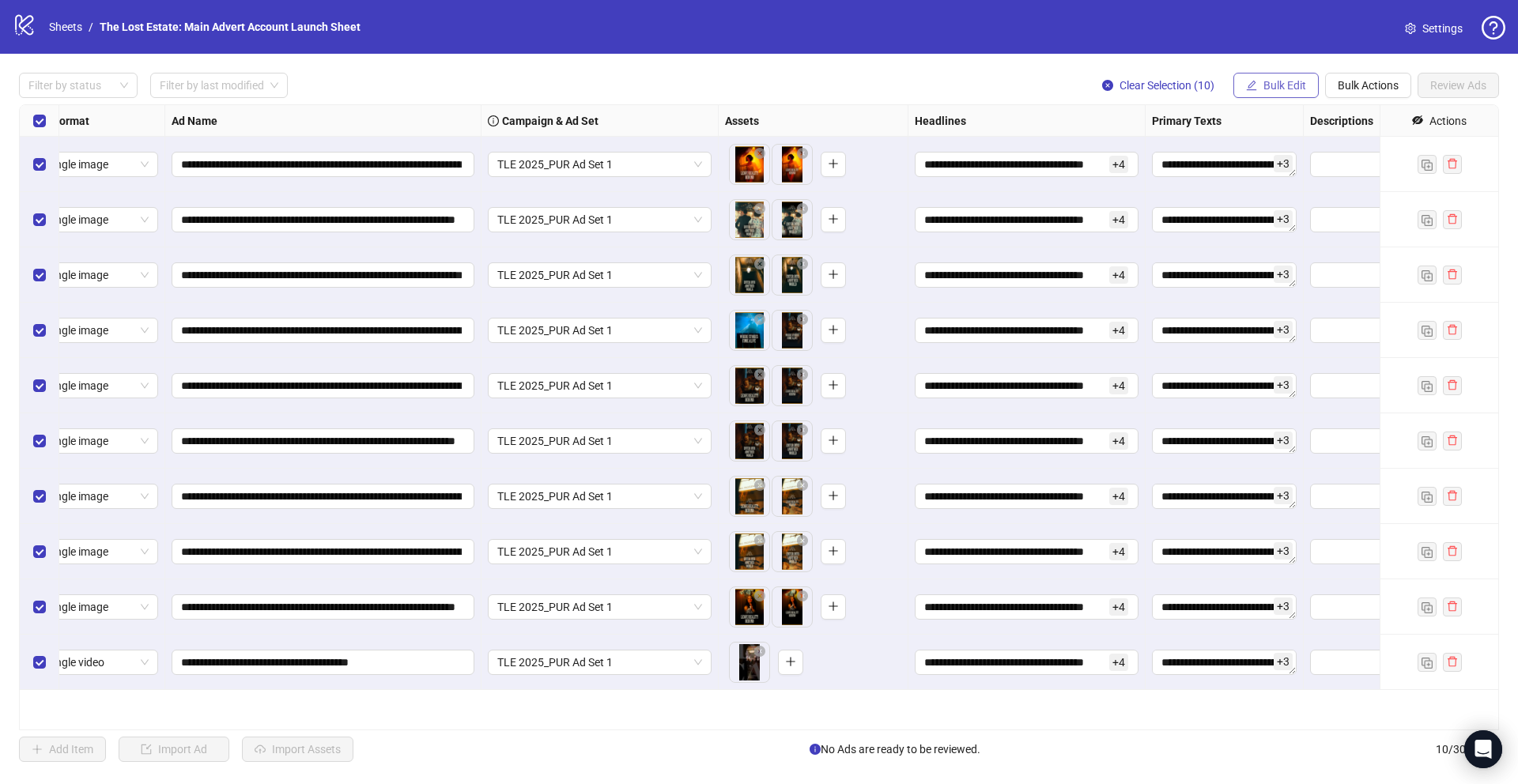 click on "Bulk Edit" at bounding box center (1285, 85) 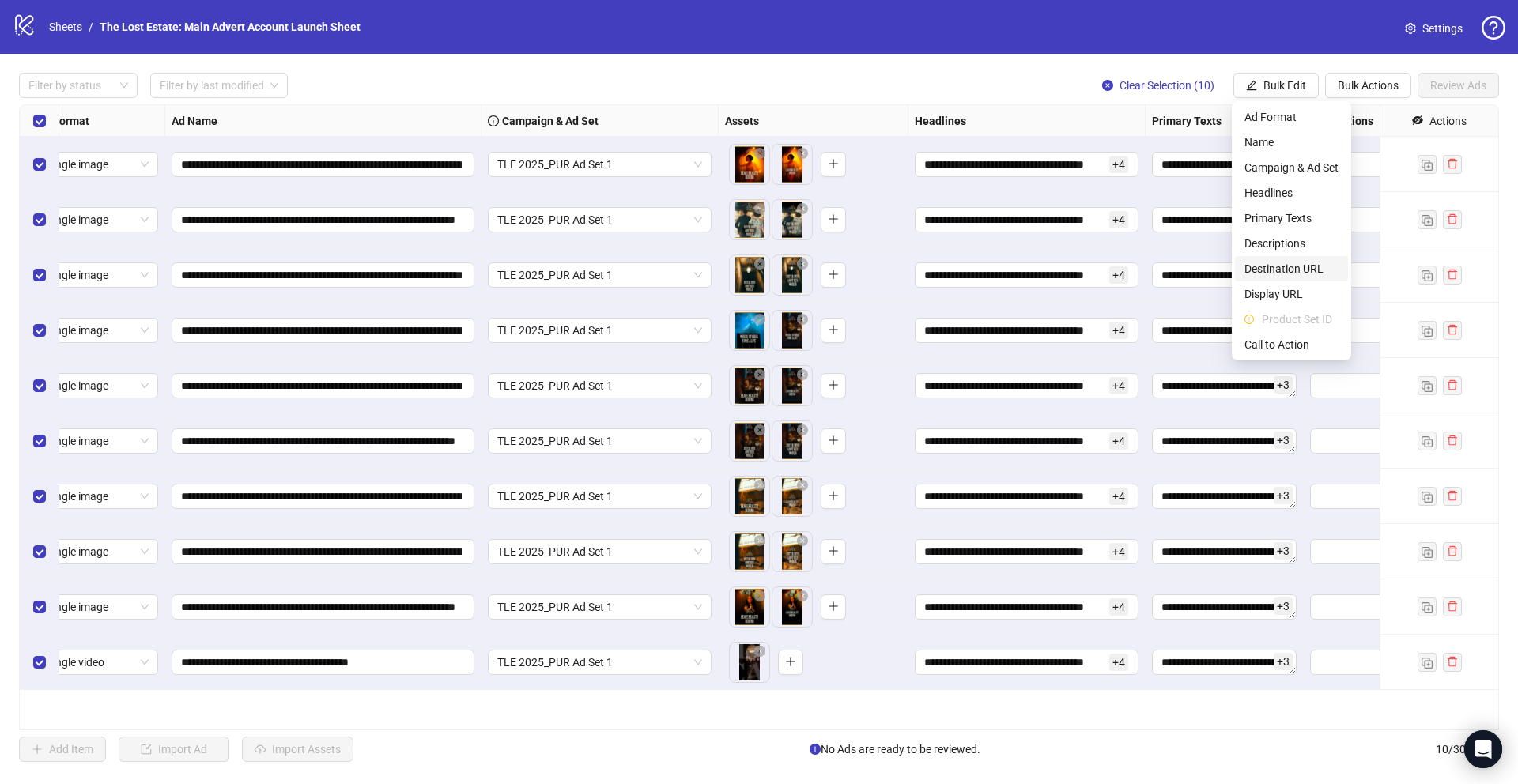 click on "Destination URL" at bounding box center [1291, 269] 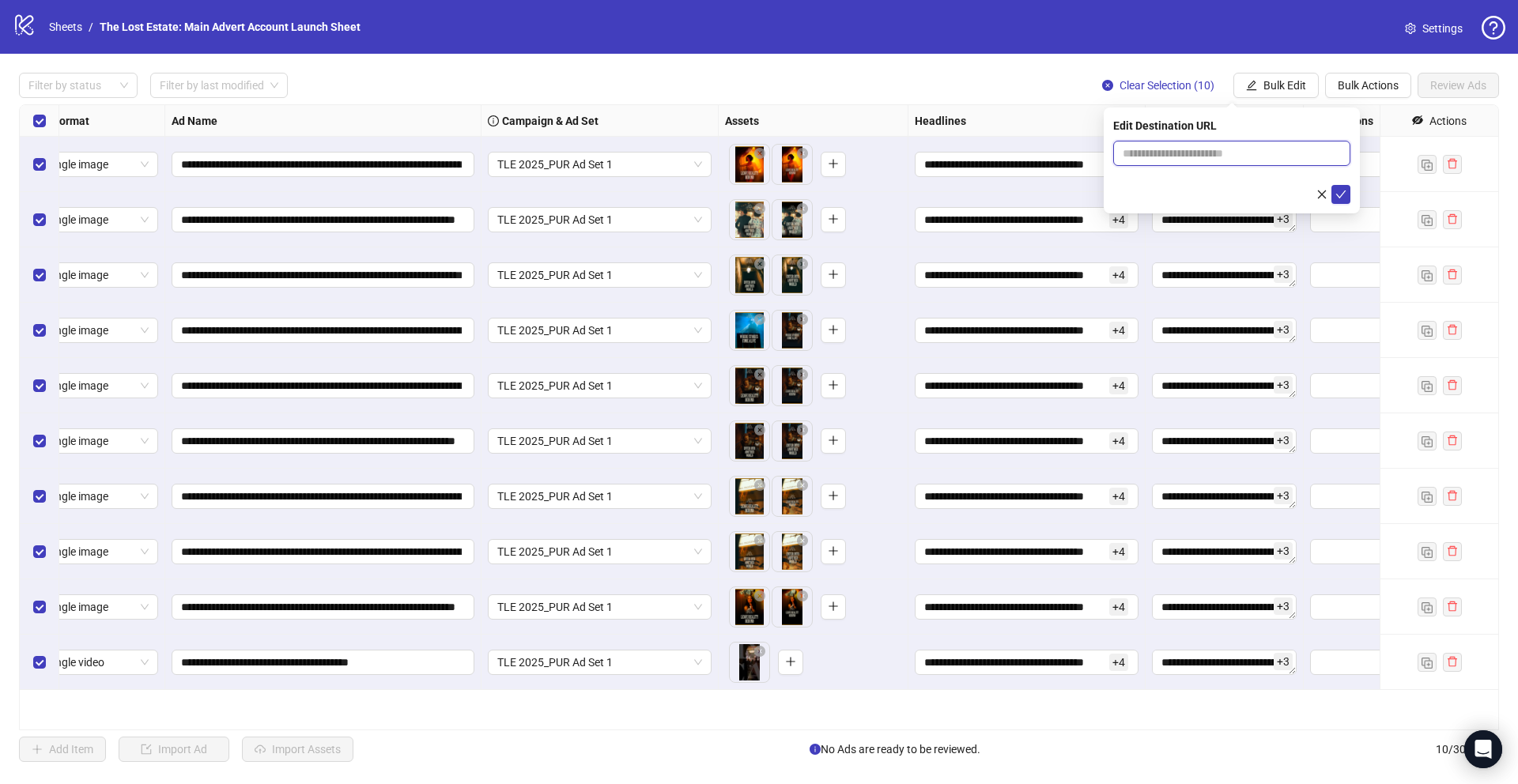 click at bounding box center [1225, 153] 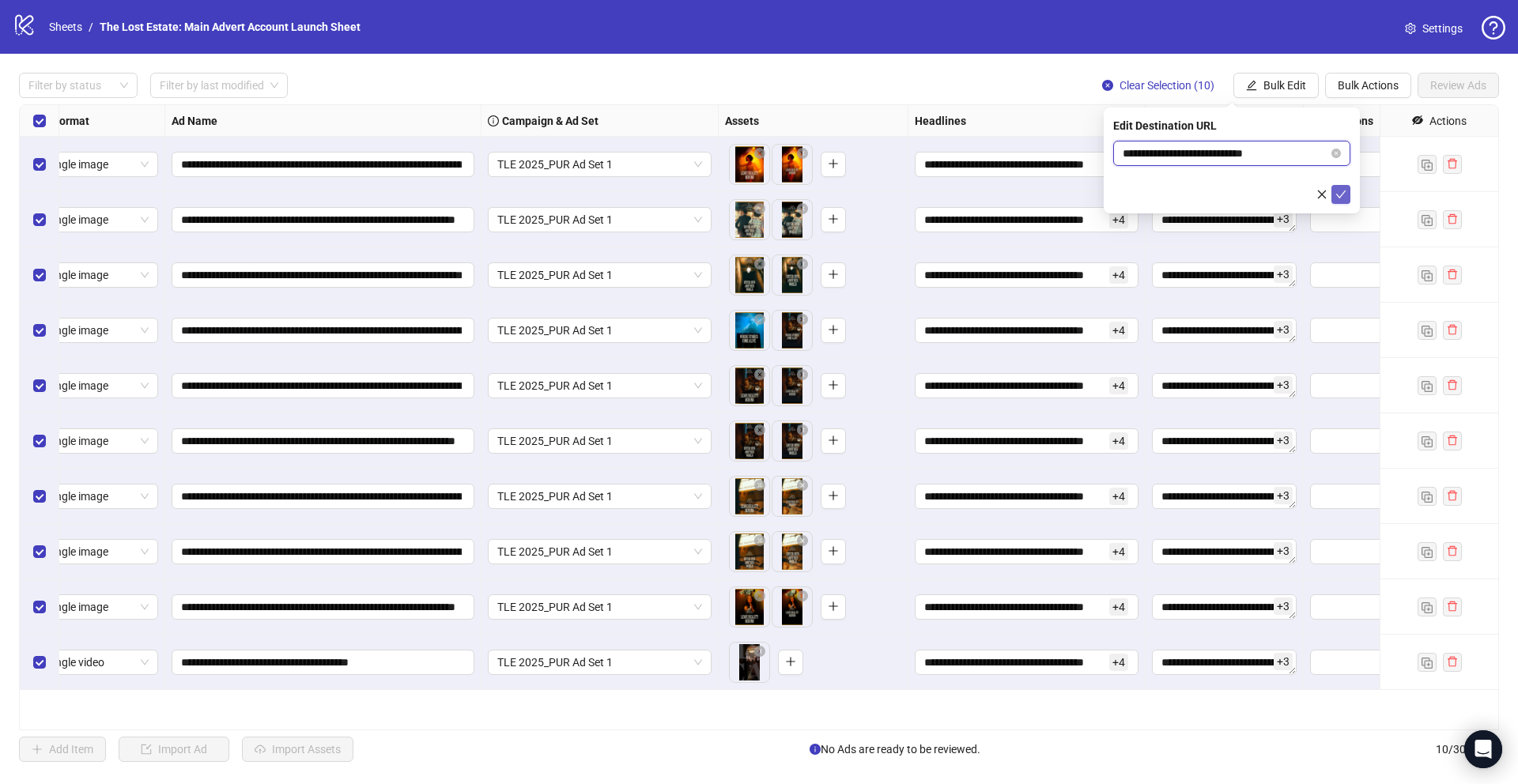 type on "**********" 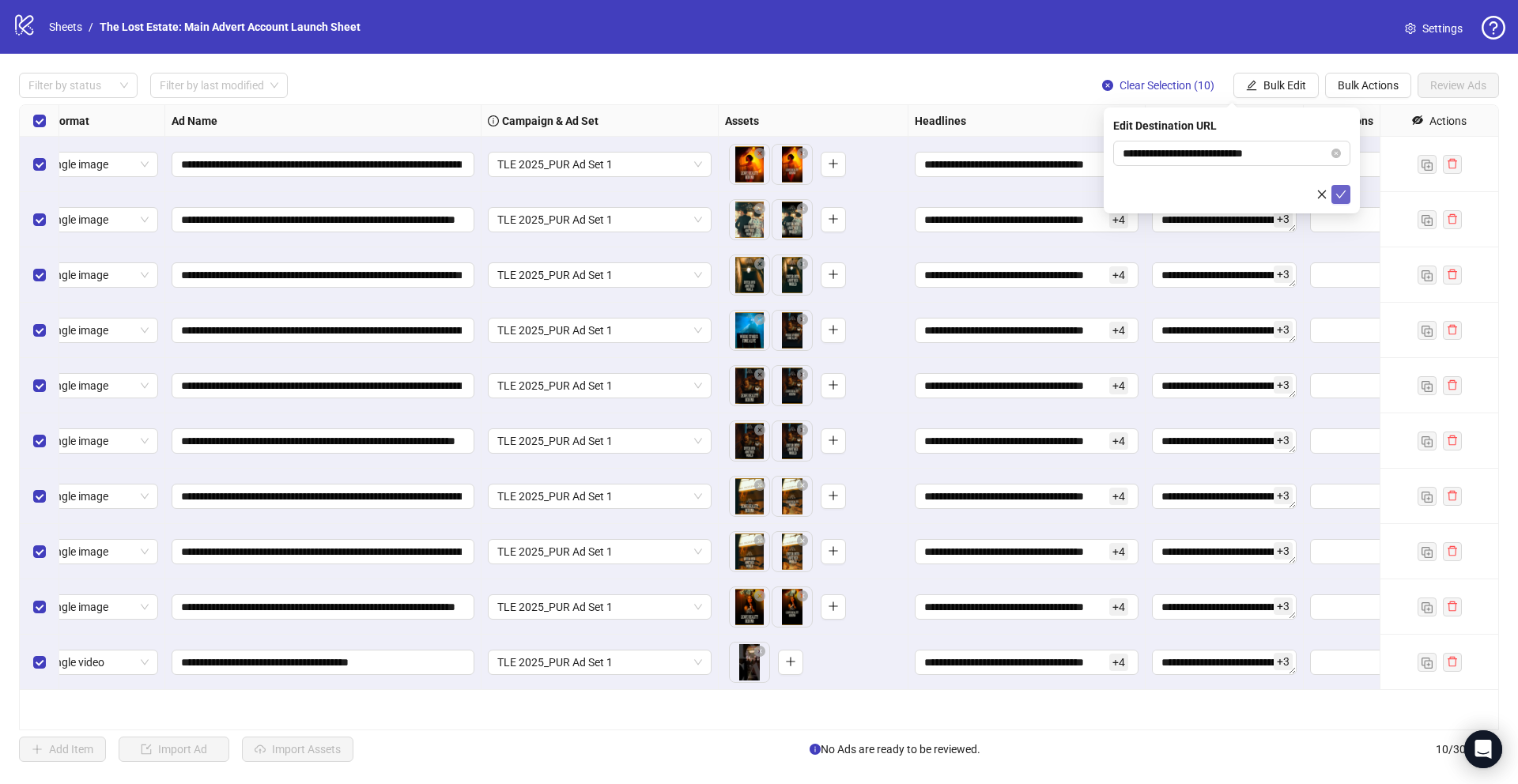 click 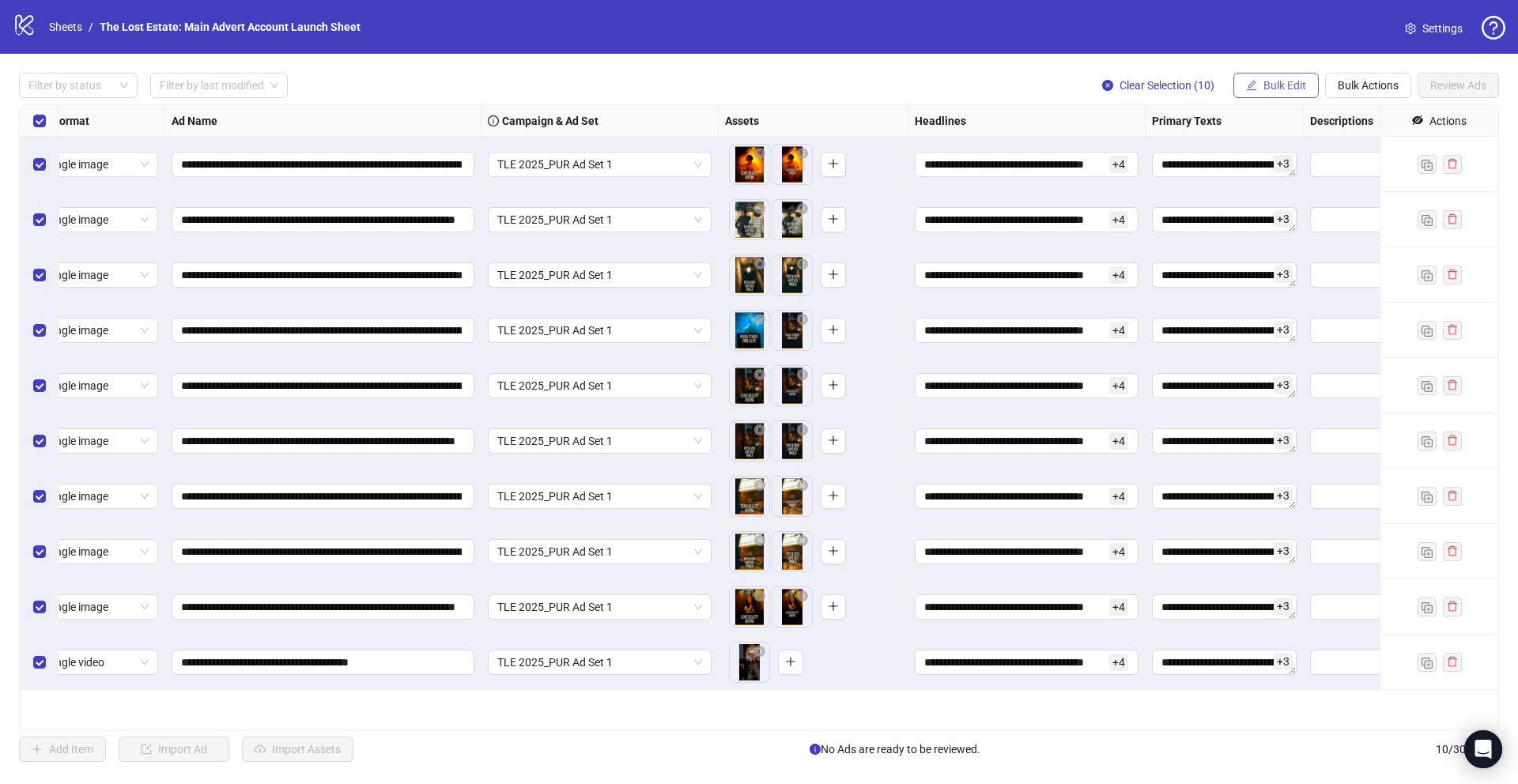 click on "Bulk Edit" at bounding box center [1285, 85] 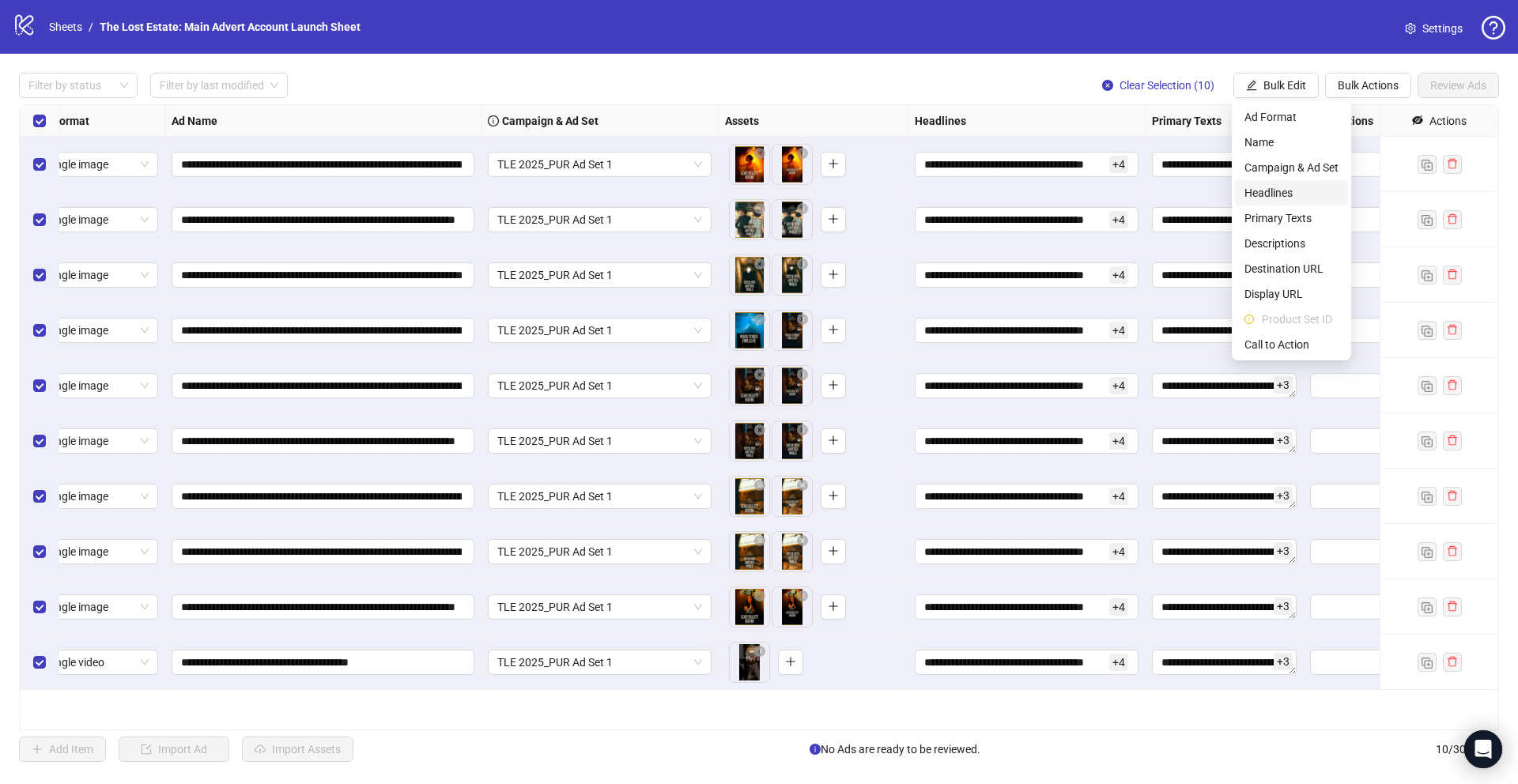 click on "Headlines" at bounding box center (1291, 193) 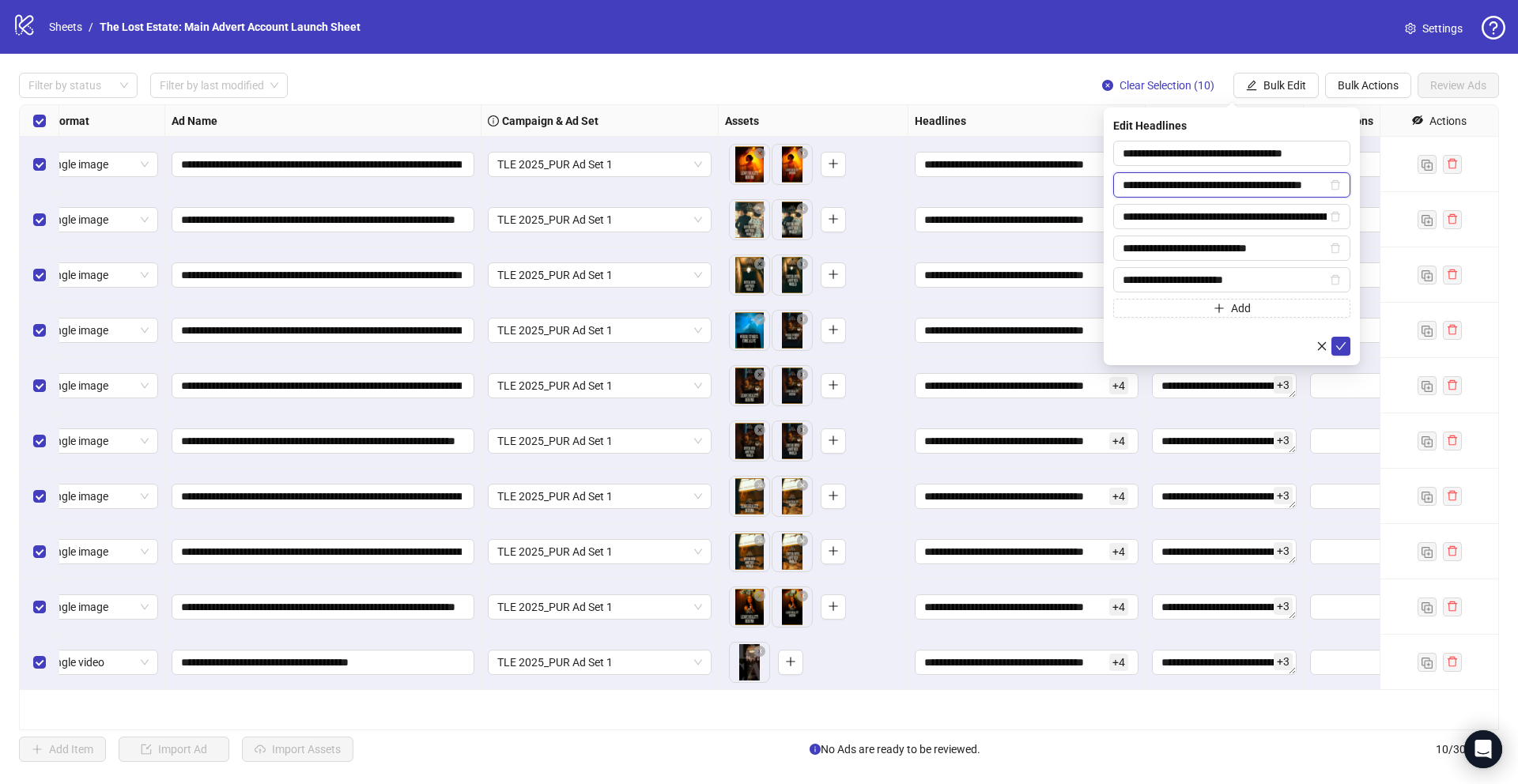 click on "**********" at bounding box center (1225, 185) 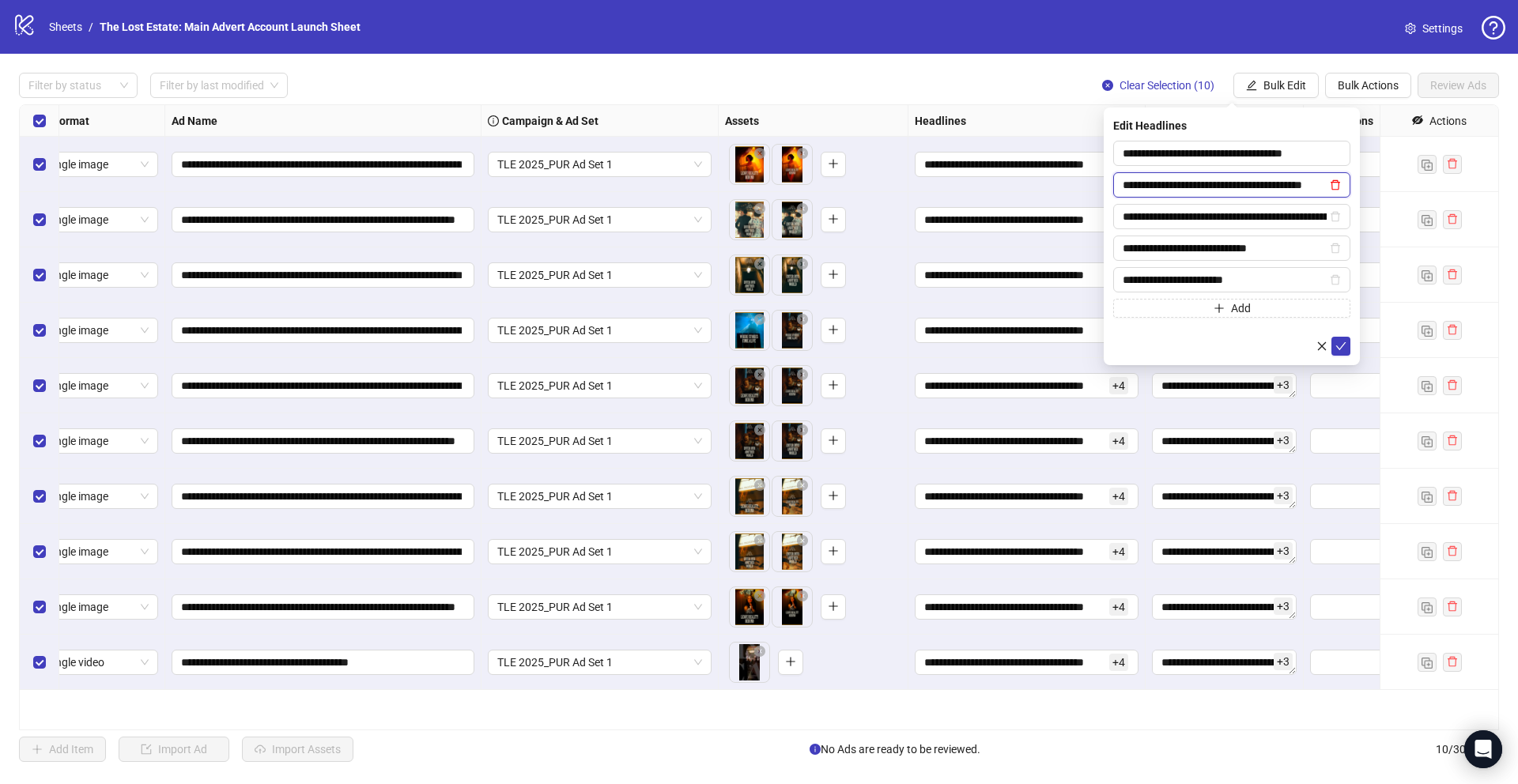 scroll, scrollTop: 0, scrollLeft: 28, axis: horizontal 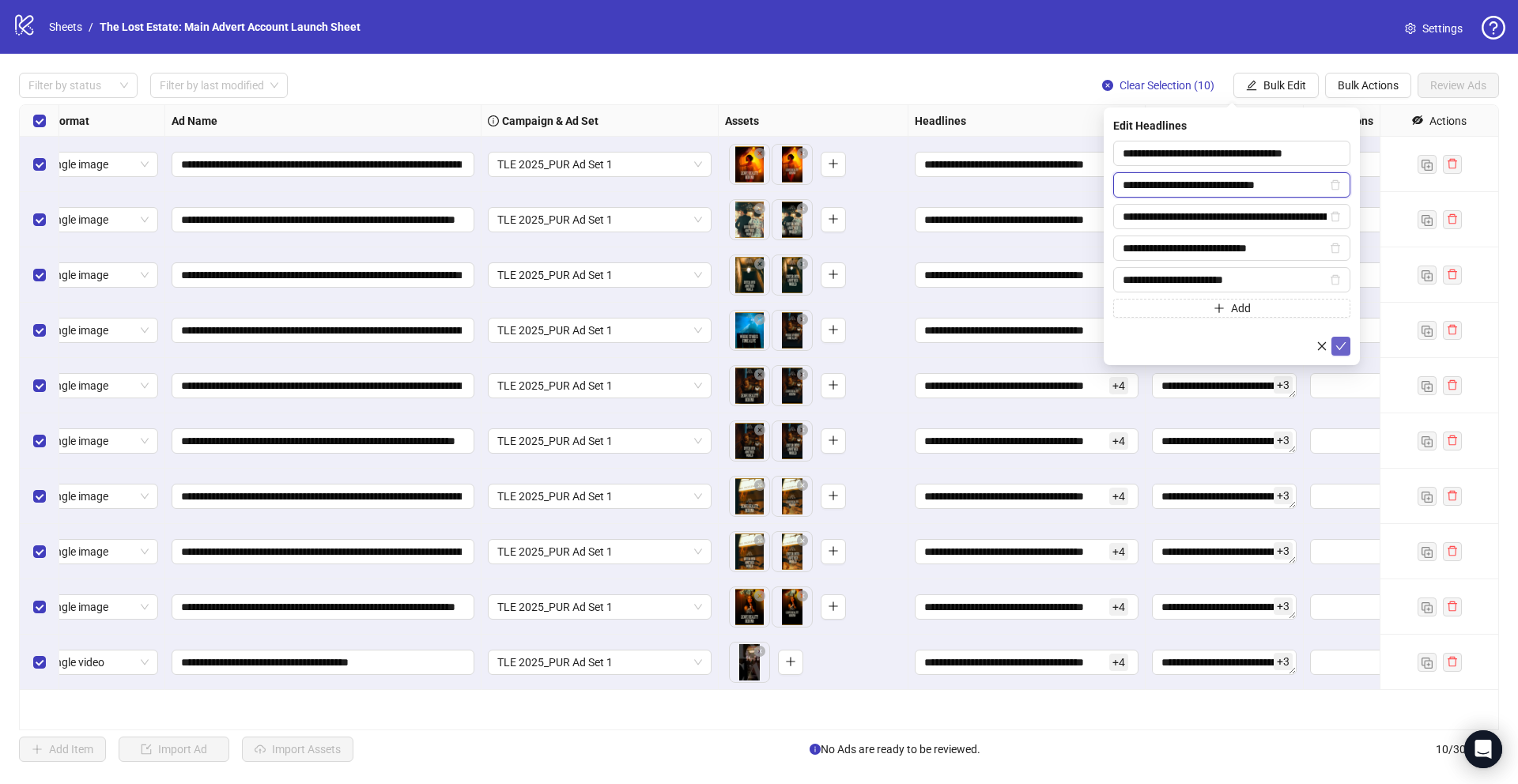 type on "**********" 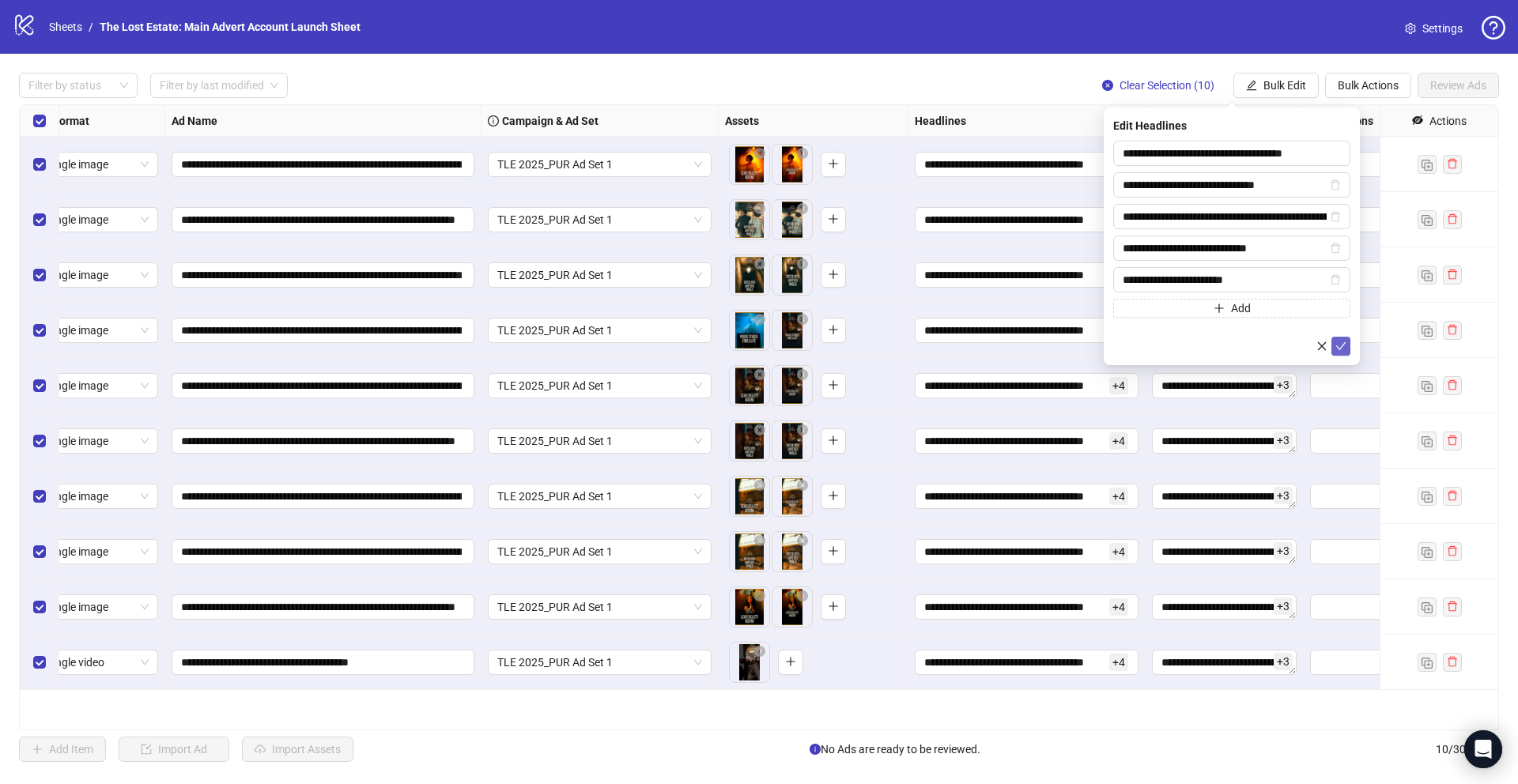 click at bounding box center [1341, 346] 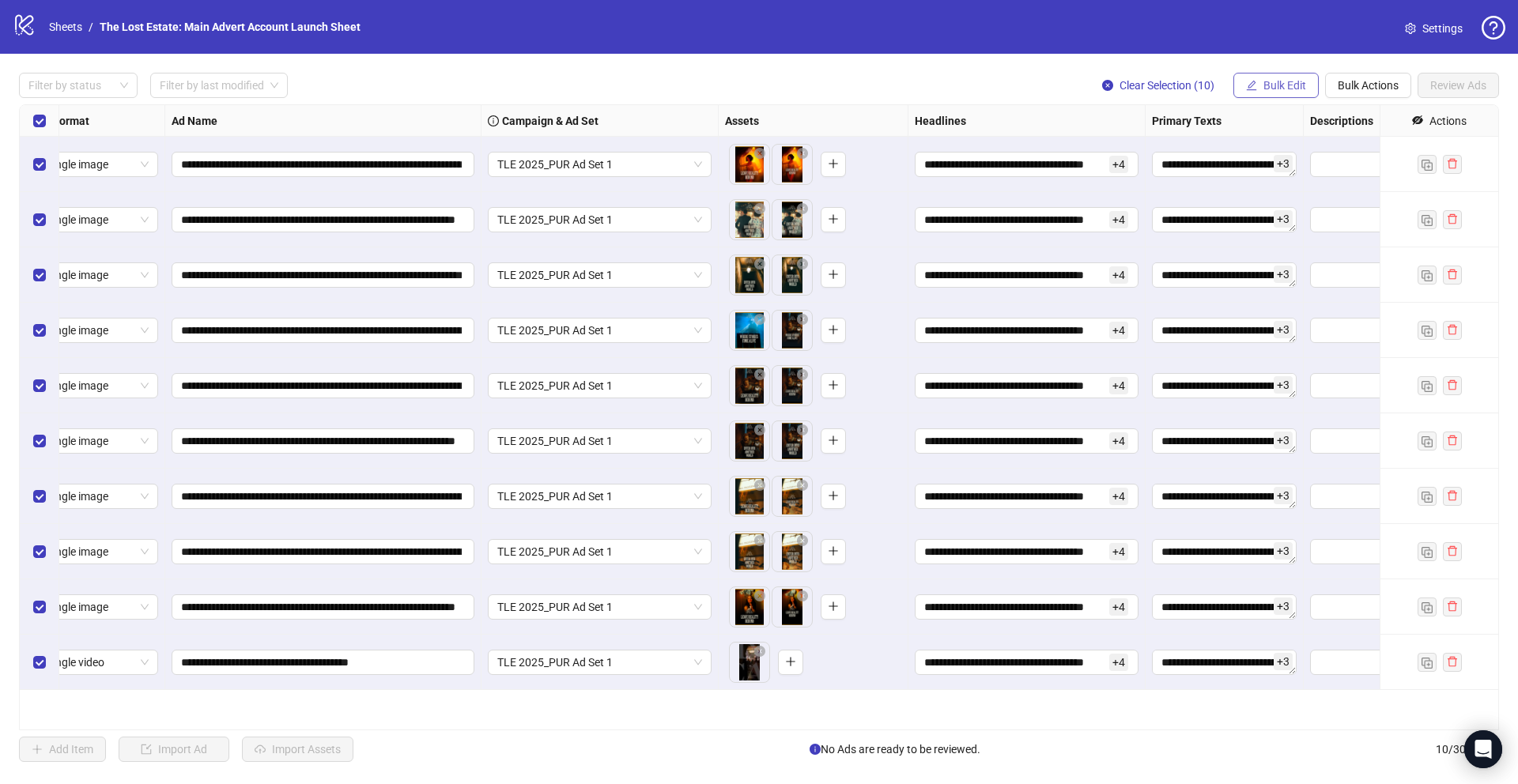 click on "Bulk Edit" at bounding box center (1285, 85) 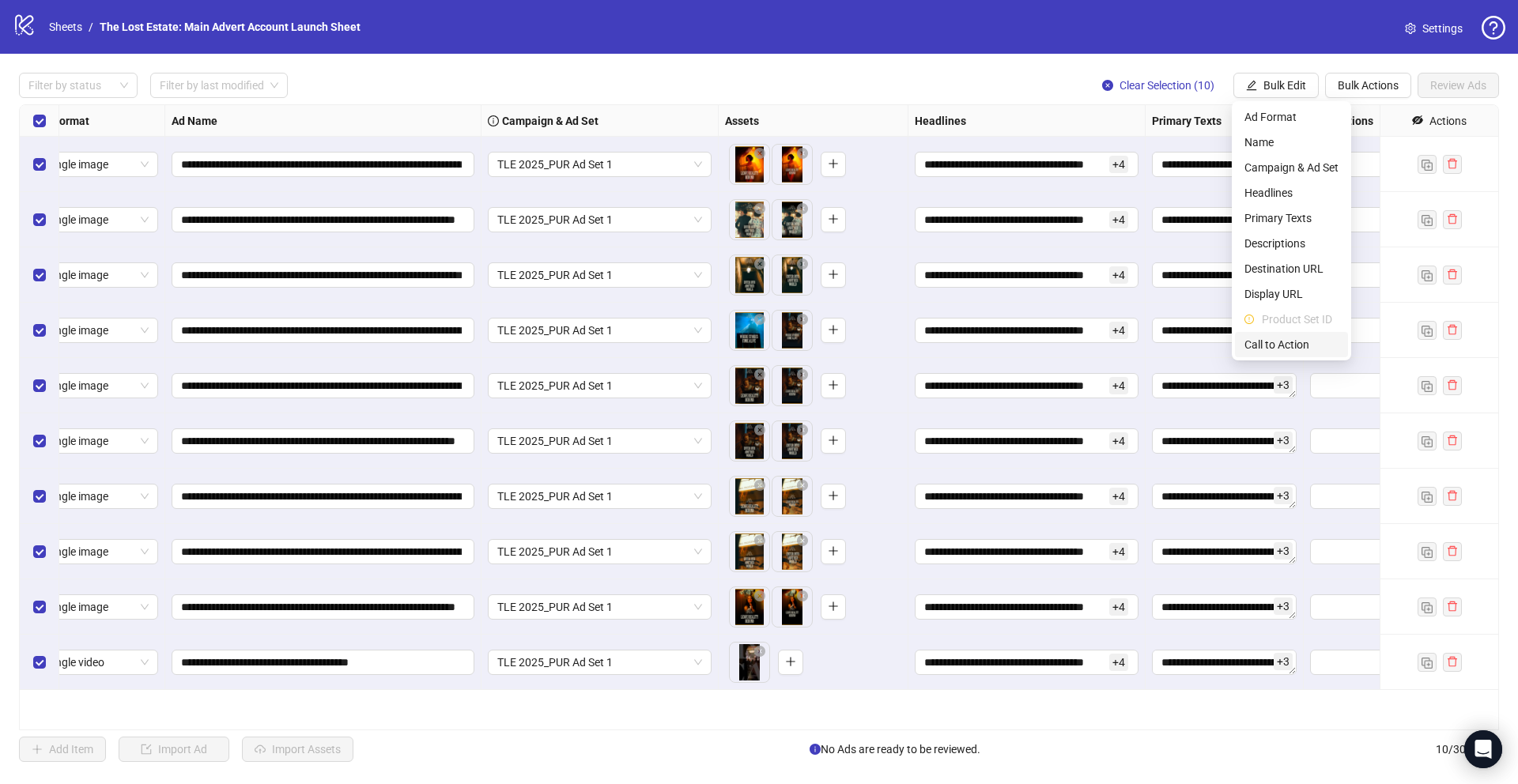 click on "Call to Action" at bounding box center (1291, 345) 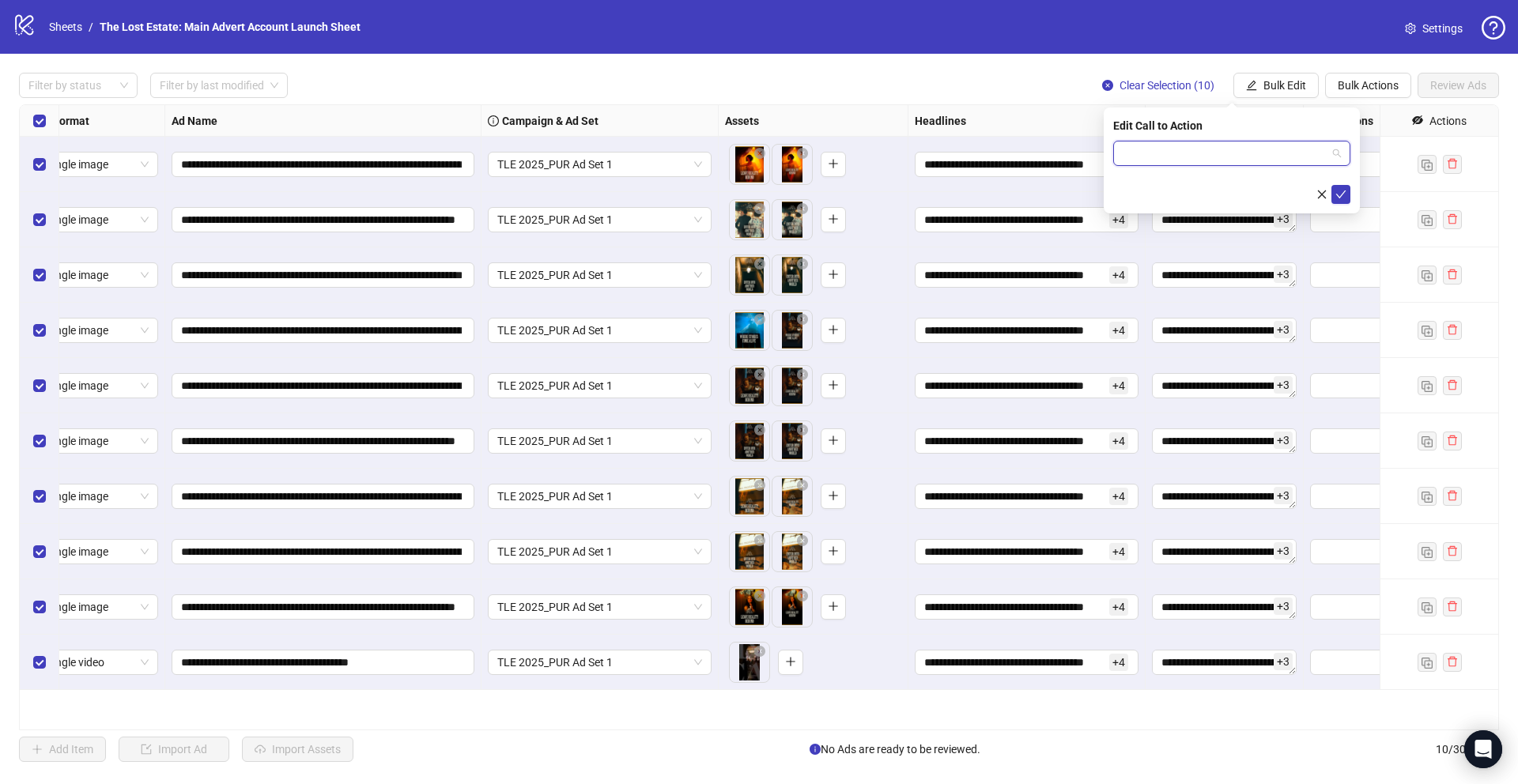 click at bounding box center [1225, 153] 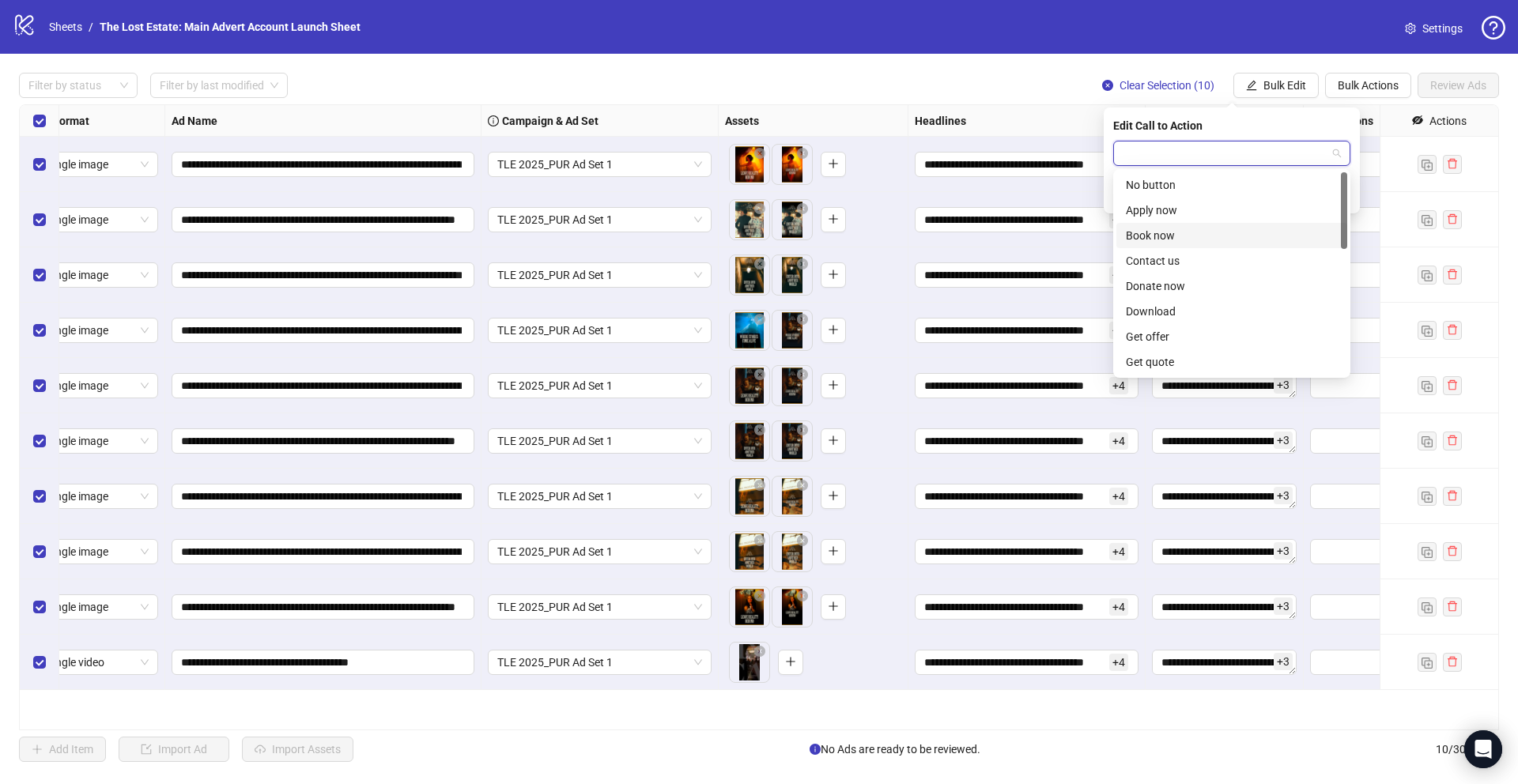 click on "Book now" at bounding box center [1232, 236] 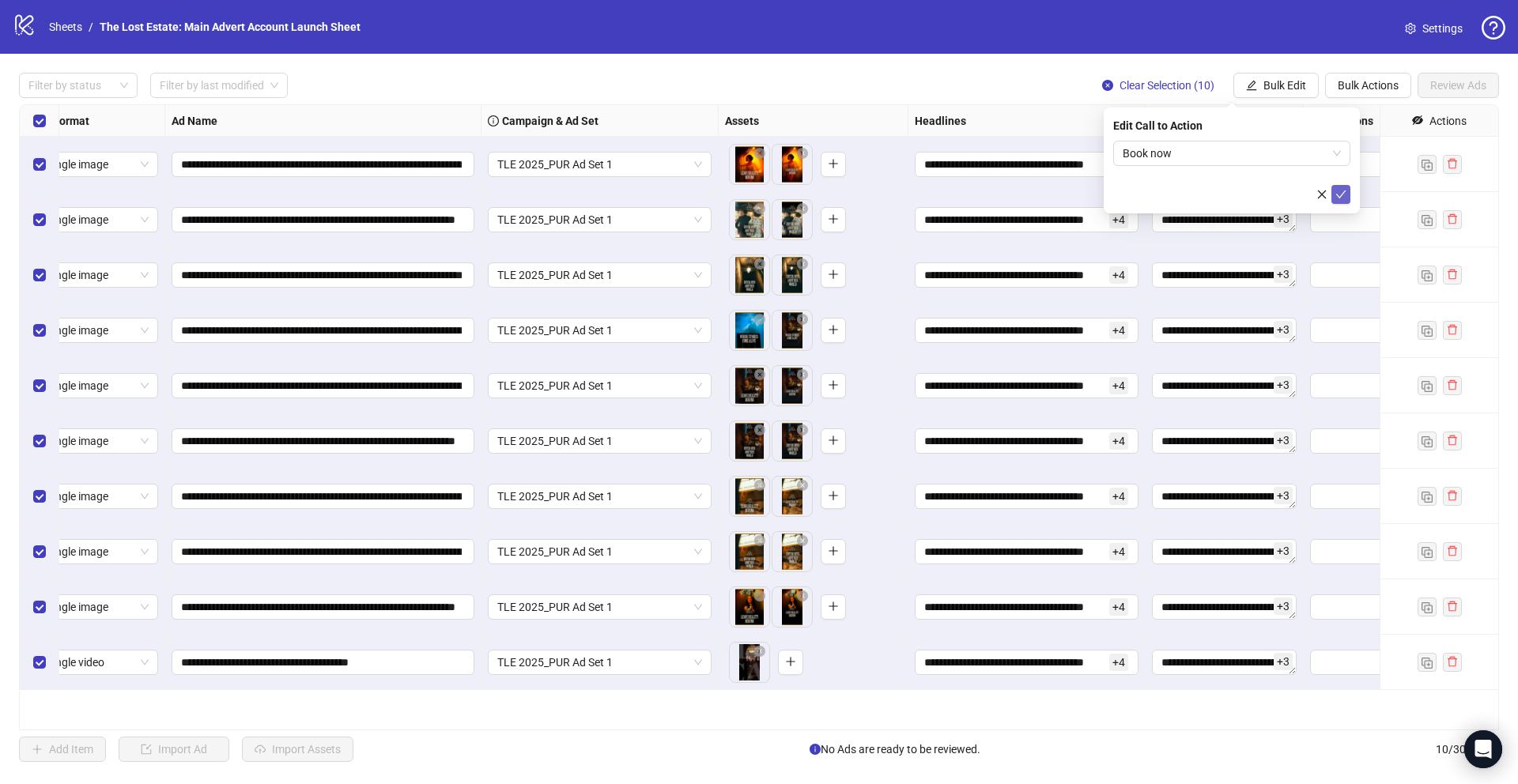 click 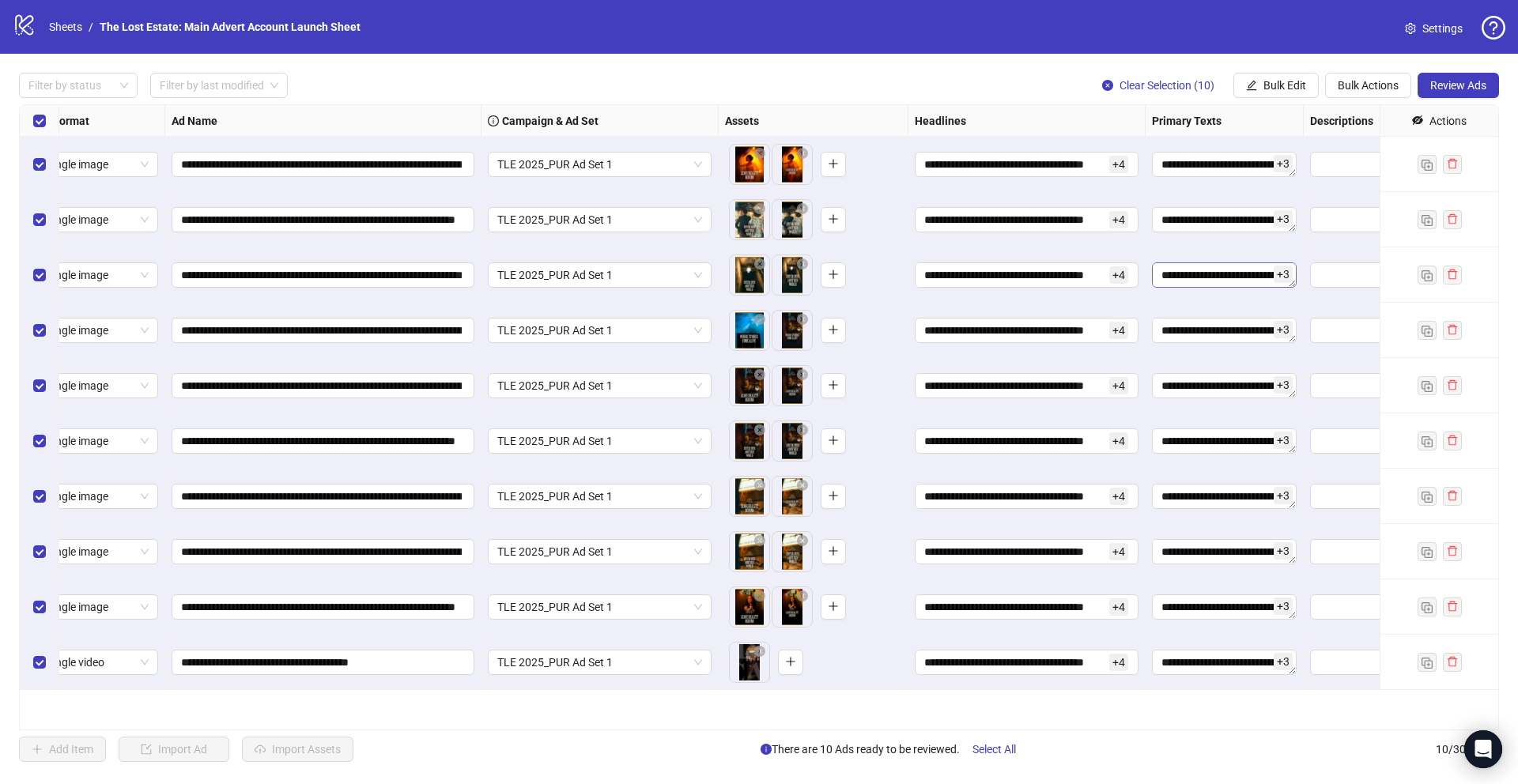 scroll, scrollTop: 0, scrollLeft: 694, axis: horizontal 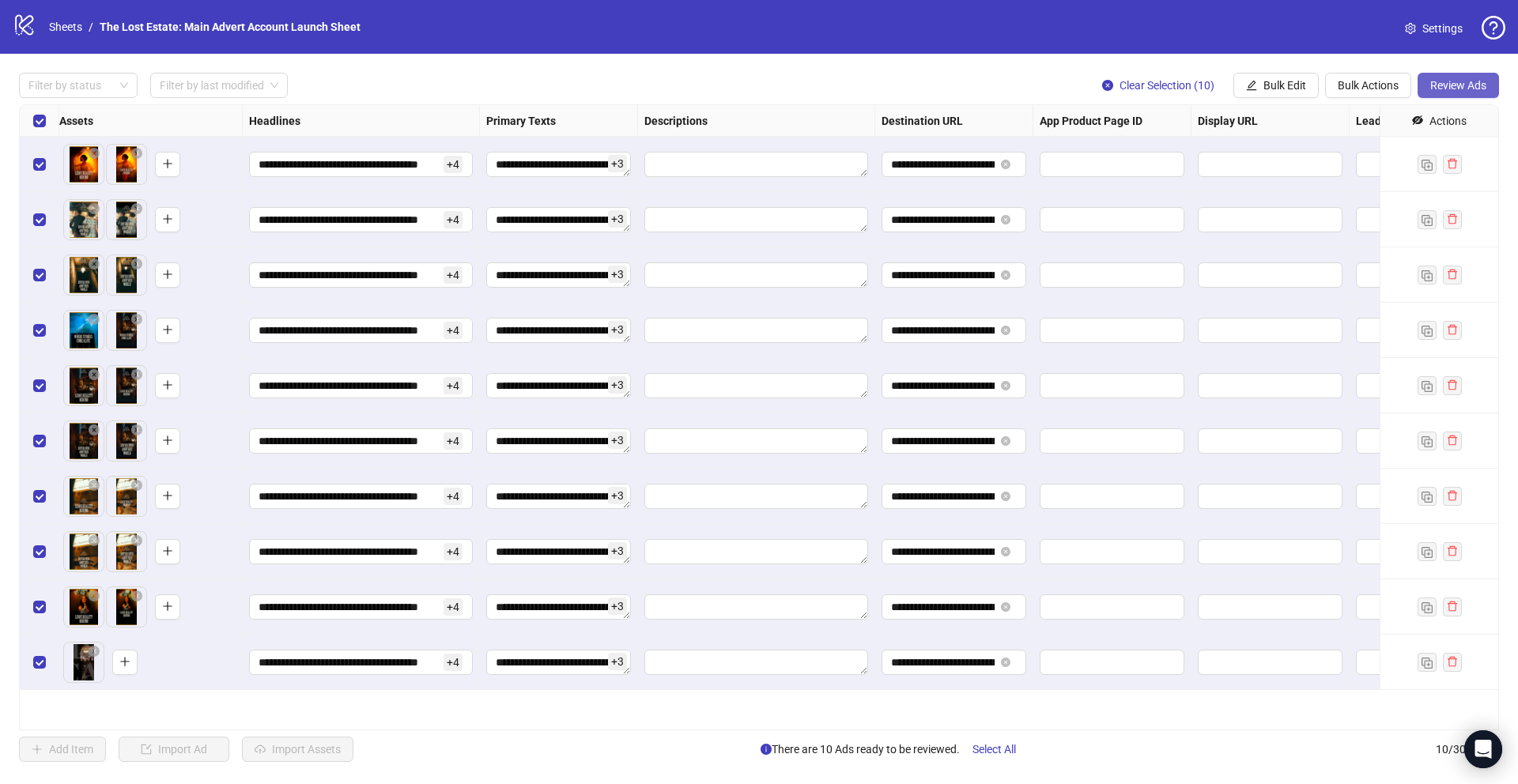 click on "Review Ads" at bounding box center (1458, 85) 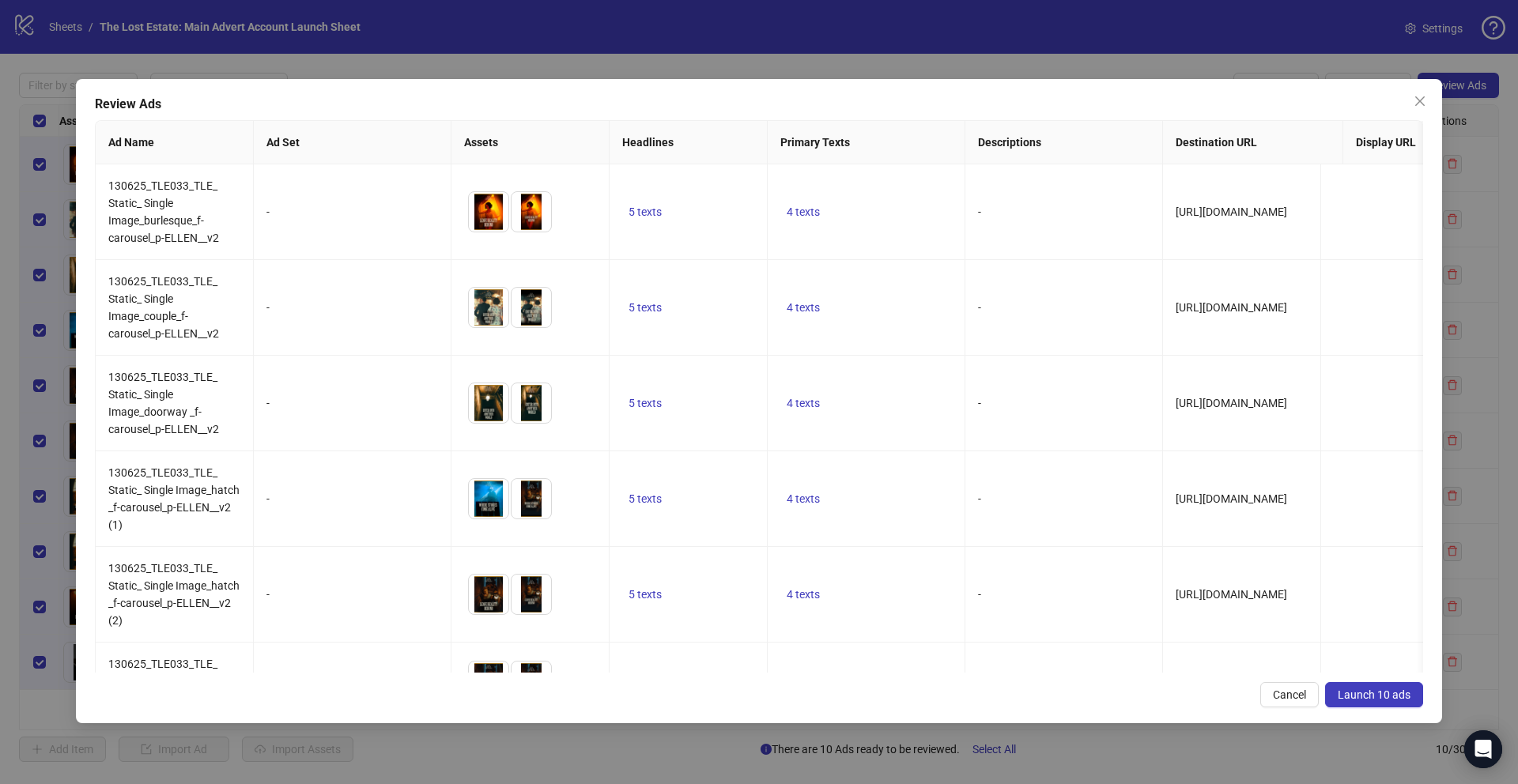 click on "Launch 10 ads" at bounding box center (1374, 695) 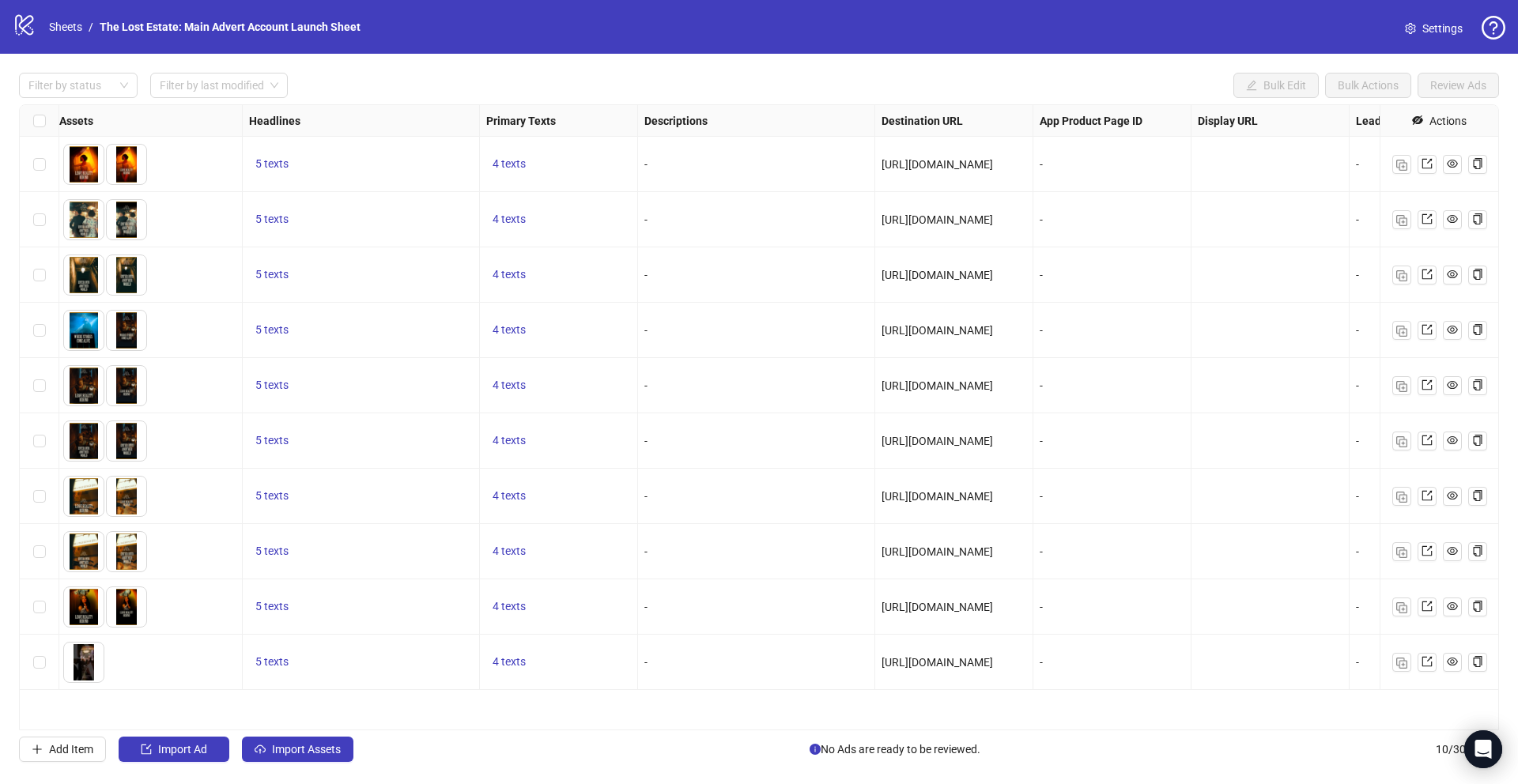 scroll, scrollTop: 0, scrollLeft: 694, axis: horizontal 